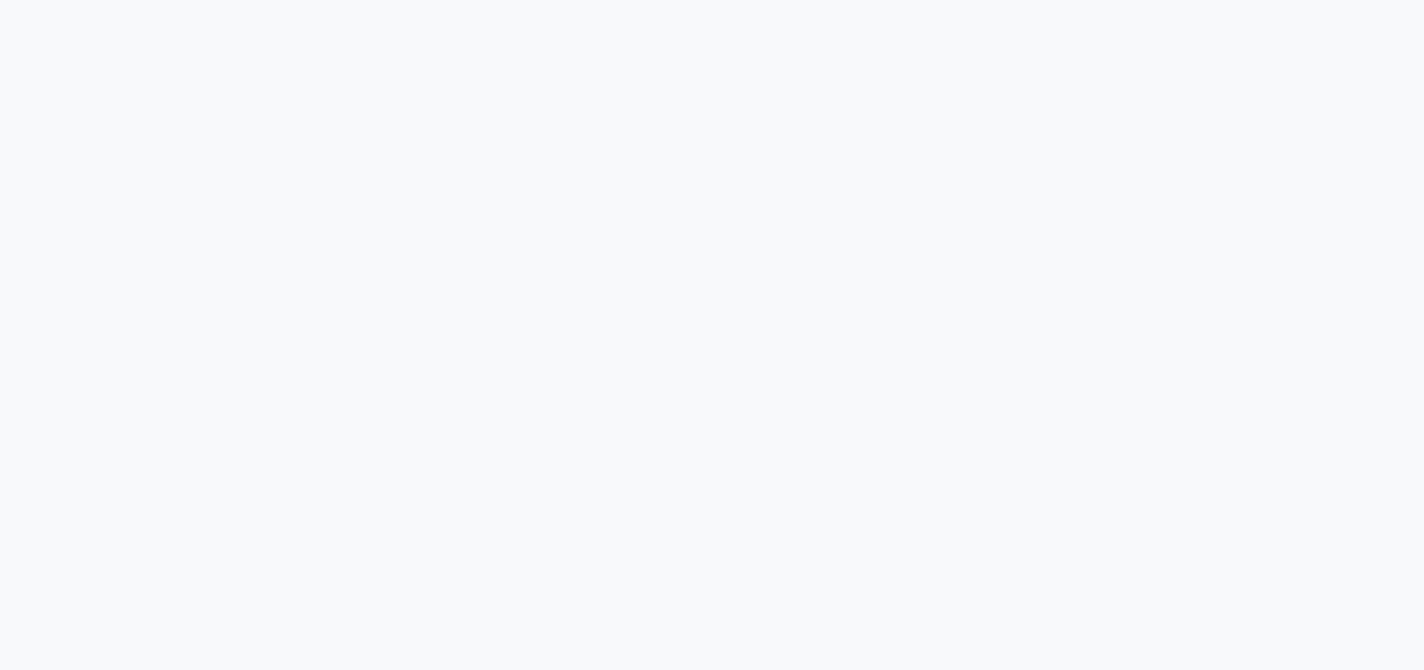 scroll, scrollTop: 0, scrollLeft: 0, axis: both 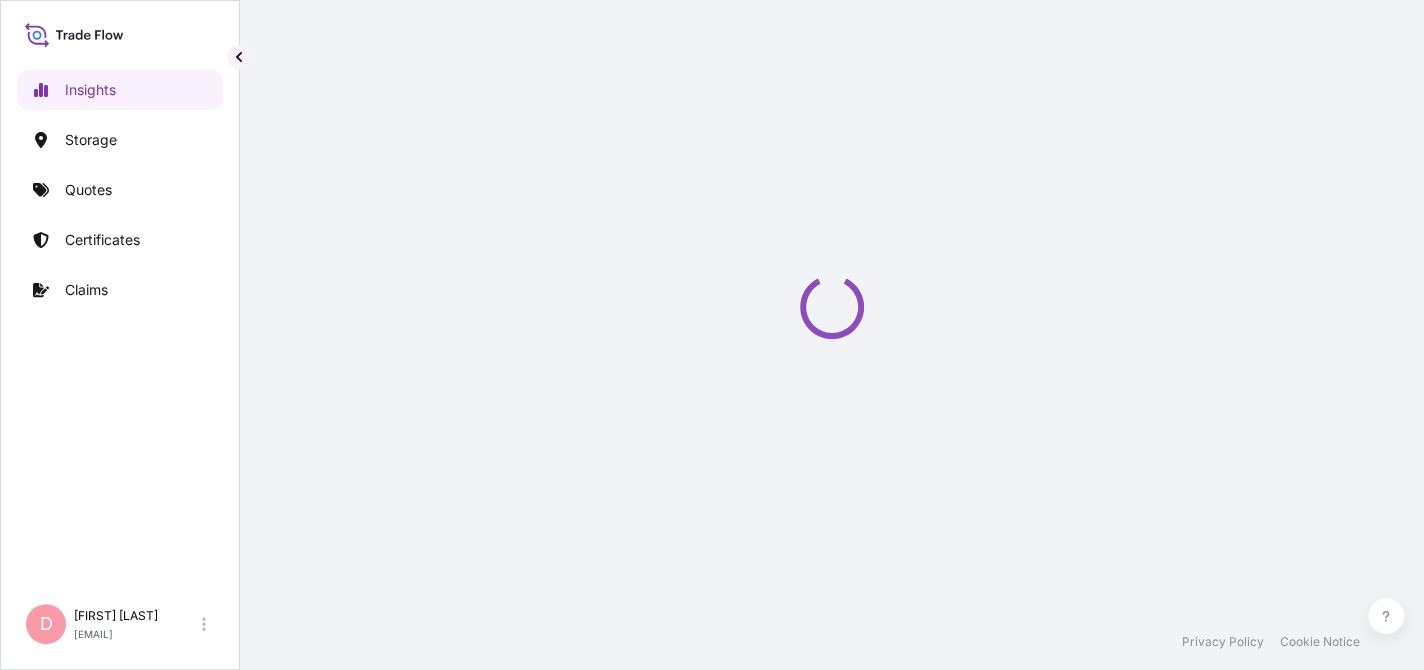 select on "2025" 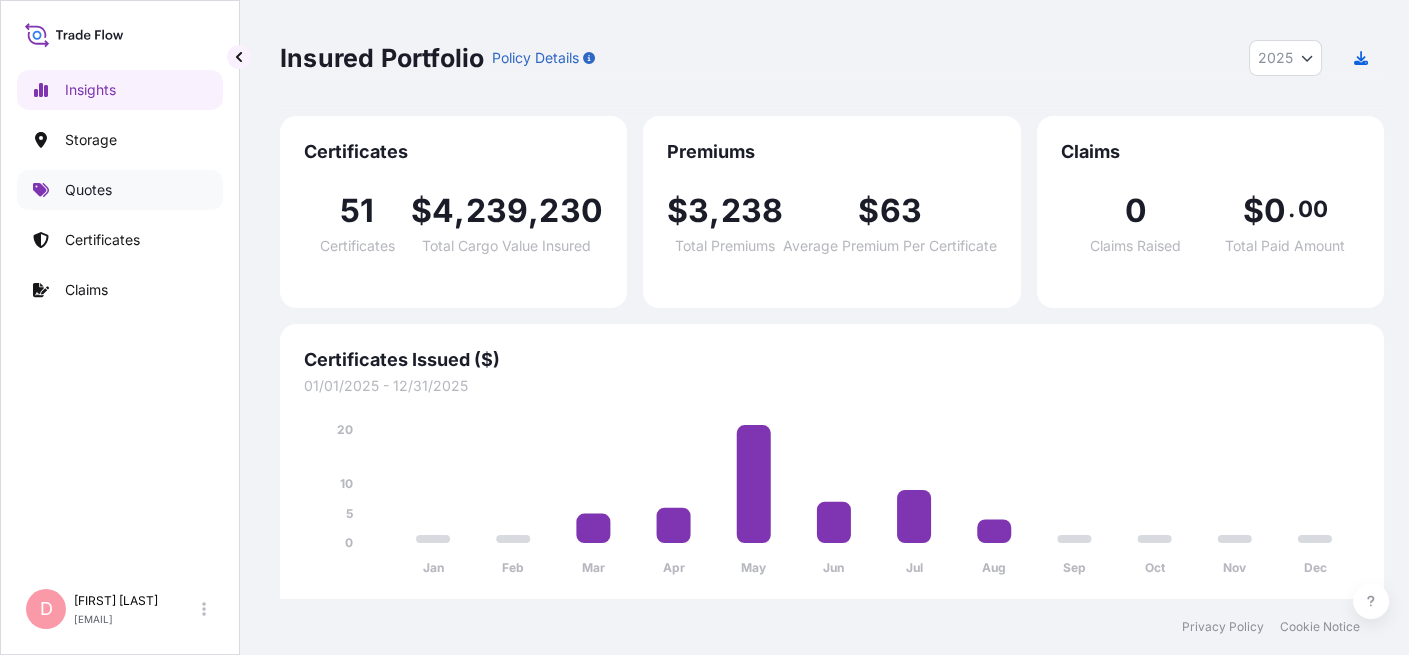 click on "Quotes" at bounding box center (88, 190) 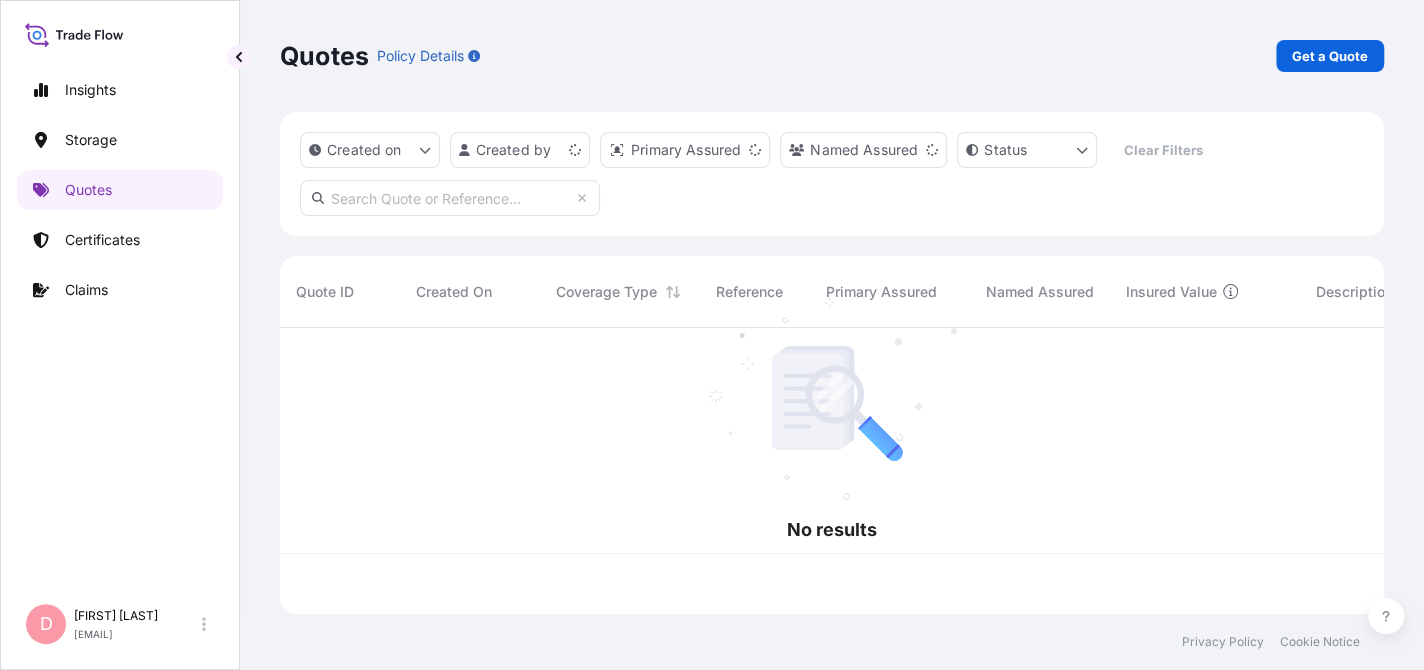 scroll, scrollTop: 15, scrollLeft: 16, axis: both 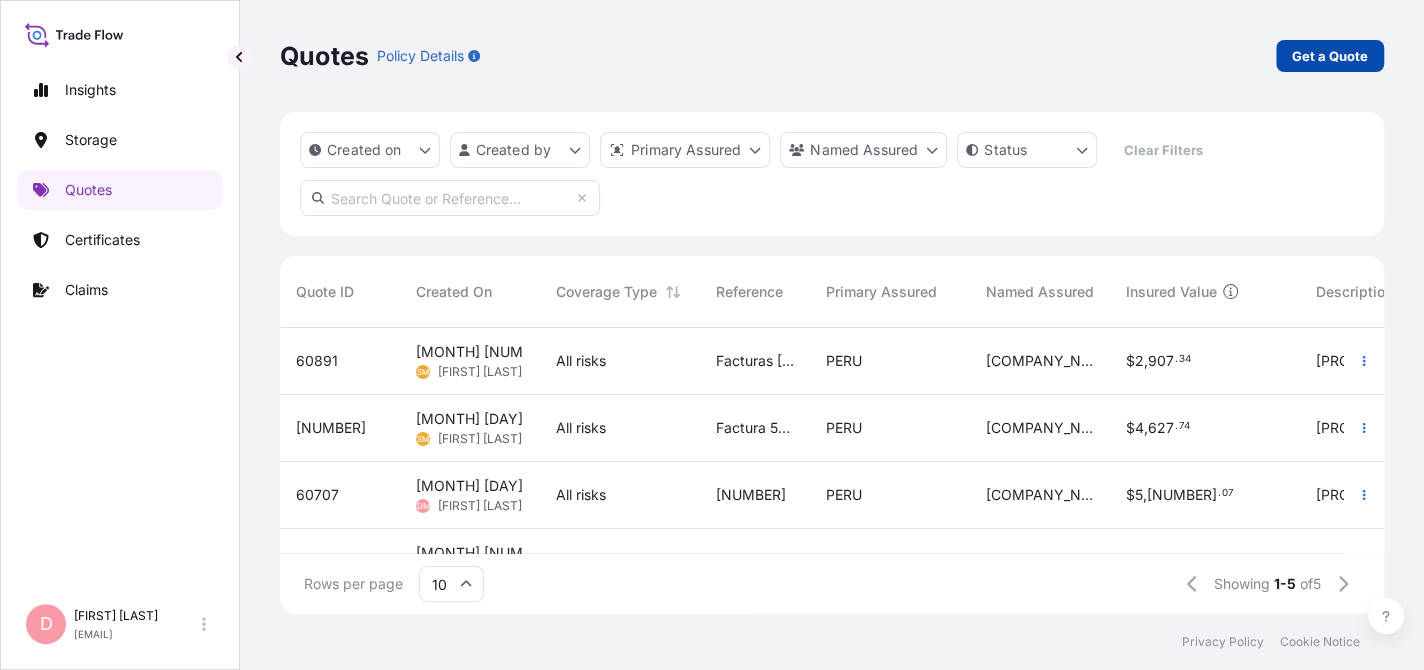 click on "Get a Quote" at bounding box center (1330, 56) 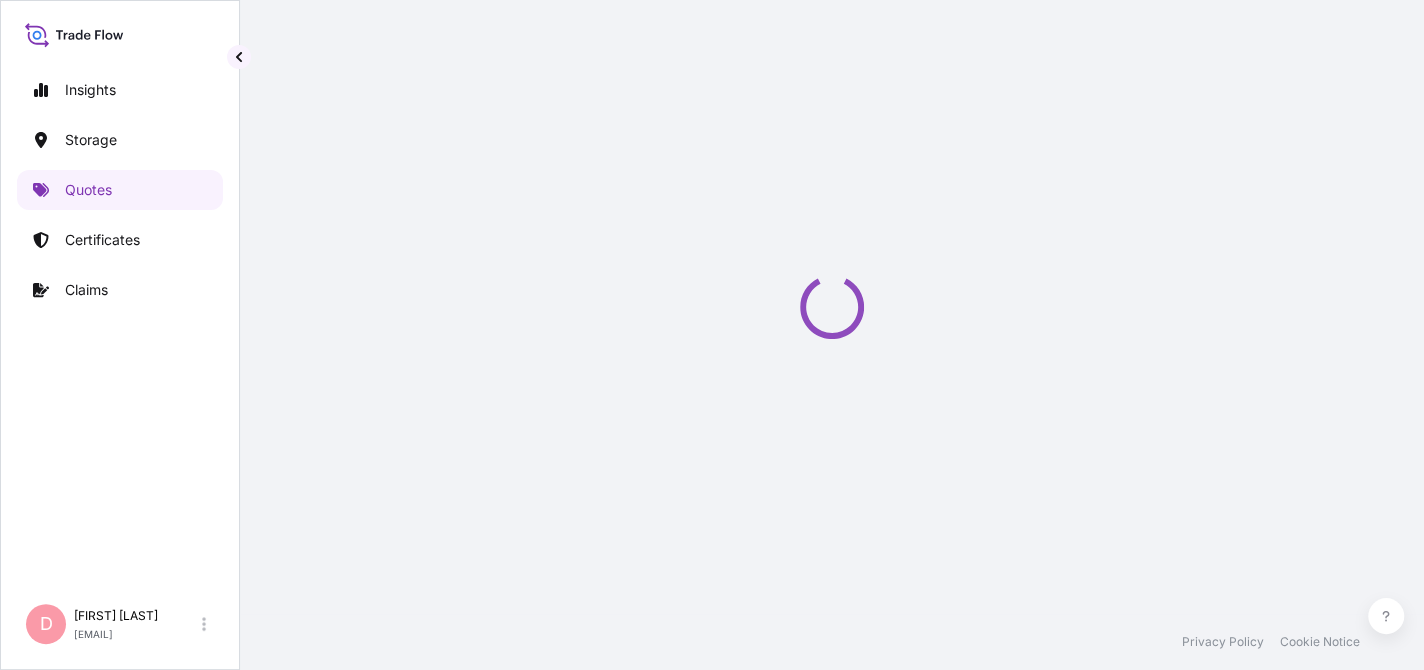 select on "Water" 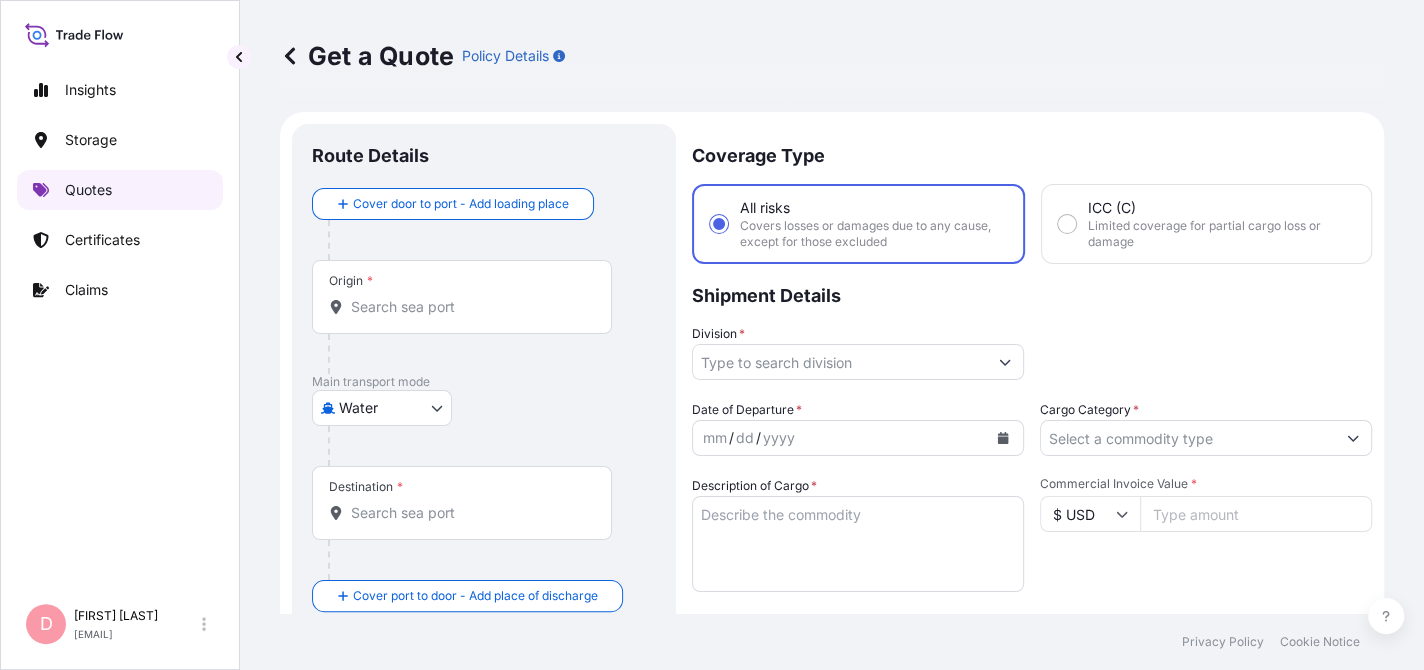 scroll, scrollTop: 31, scrollLeft: 0, axis: vertical 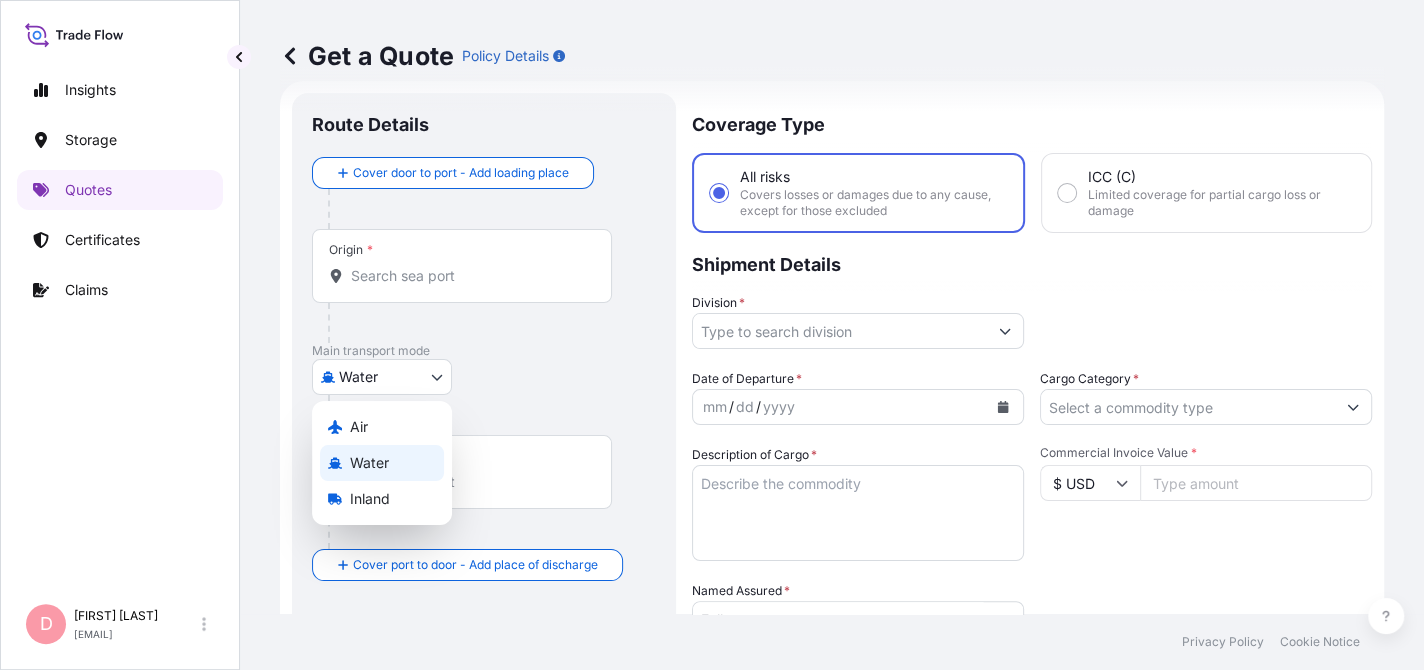 click on "Insights Storage Quotes Certificates Claims D [FIRST]   [LAST] [EMAIL] Get a Quote Policy Details Route Details   Cover door to port - Add loading place Place of loading Road / Inland Road / Inland Origin * Main transport mode Water Air Water Inland Destination * Cover port to door - Add place of discharge Road / Inland Road / Inland Place of Discharge Coverage Type All risks Covers losses or damages due to any cause, except for those excluded ICC (C) Limited coverage for partial cargo loss or damage Shipment Details Division * Date of Departure * [MONTH] / [DAY] / [YEAR] Cargo Category * Description of Cargo * Commercial Invoice Value   * $ USD Named Assured * Packing Category Type to search a container mode Please select a primary mode of transportation first. Freight Cost   $ USD CIF Markup % 10 Reference Duty Cost   $ USD Vessel Name Marks & Numbers Letter of Credit This shipment has a letter of credit Letter of credit * Letter of credit may not exceed 12000 characters Get a Quote Privacy Policy" at bounding box center (712, 335) 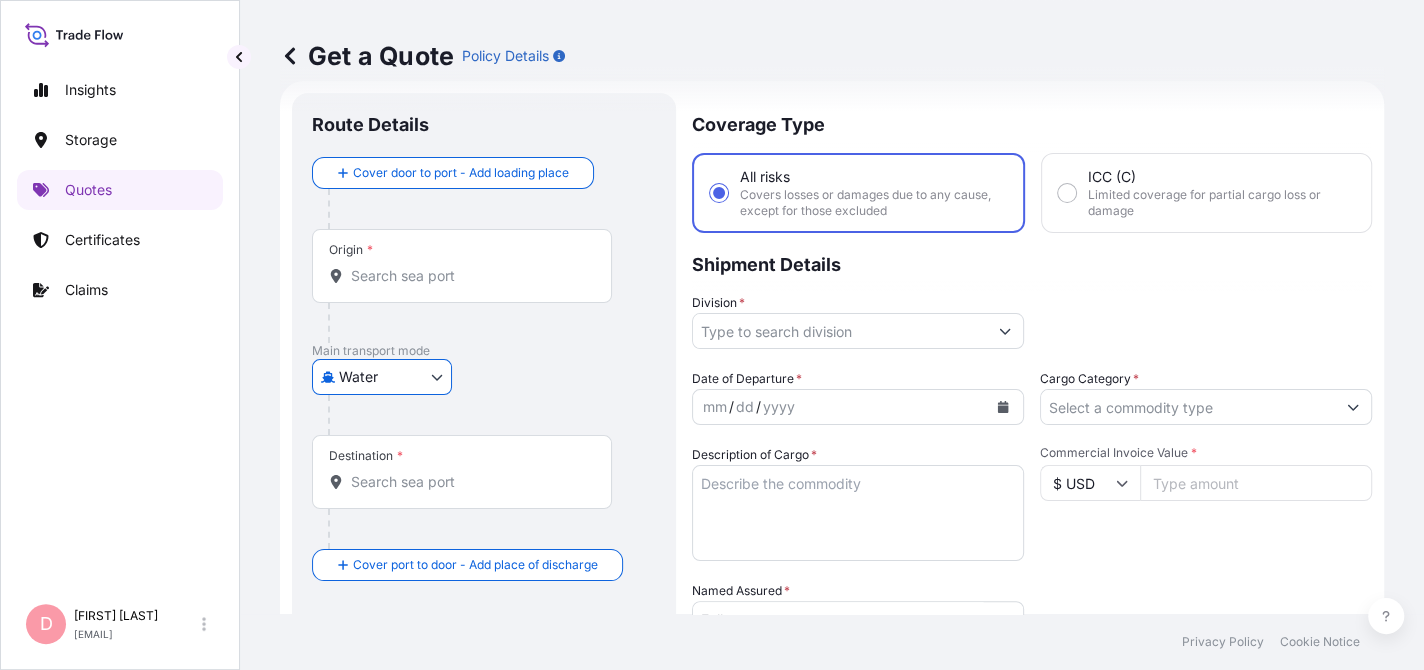 click on "Origin *" at bounding box center (469, 276) 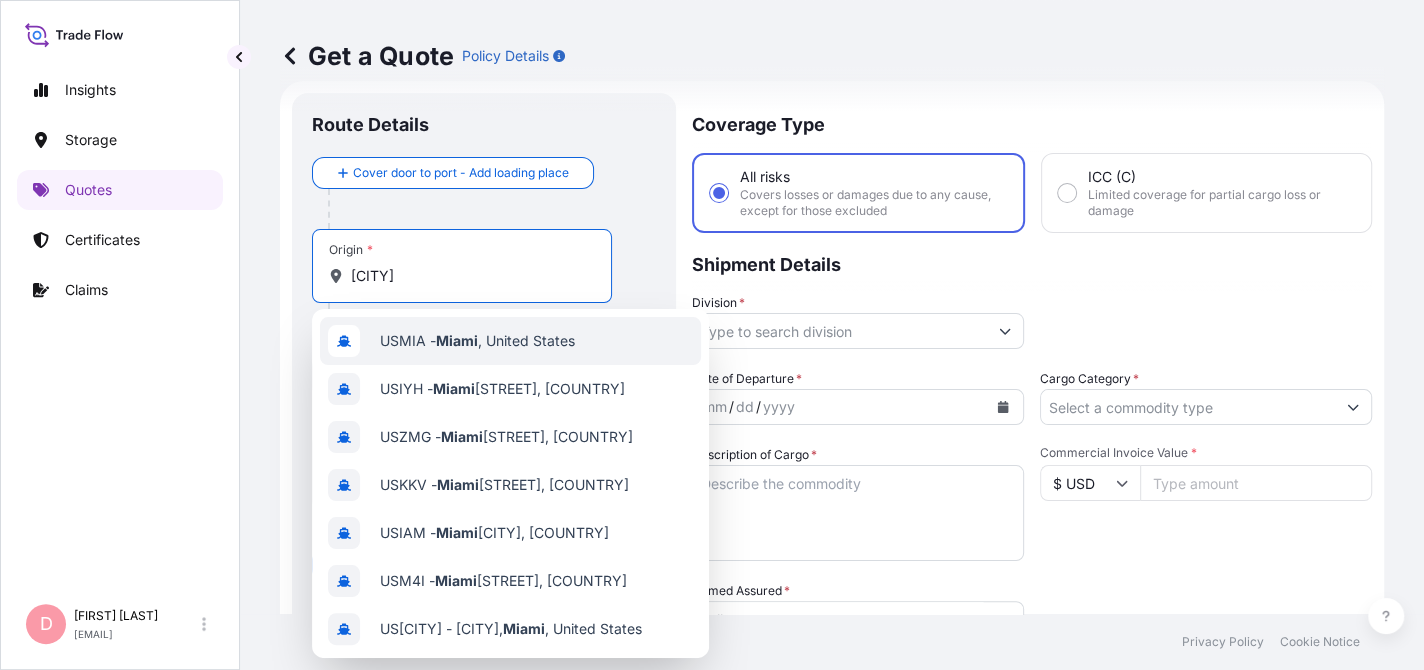click on "US[CITY] - [CITY] , [COUNTRY]" at bounding box center (477, 341) 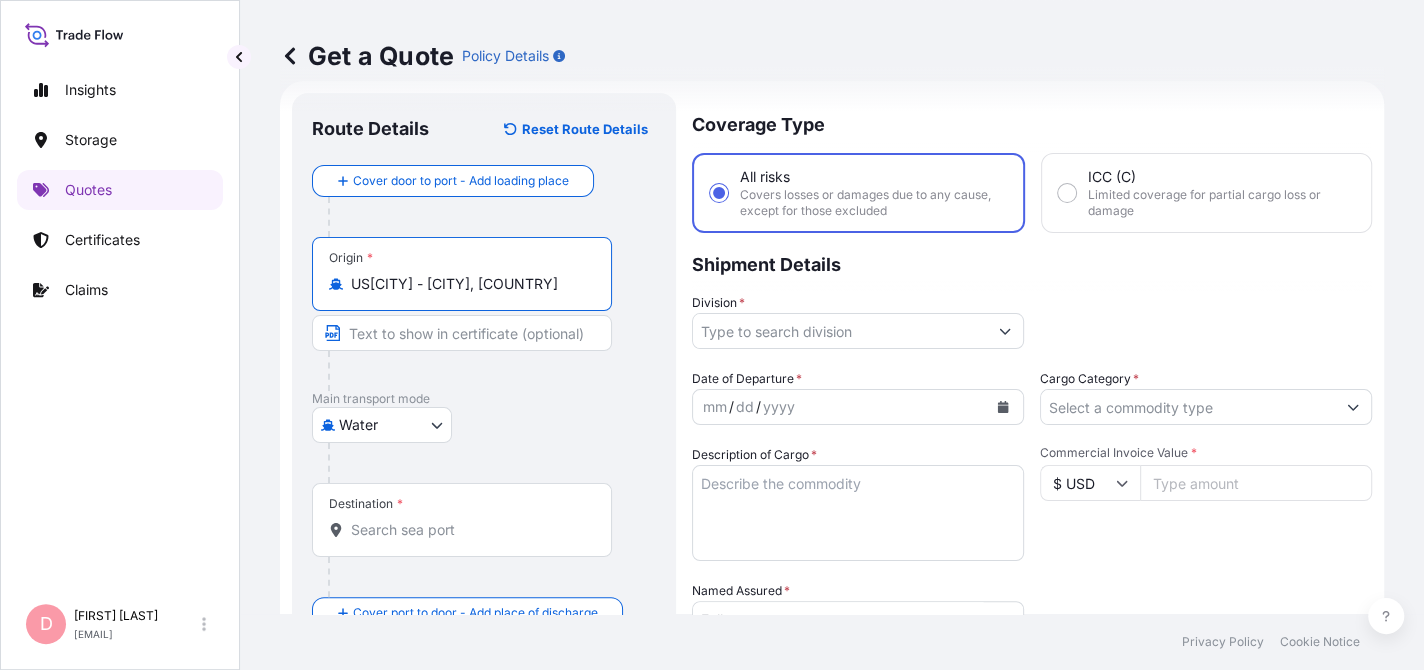 type on "US[CITY] - [CITY], [COUNTRY]" 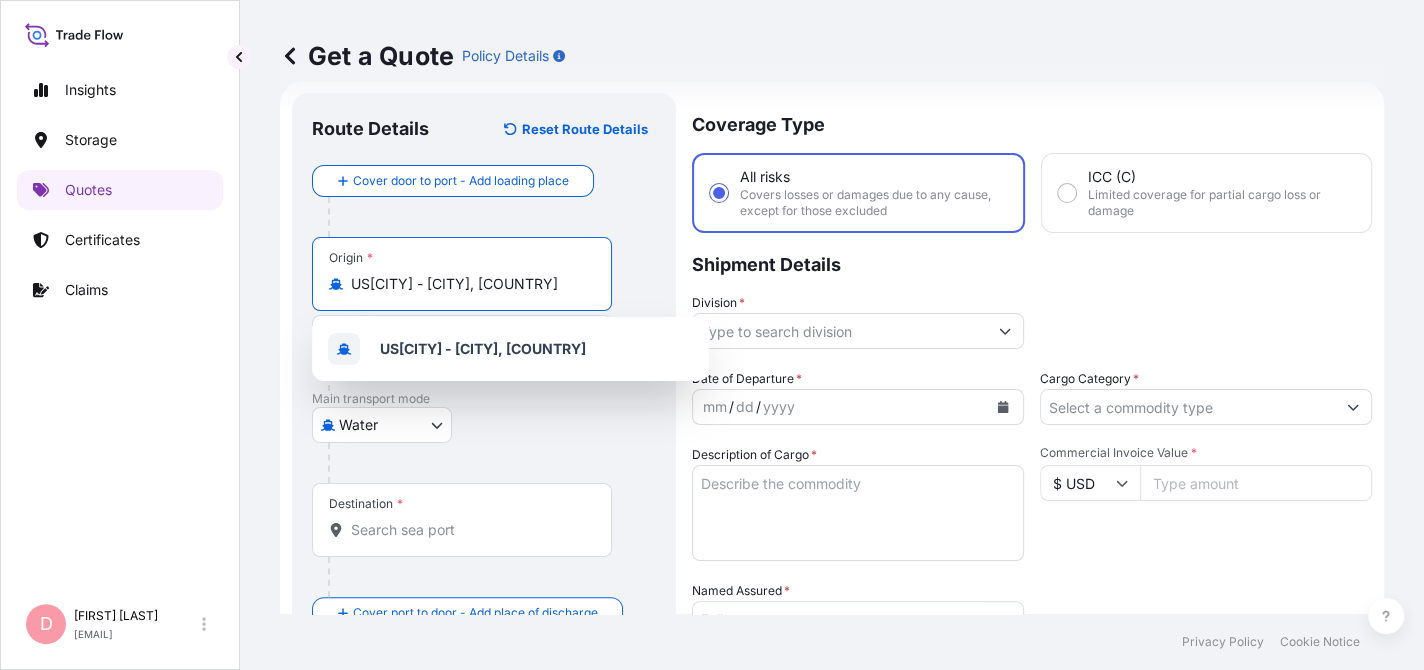 click on "US[CITY] - [CITY], [COUNTRY]" at bounding box center (484, 314) 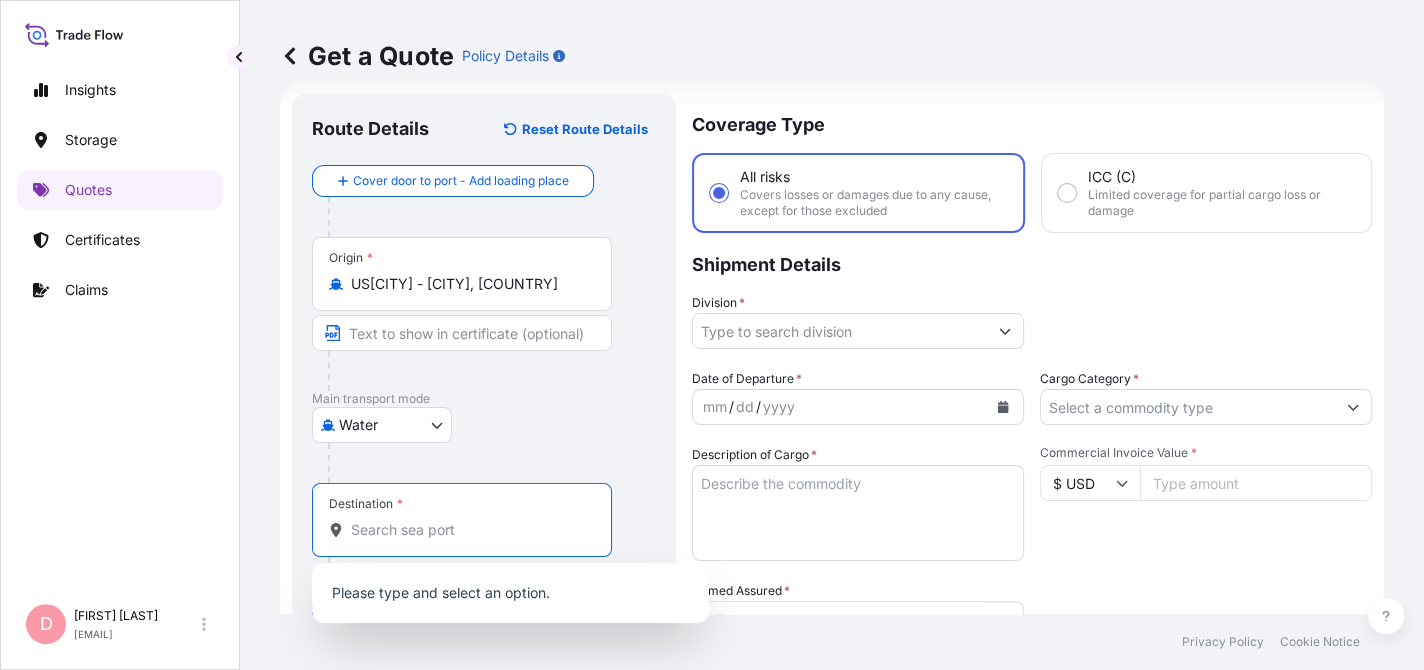click on "Destination *" at bounding box center [469, 530] 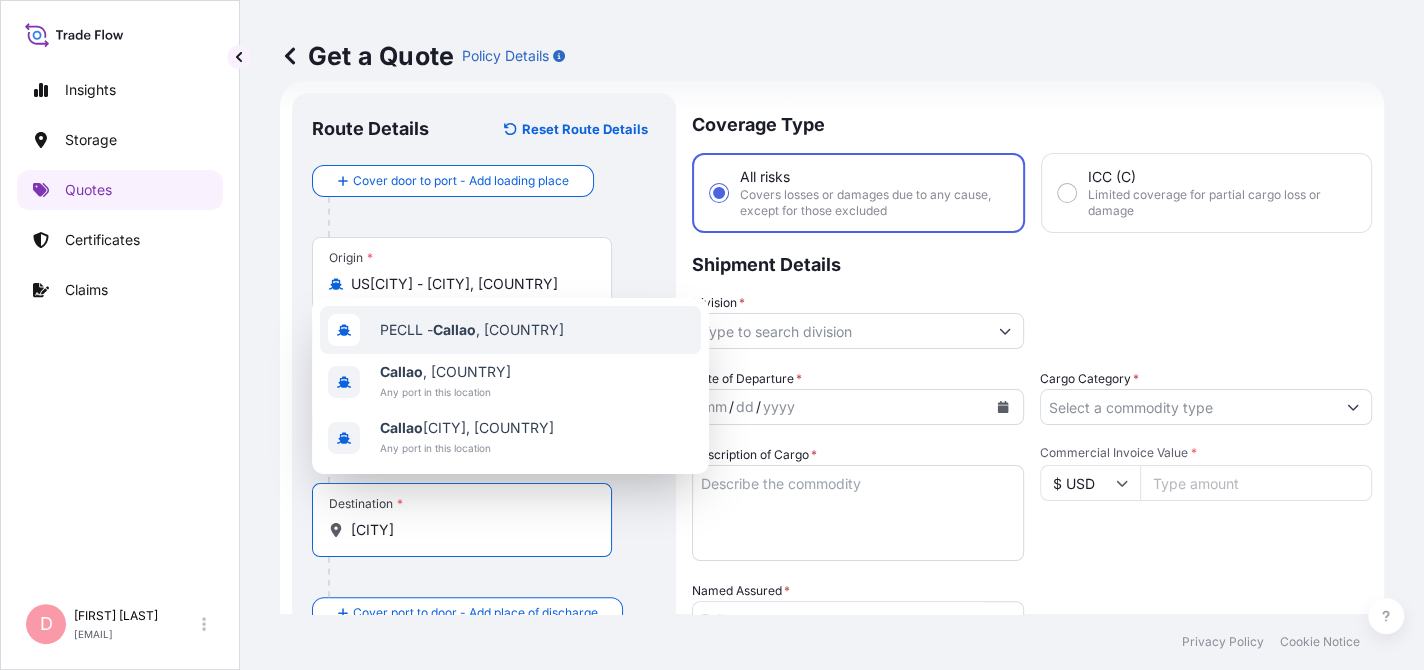 click on "[CITY] - [CITY] , [COUNTRY]" at bounding box center [510, 330] 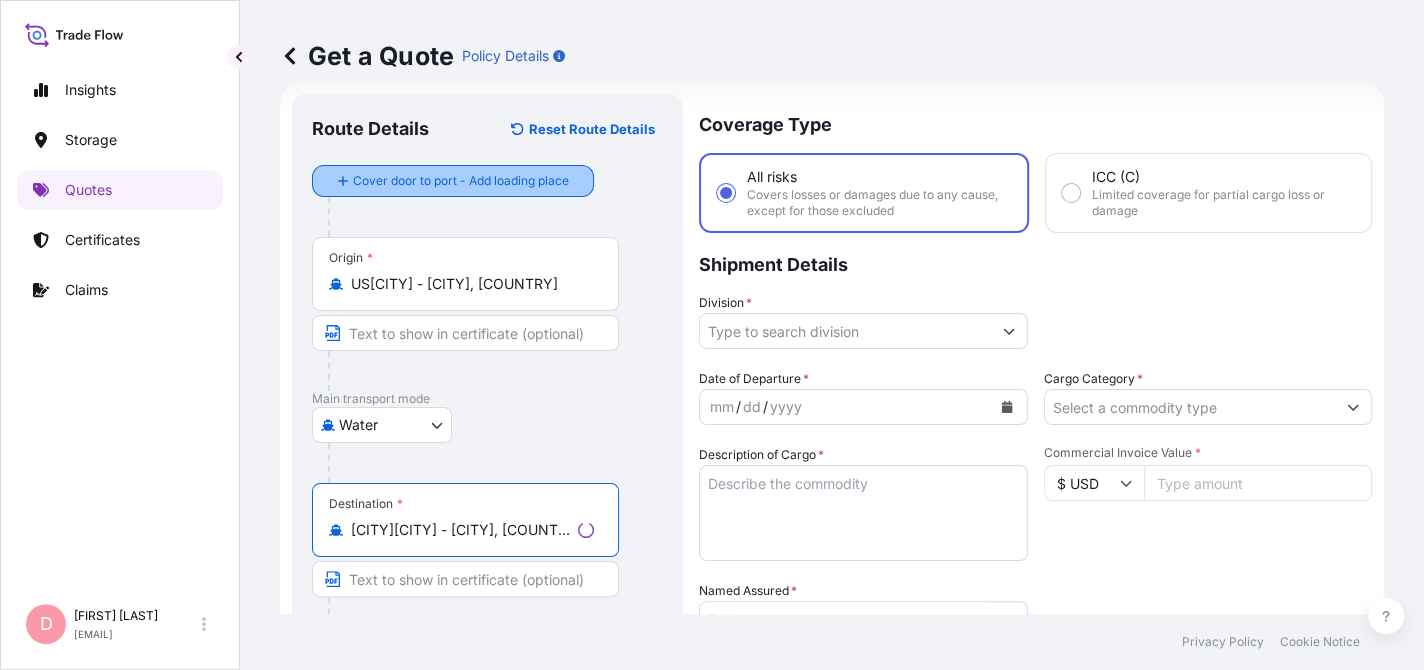 type on "[CITY][CITY] - [CITY], [COUNTRY]" 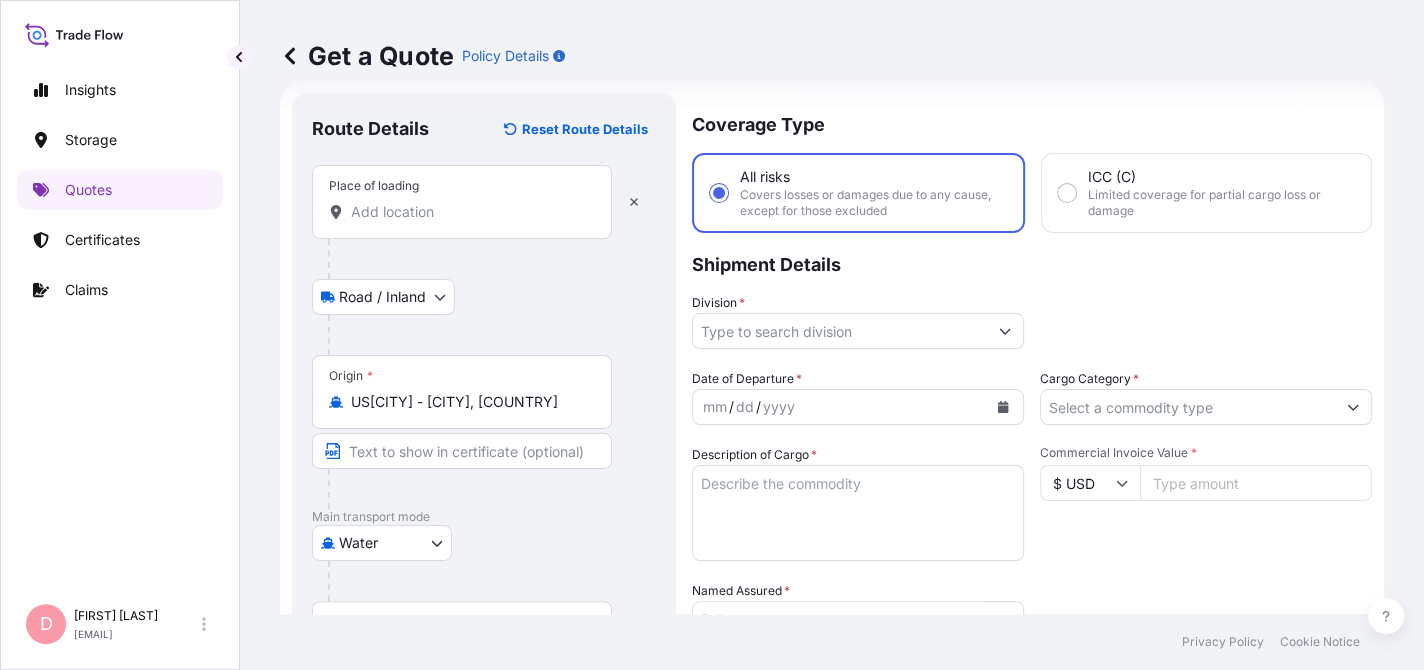 click on "Place of loading" at bounding box center (462, 202) 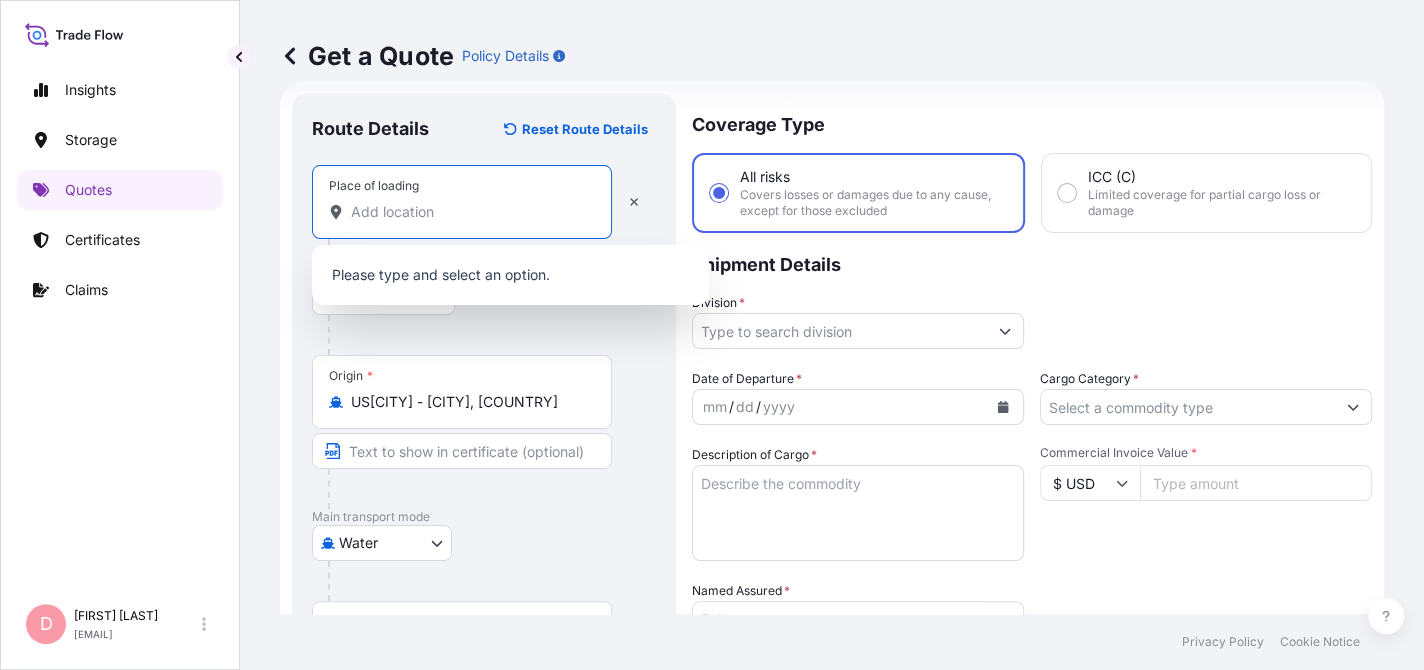 click on "ICC (C) Limited coverage for partial cargo loss or damage" at bounding box center (1206, 193) 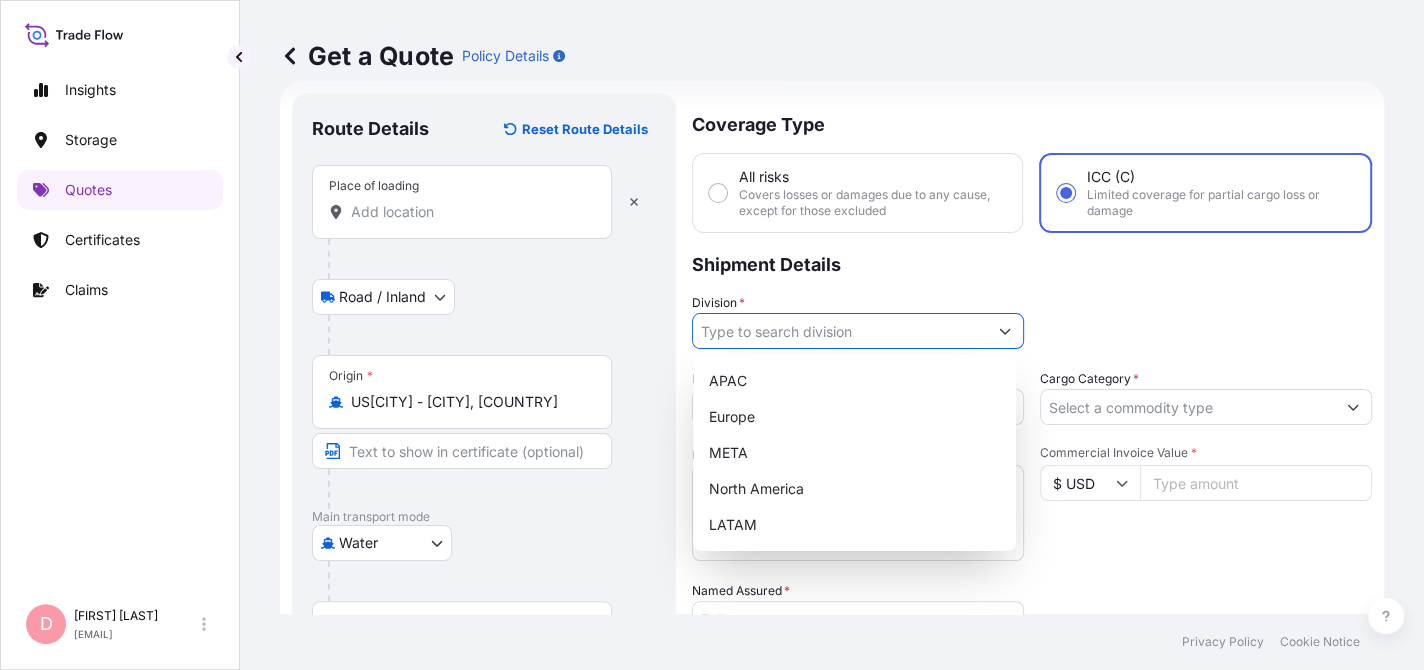 click at bounding box center (1005, 331) 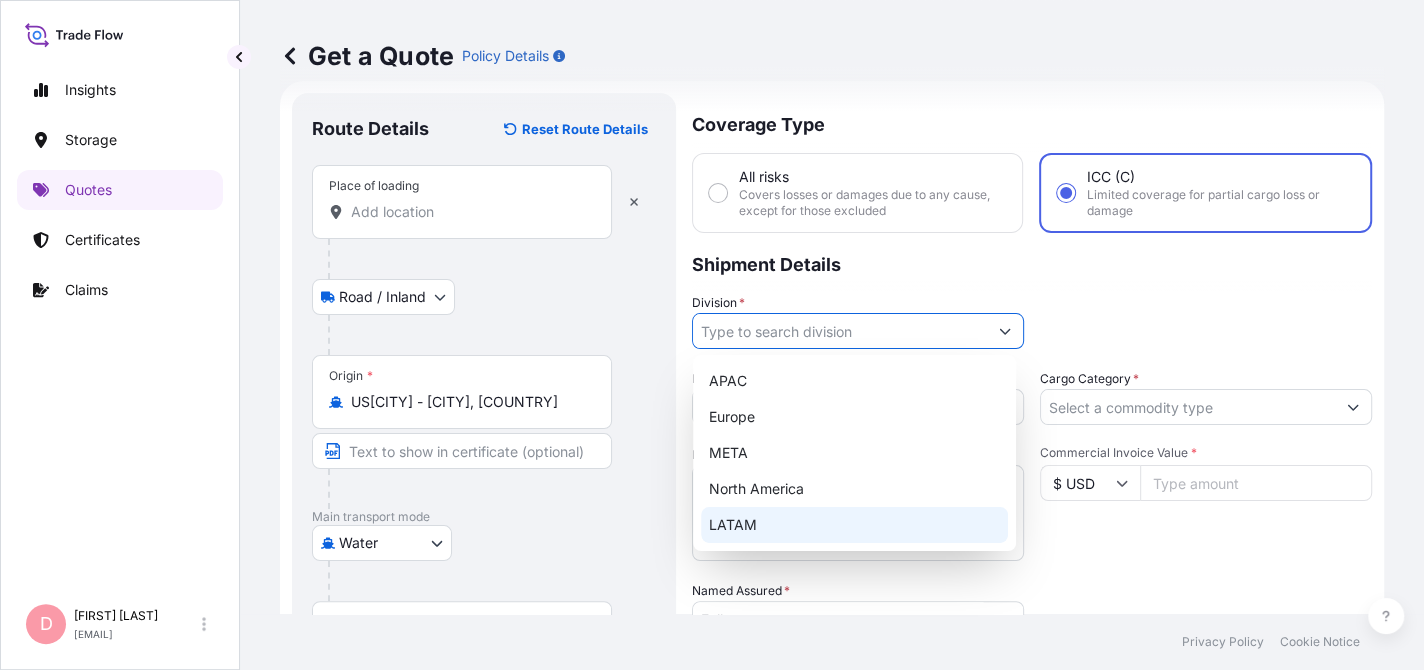 click on "LATAM" at bounding box center [854, 525] 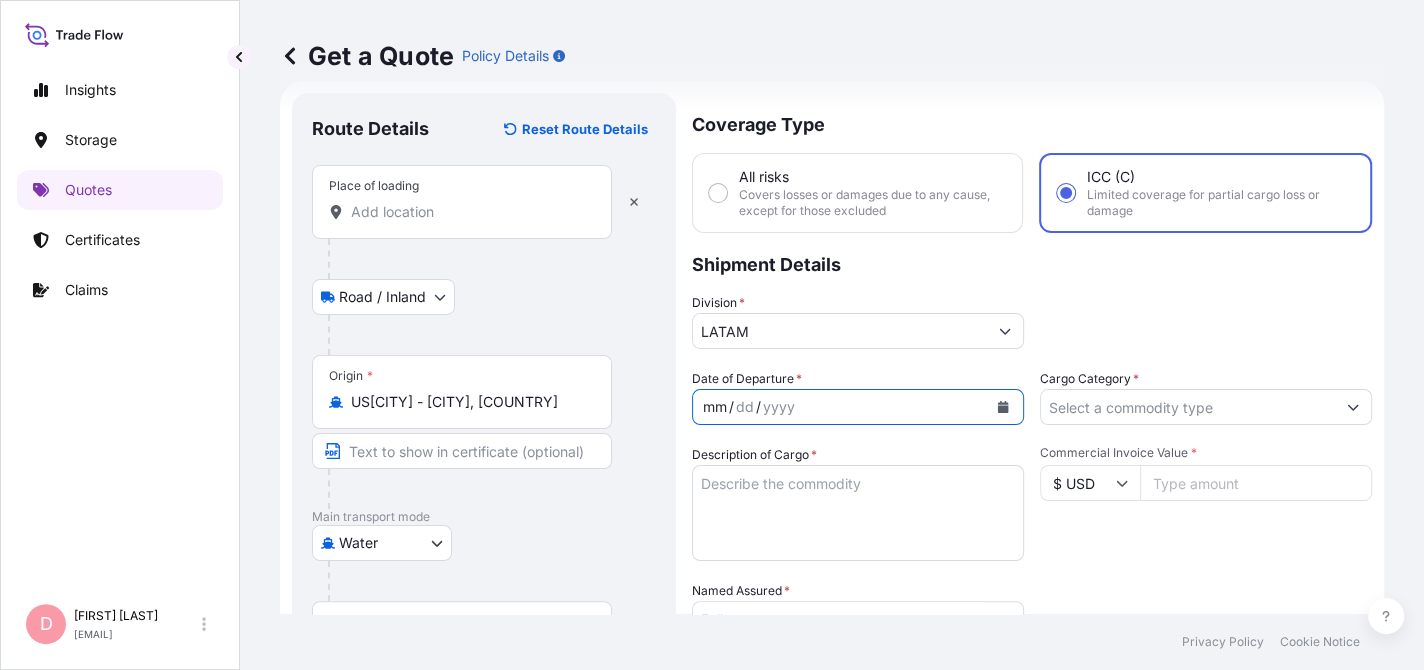 click on "mm / dd / yyyy" at bounding box center [840, 407] 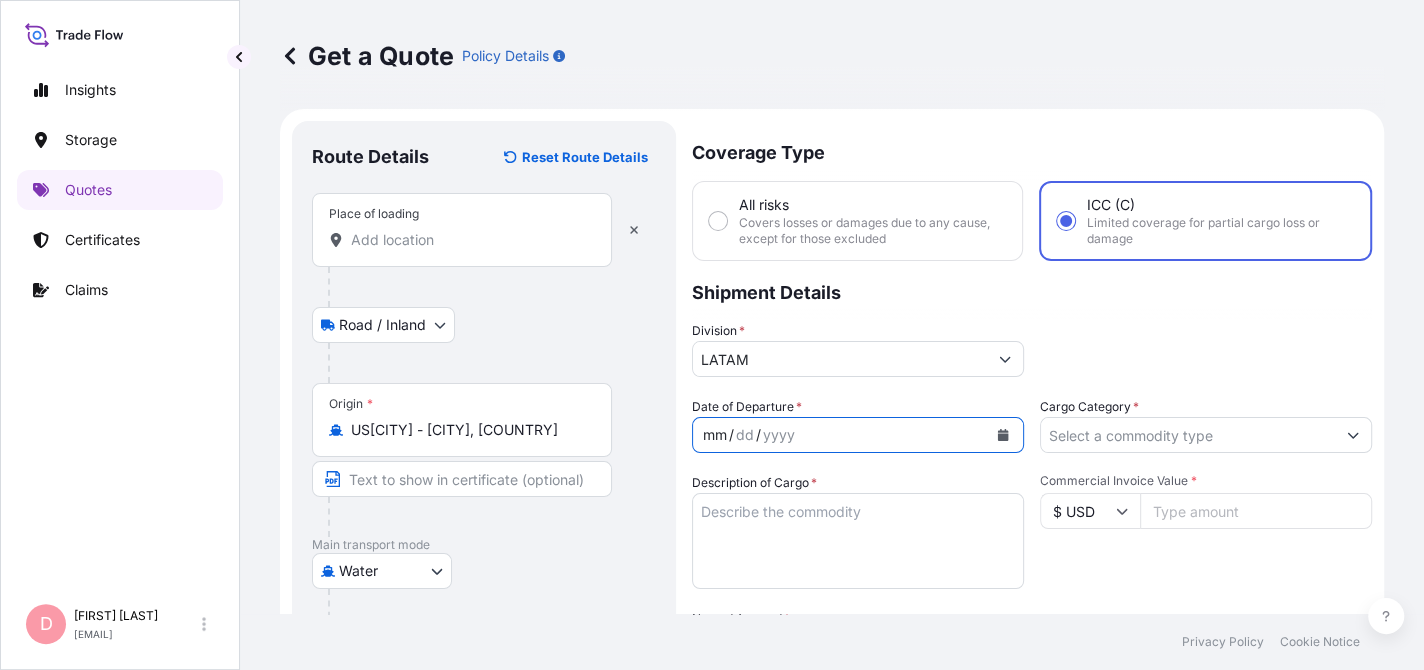 scroll, scrollTop: 0, scrollLeft: 0, axis: both 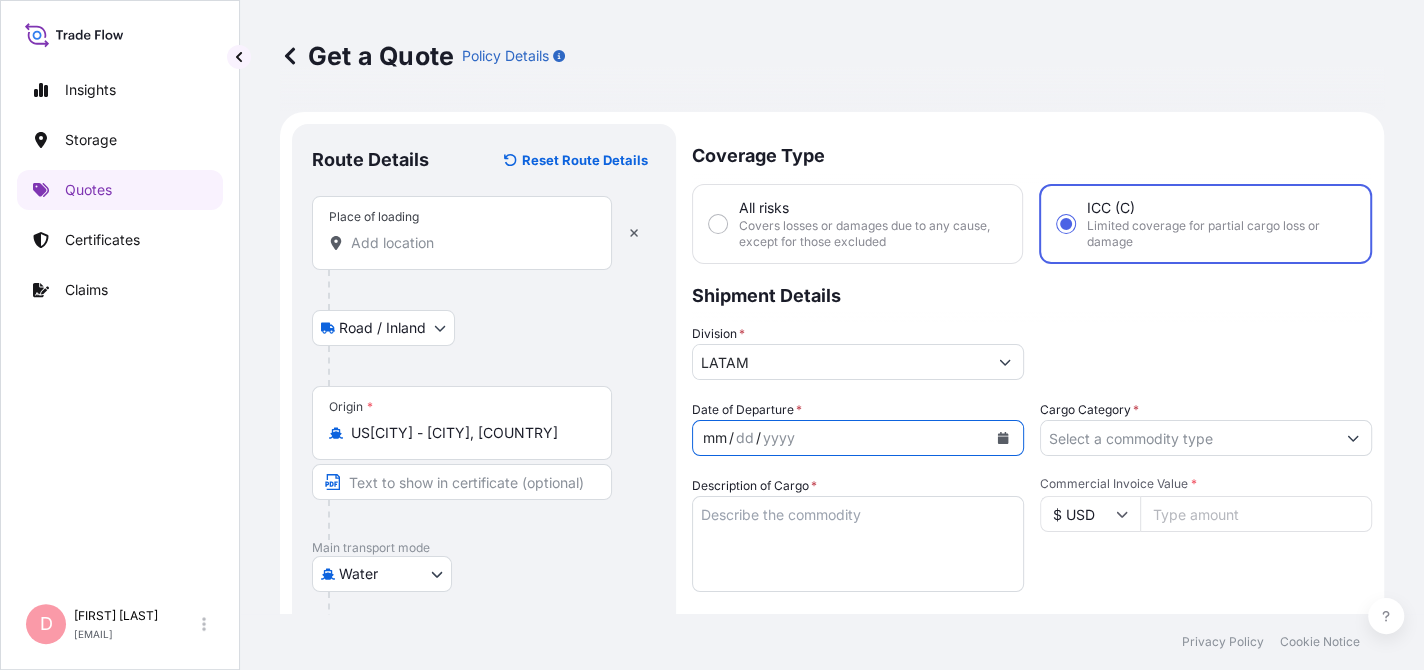 click on "Place of loading" at bounding box center (462, 233) 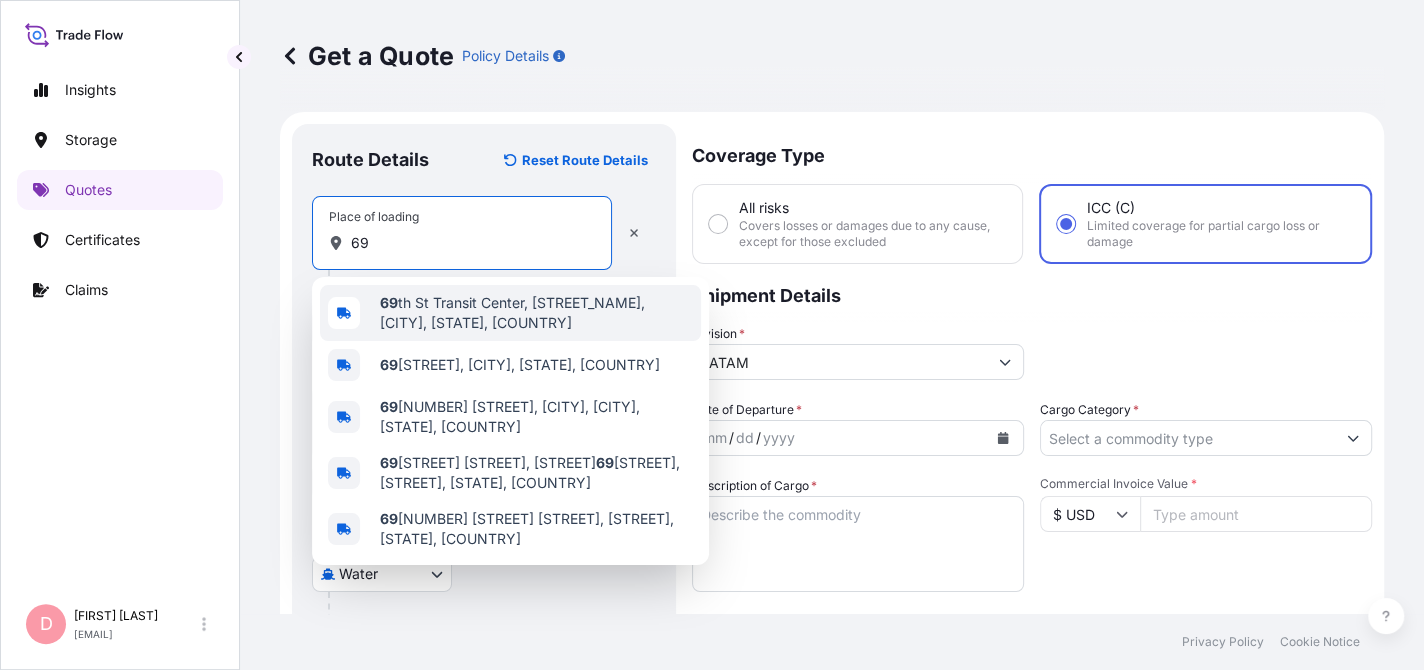 type on "6" 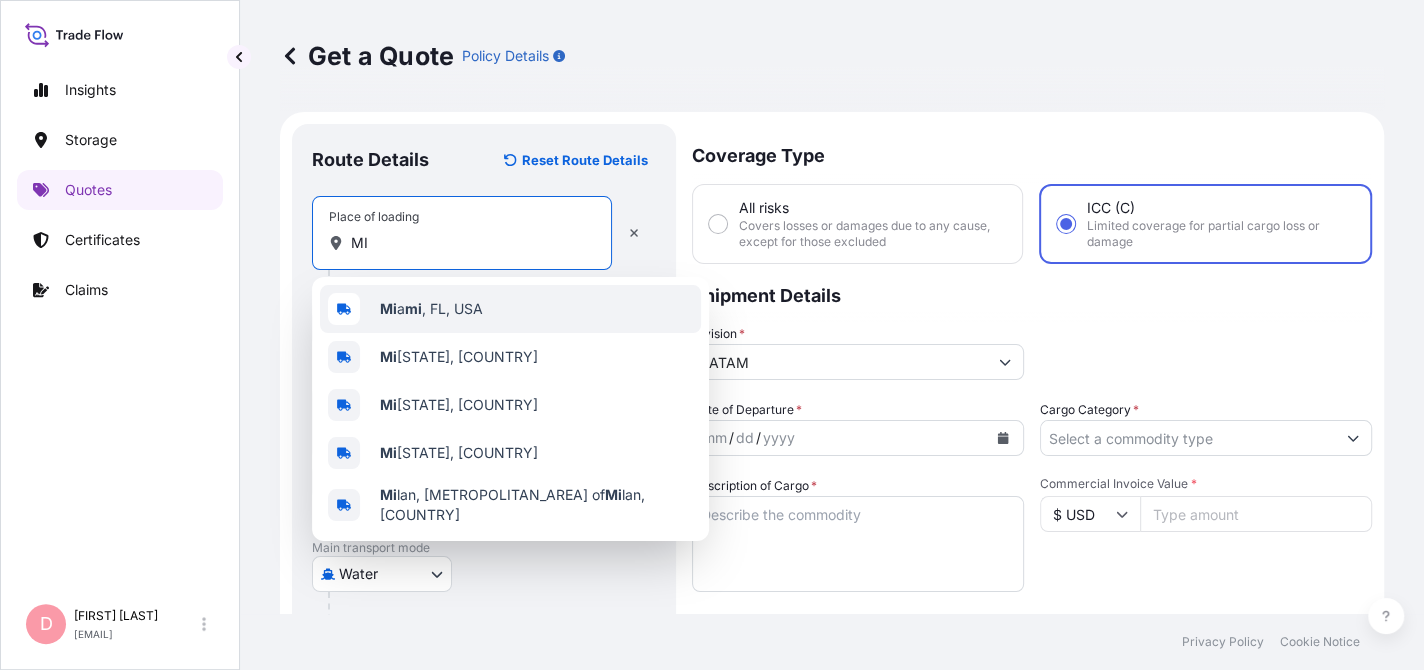 type on "M" 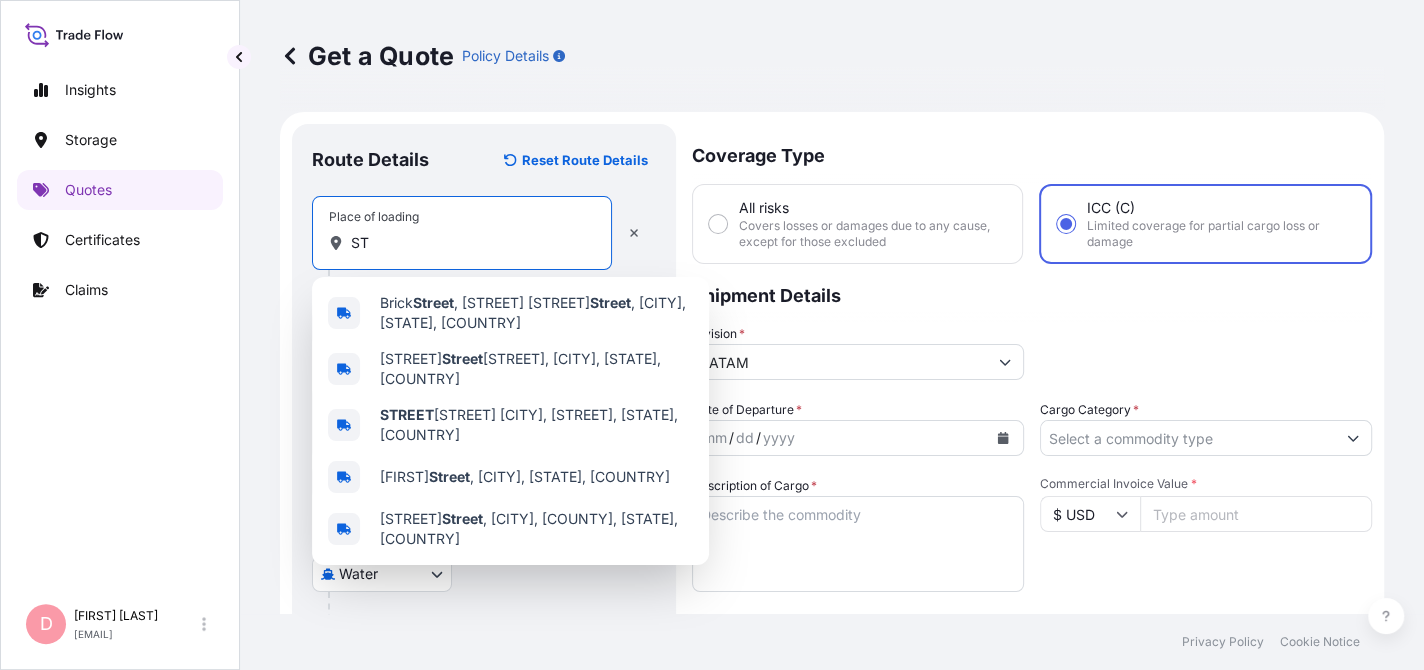 type on "S" 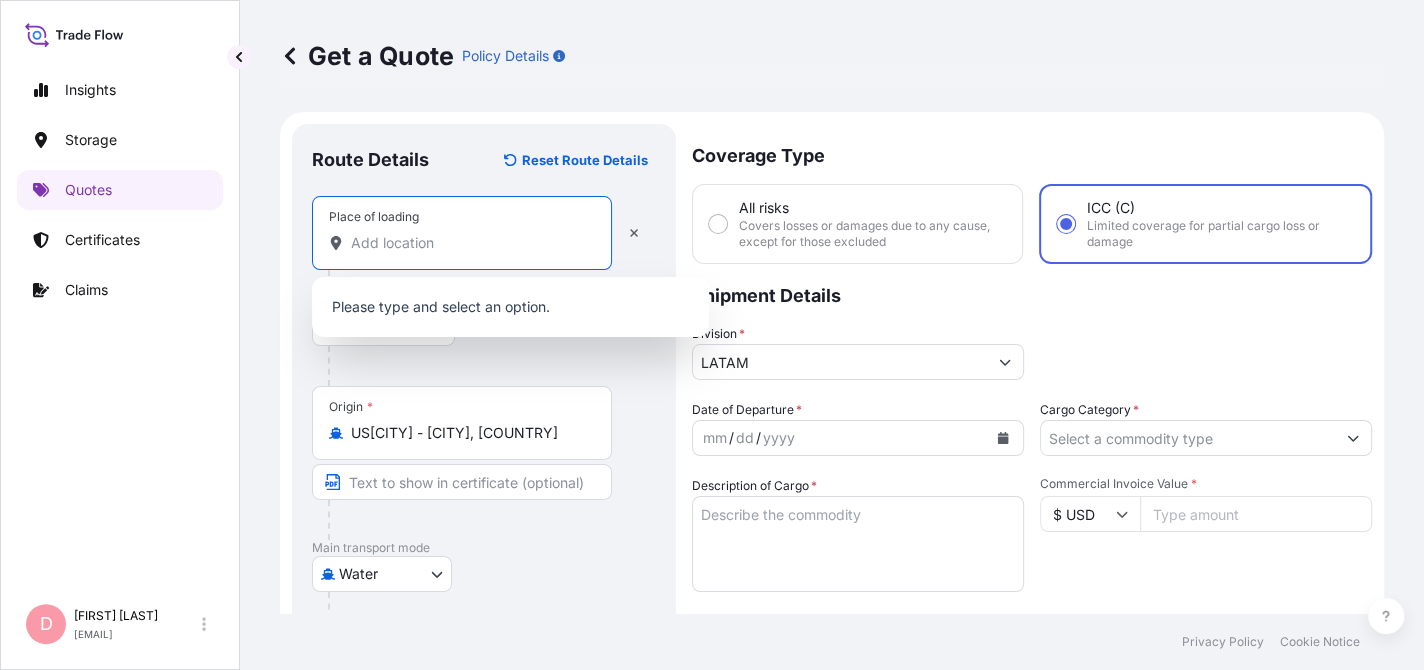 paste on "[NUMBER] [STREET] * [CITY], [STATE] [POSTAL_CODE]" 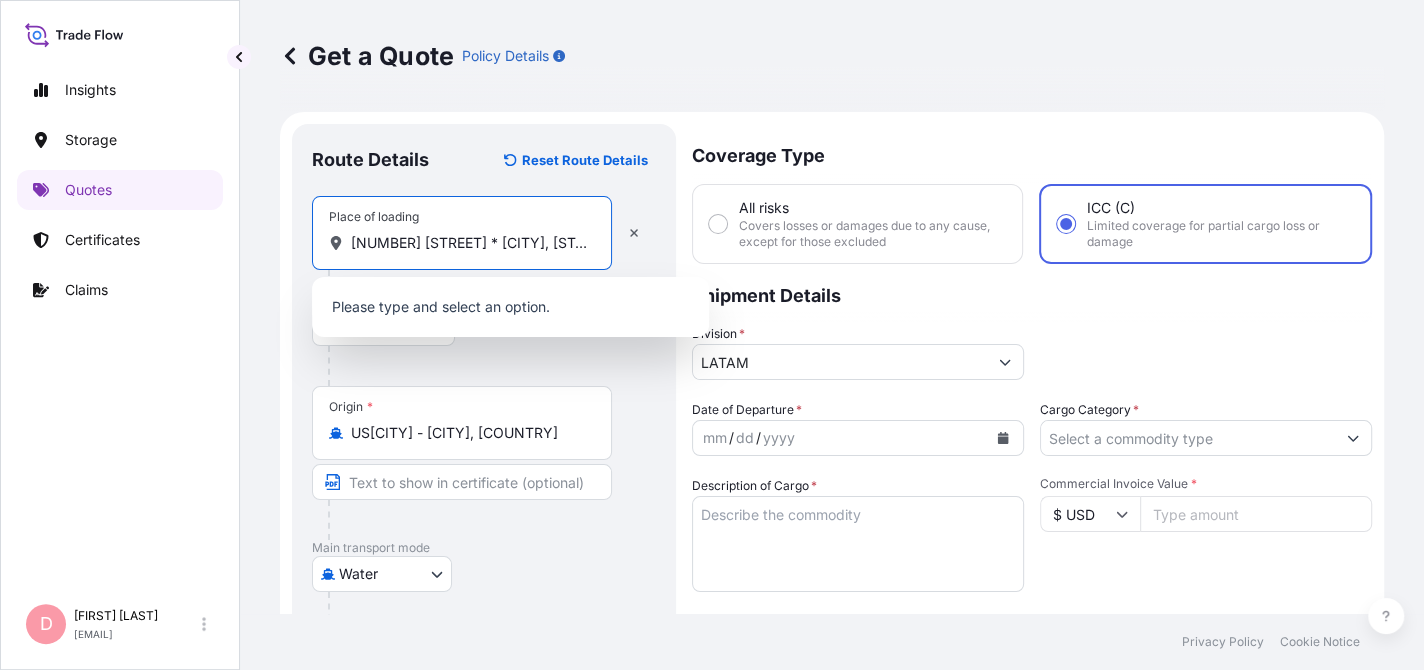 scroll, scrollTop: 0, scrollLeft: 30, axis: horizontal 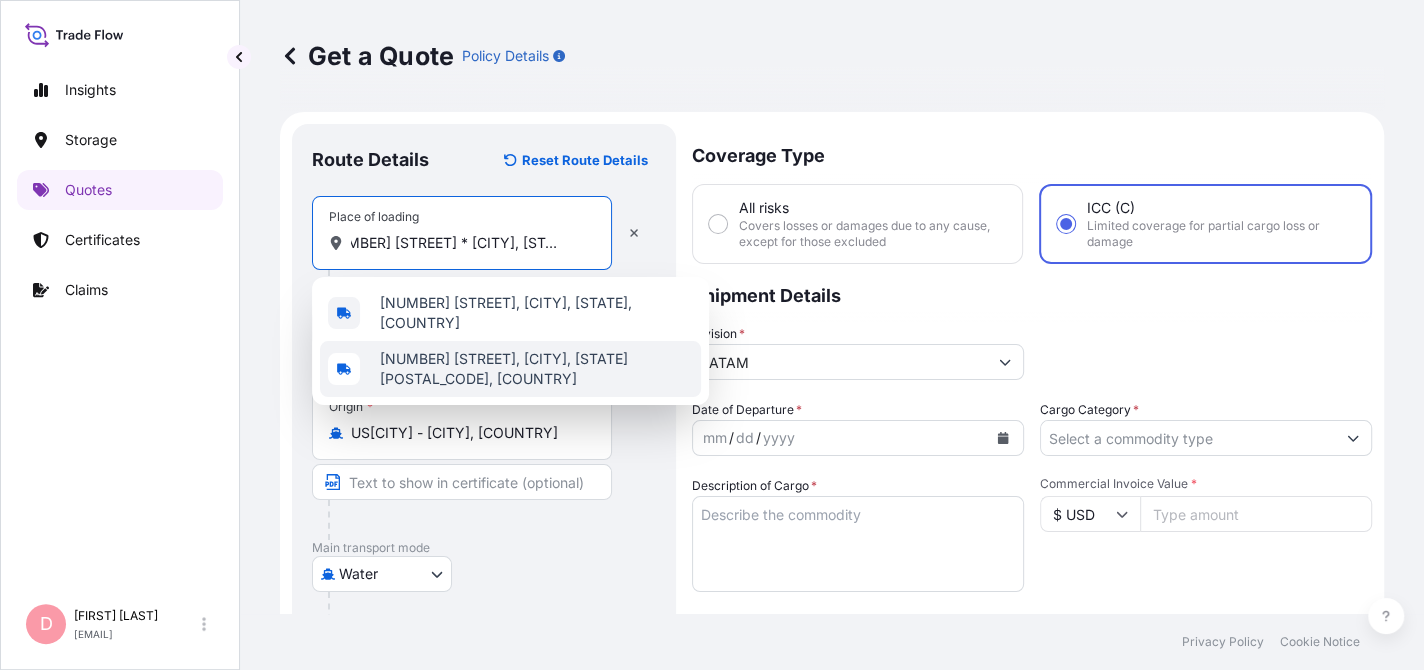 click on "[NUMBER] [STREET], [CITY], [STATE] [POSTAL_CODE], [COUNTRY]" at bounding box center [536, 369] 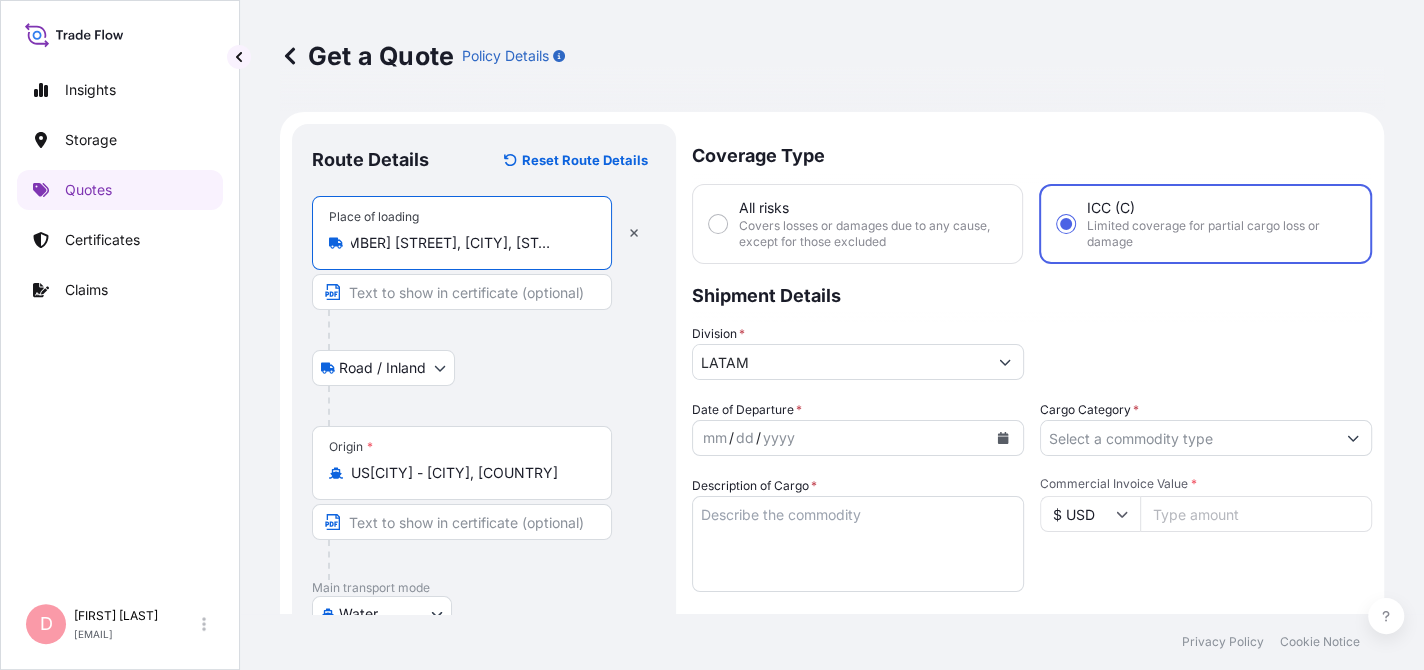 click on "[NUMBER] [STREET], [CITY], [STATE] [POSTAL_CODE], [COUNTRY]" at bounding box center [469, 243] 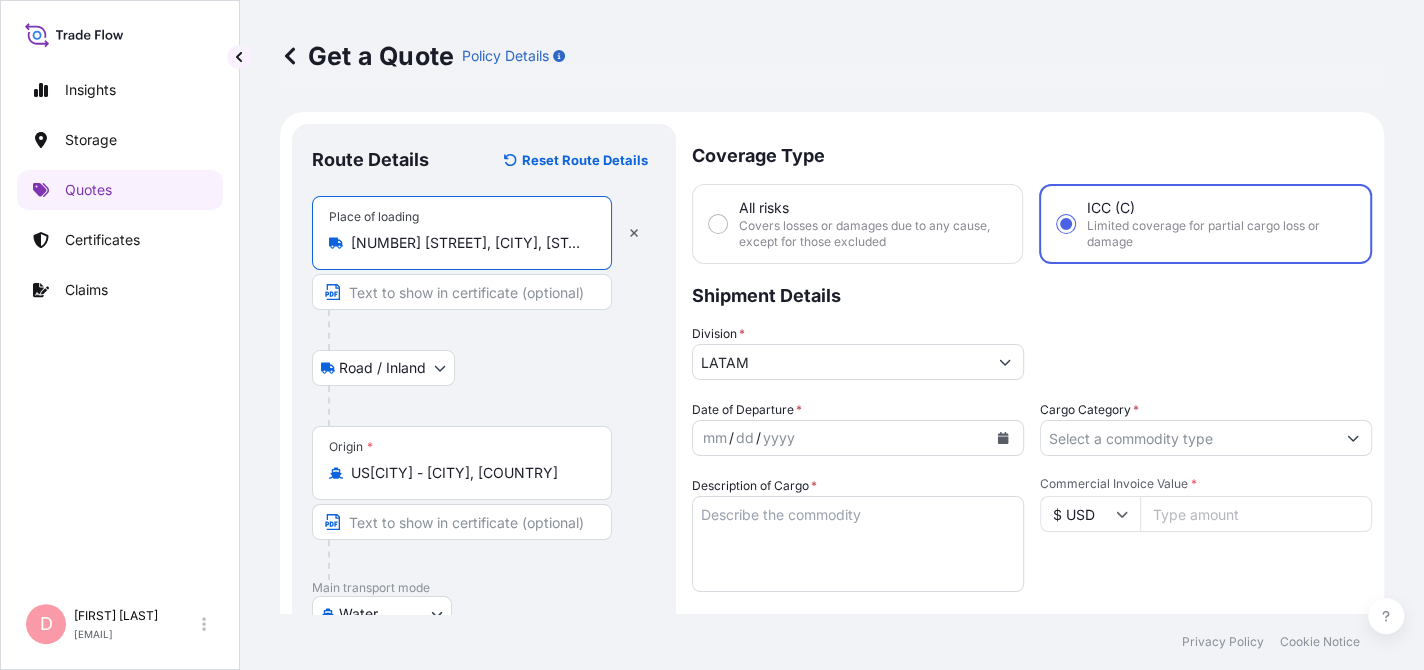 drag, startPoint x: 432, startPoint y: 247, endPoint x: 218, endPoint y: 246, distance: 214.00233 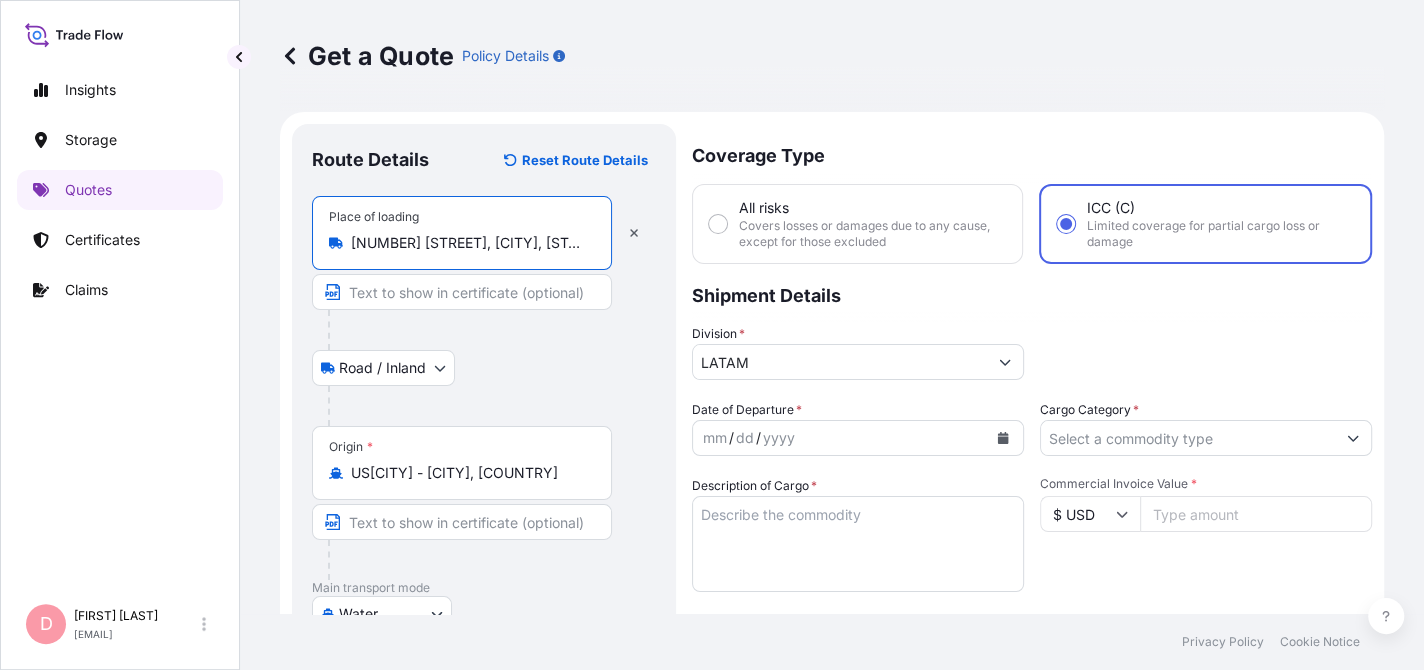 click on "[NUMBER] [STREET], [CITY], [STATE] [POSTAL_CODE], [COUNTRY]" at bounding box center [469, 243] 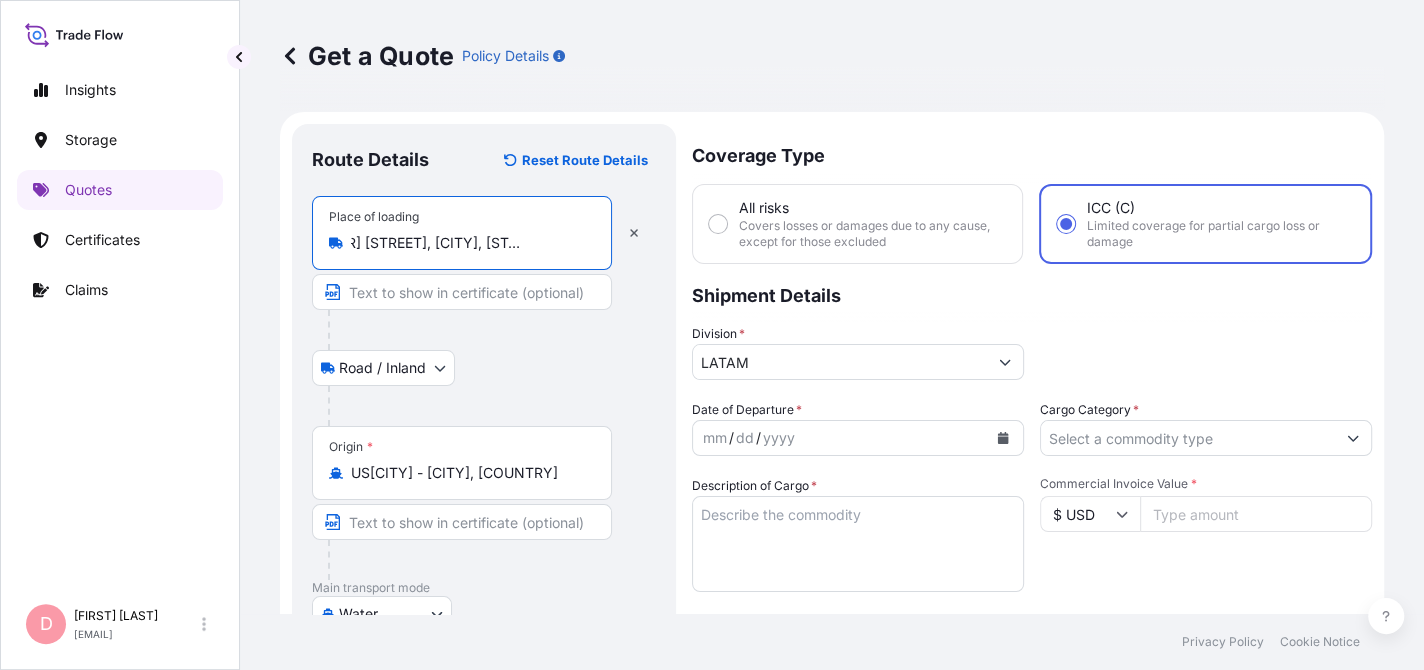 drag, startPoint x: 565, startPoint y: 242, endPoint x: 712, endPoint y: 264, distance: 148.63715 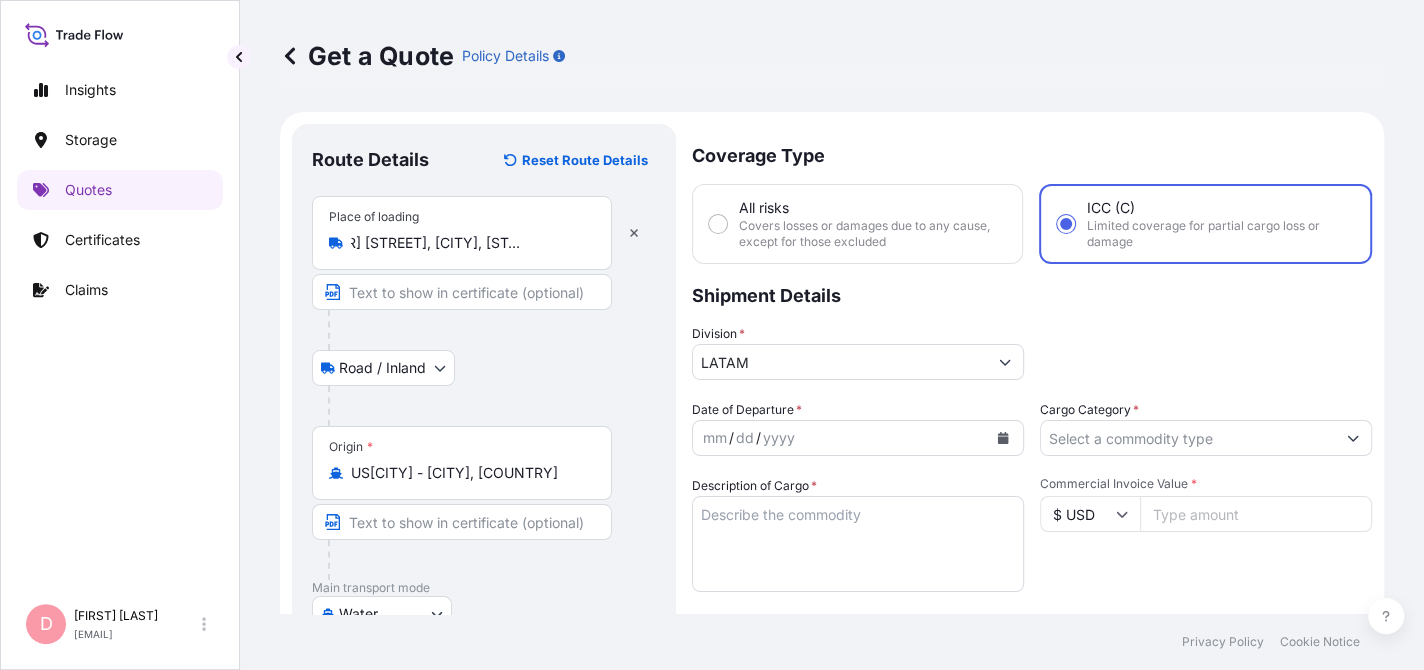 scroll, scrollTop: 0, scrollLeft: 0, axis: both 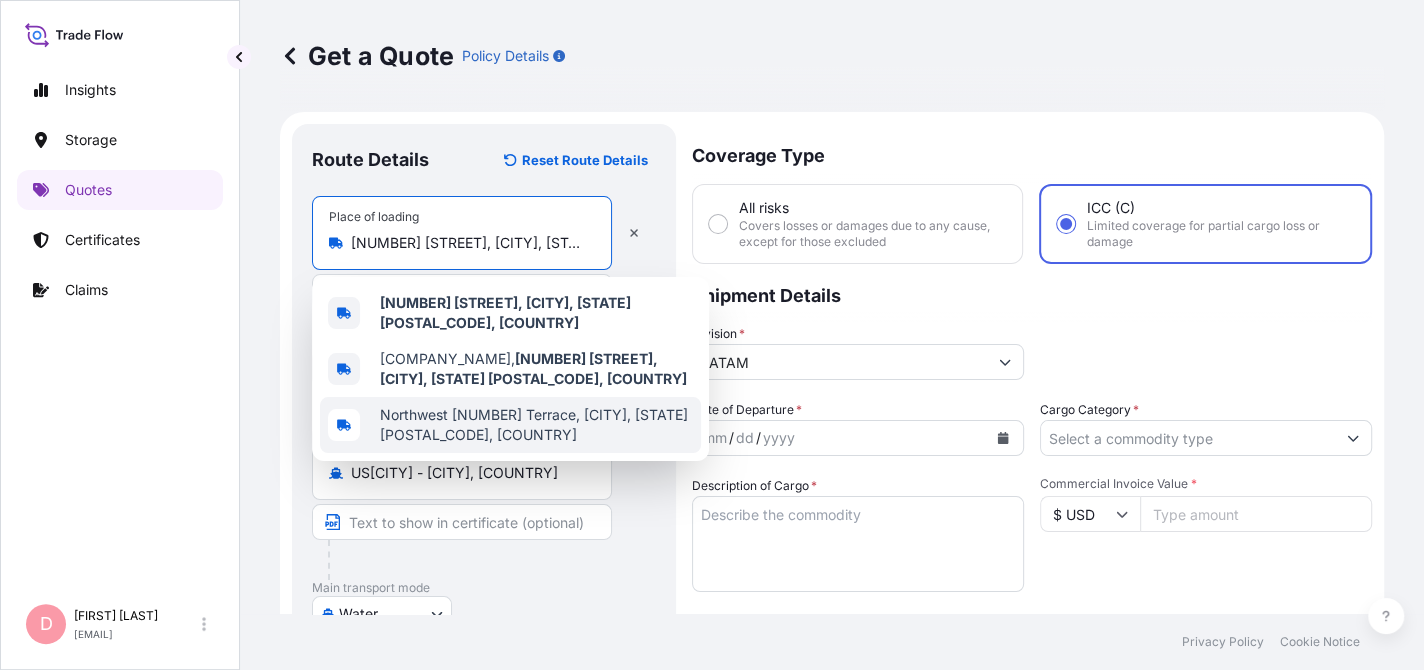 click on "Route Details Reset Route Details Place of loading [NUMBER] [STREET], [CITY], [STATE] [POSTAL_CODE], [COUNTRY] Road / Inland Road / Inland Origin * US[CITY] - [CITY], [COUNTRY] Main transport mode Water Air Water Inland Destination * [CITY][CITY] - [CITY], [COUNTRY] Cover port to door - Add place of discharge Road / Inland Road / Inland Place of Discharge" at bounding box center [484, 584] 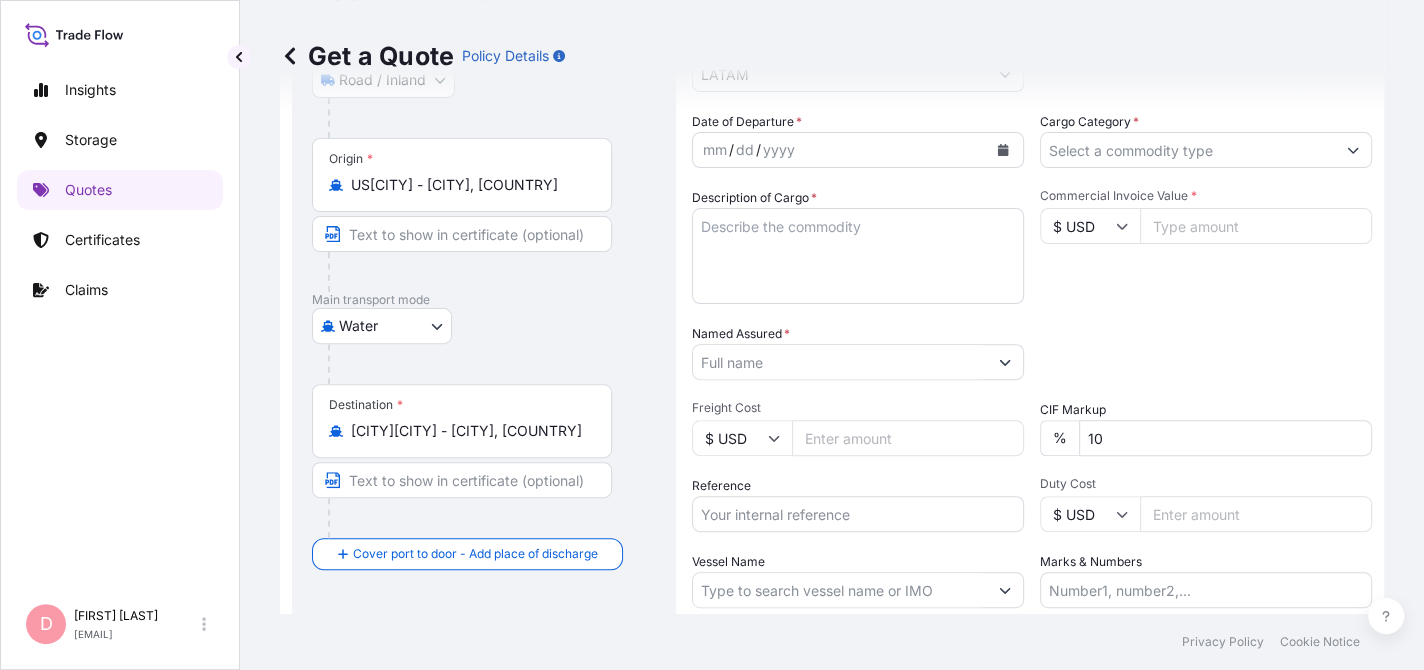 scroll, scrollTop: 0, scrollLeft: 0, axis: both 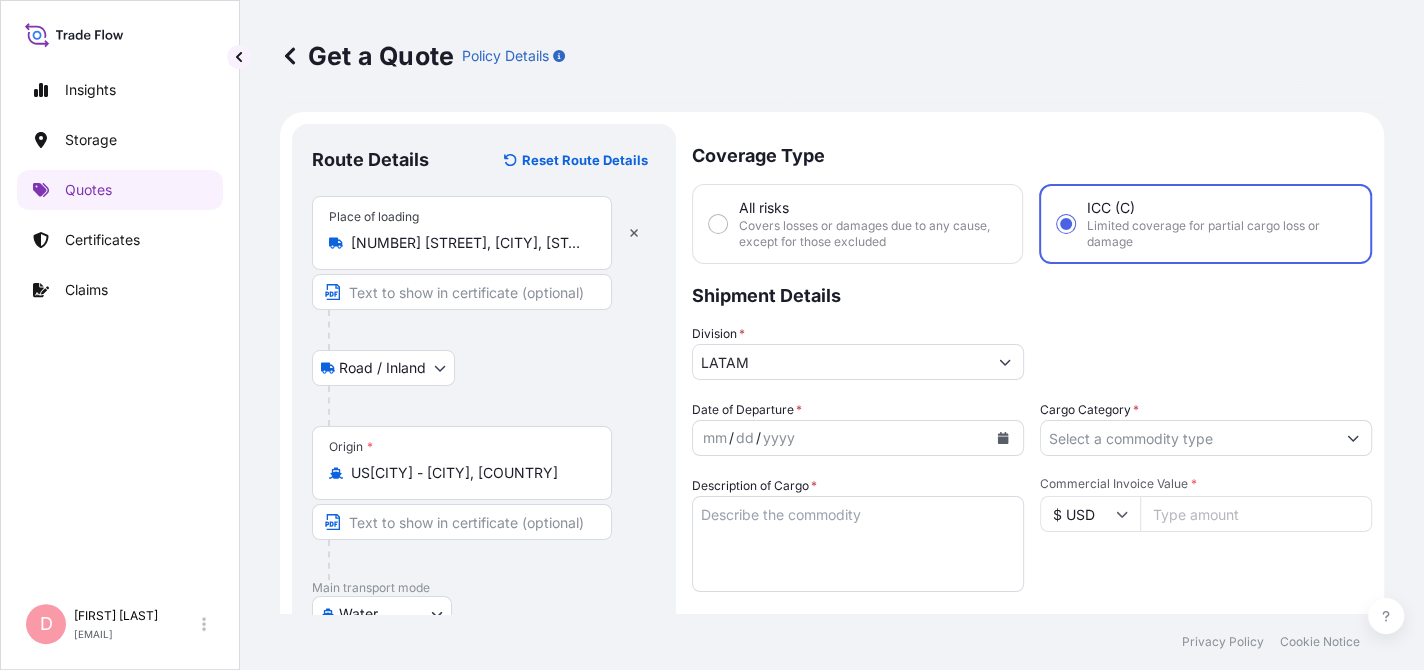 click on "Commercial Invoice Value   *" at bounding box center [1256, 514] 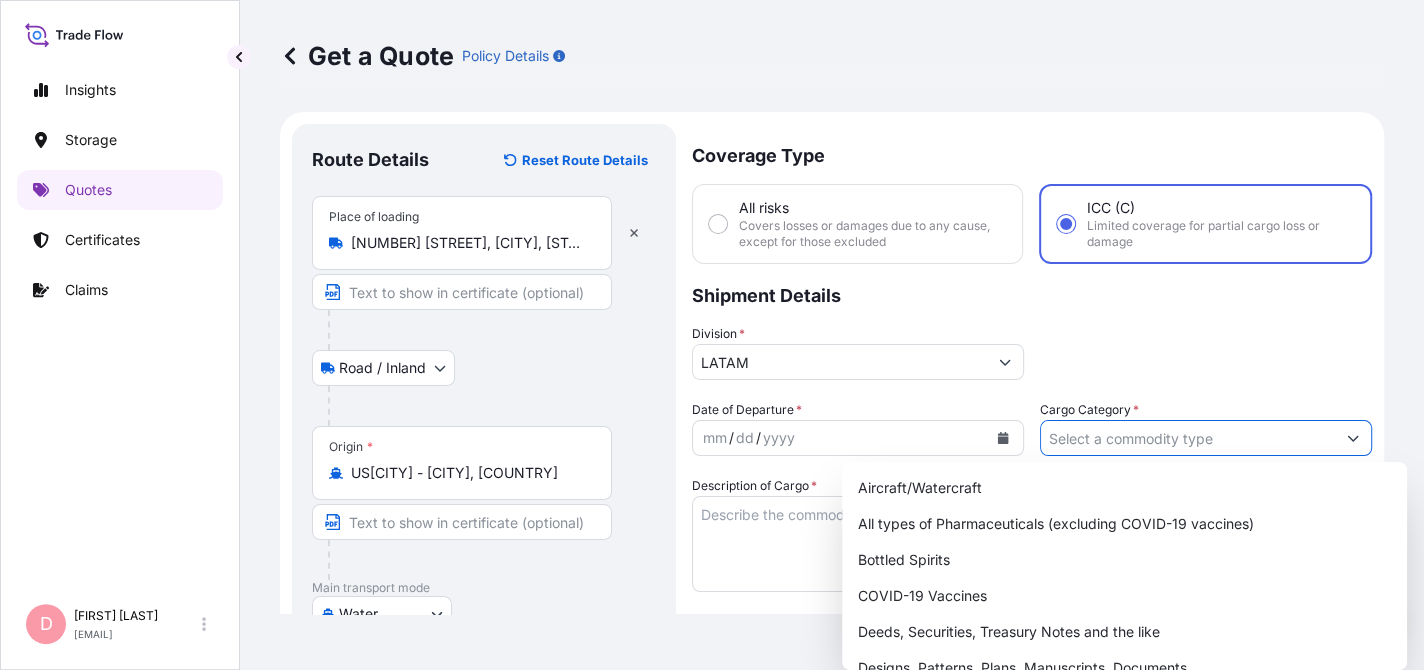 click on "Cargo Category *" at bounding box center [1188, 438] 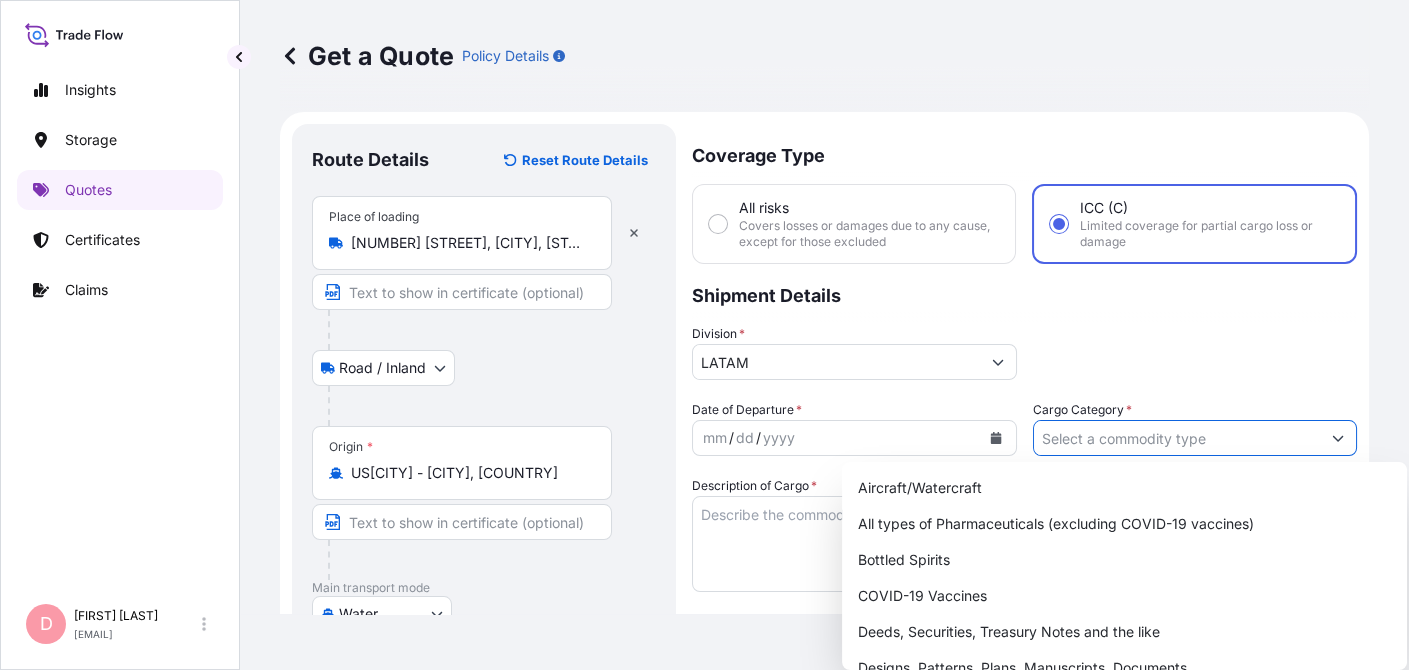 paste on "[PRICE]" 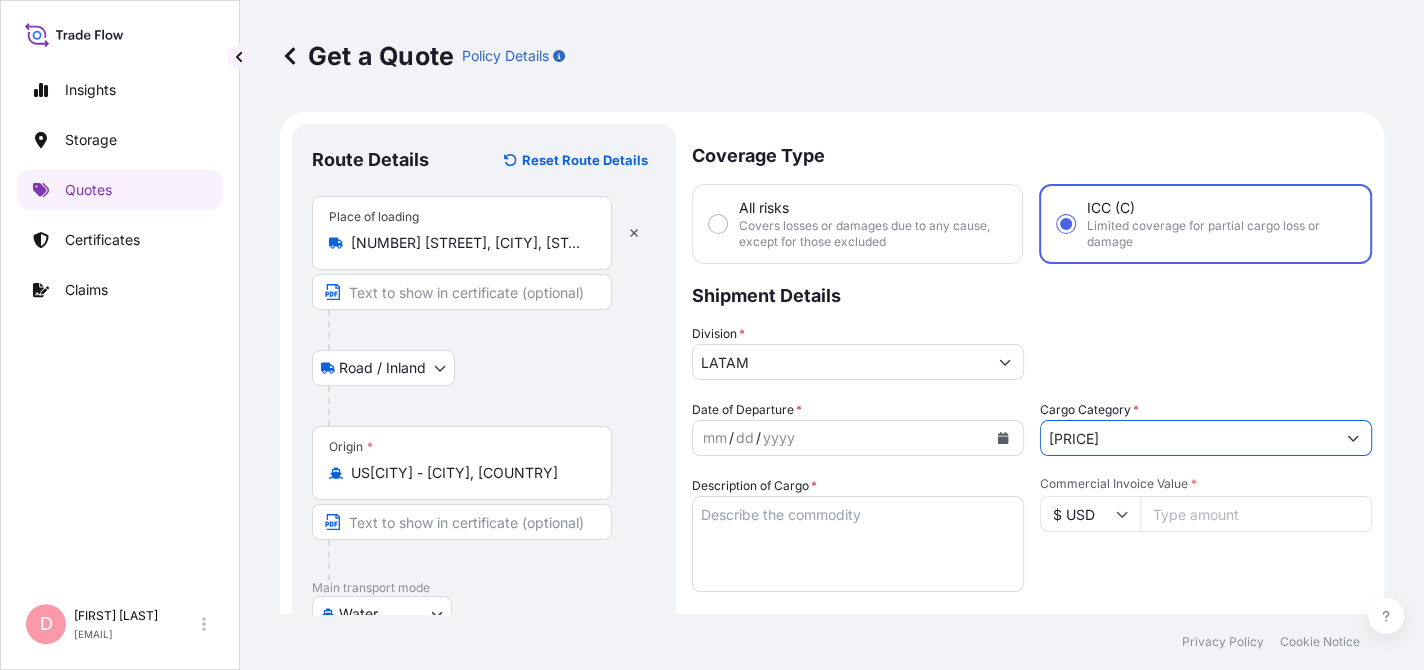 type on "[PRICE]" 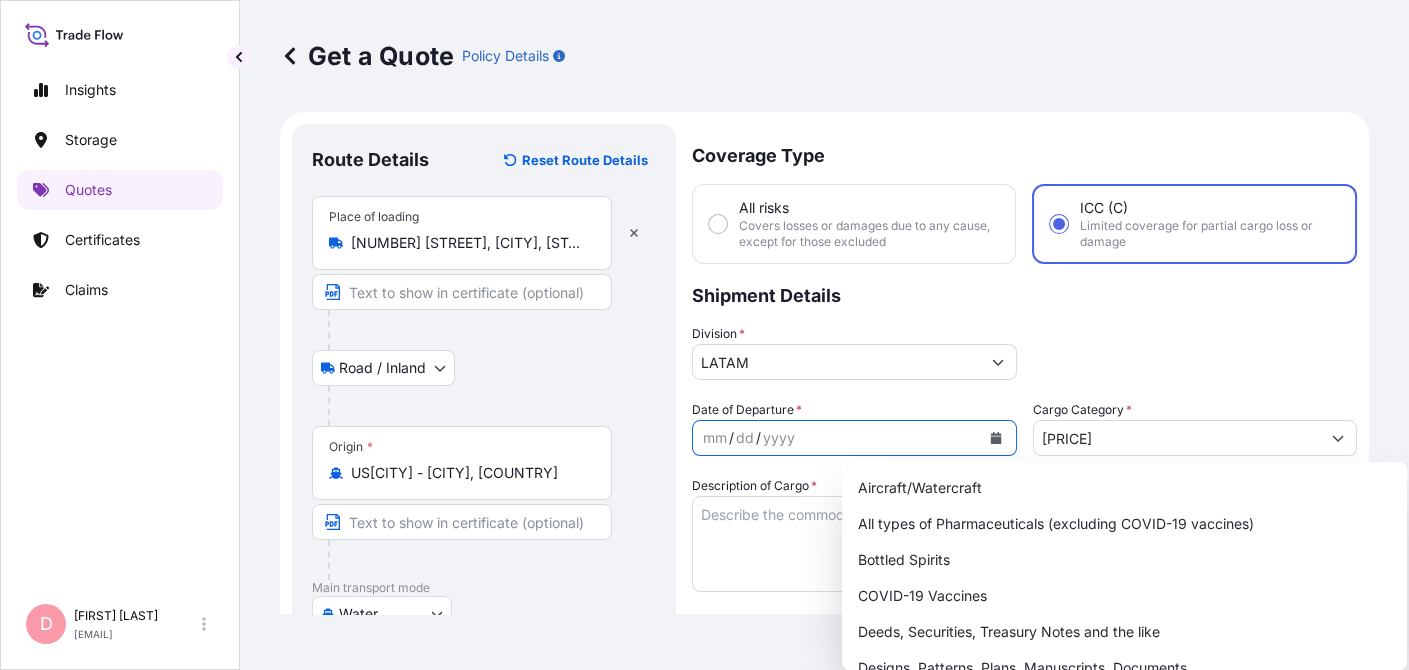 click 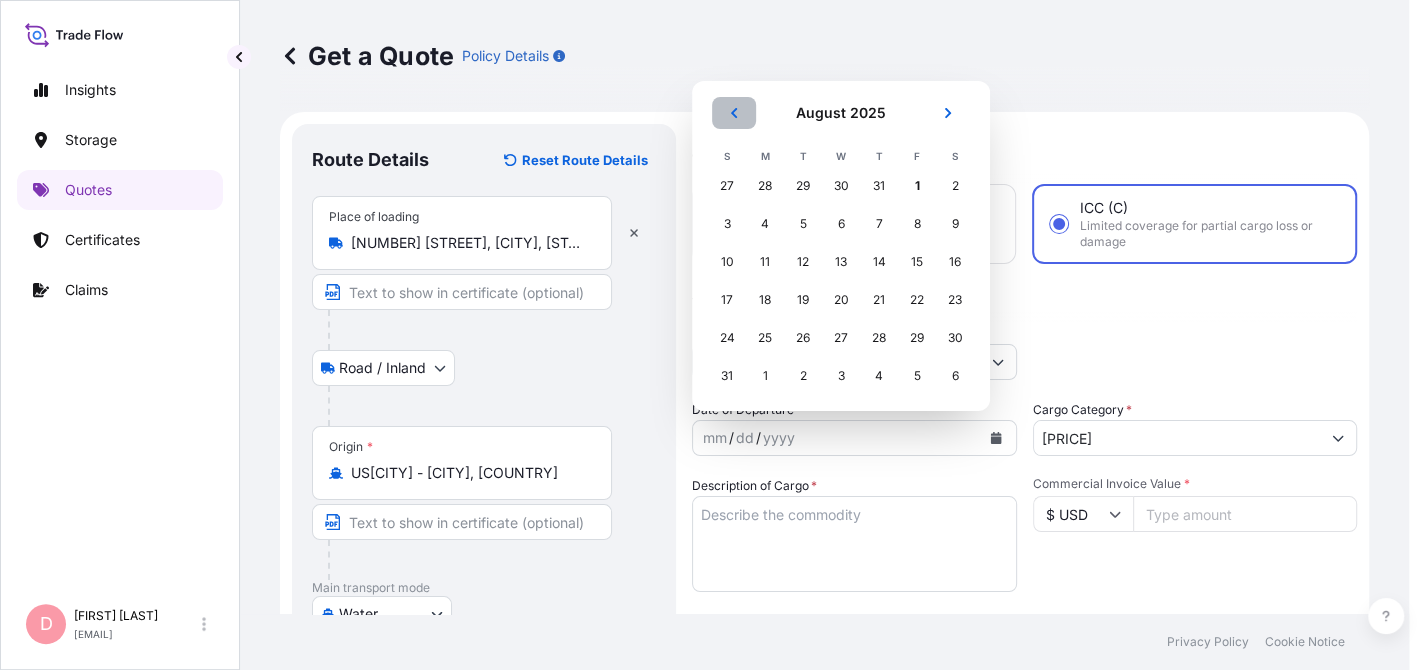 click 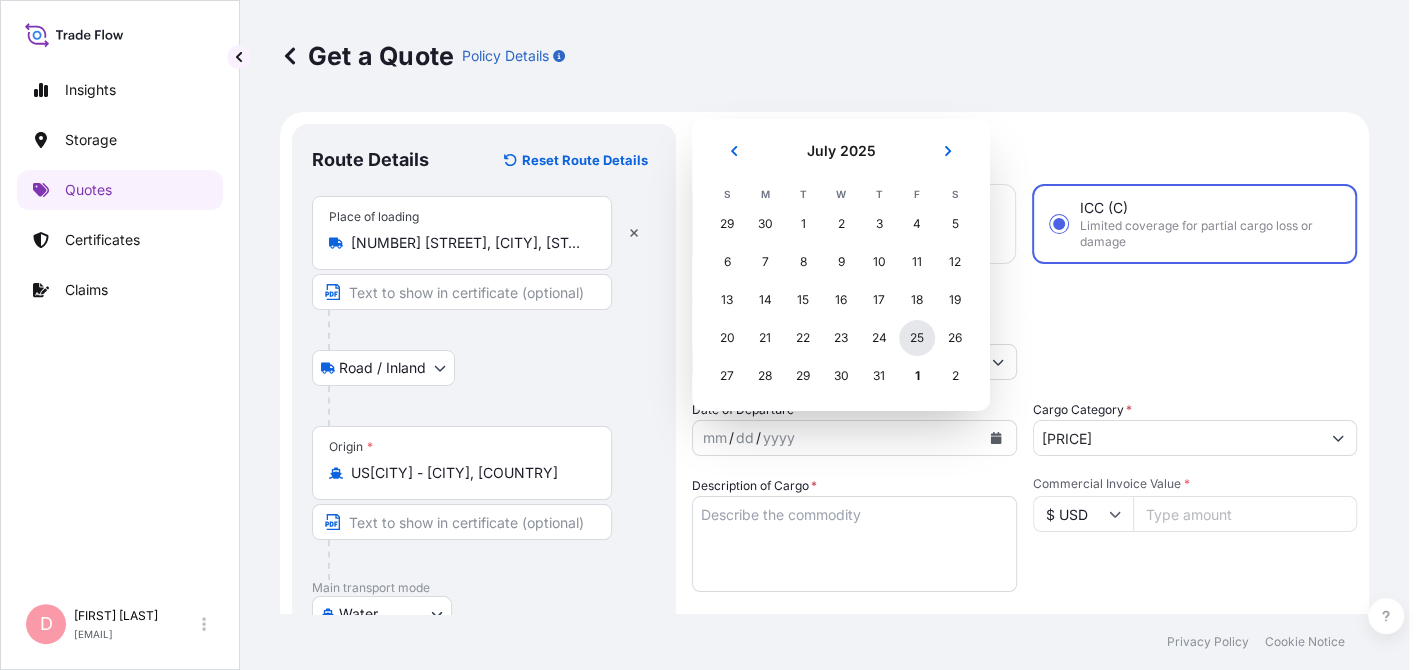 click on "25" at bounding box center [917, 338] 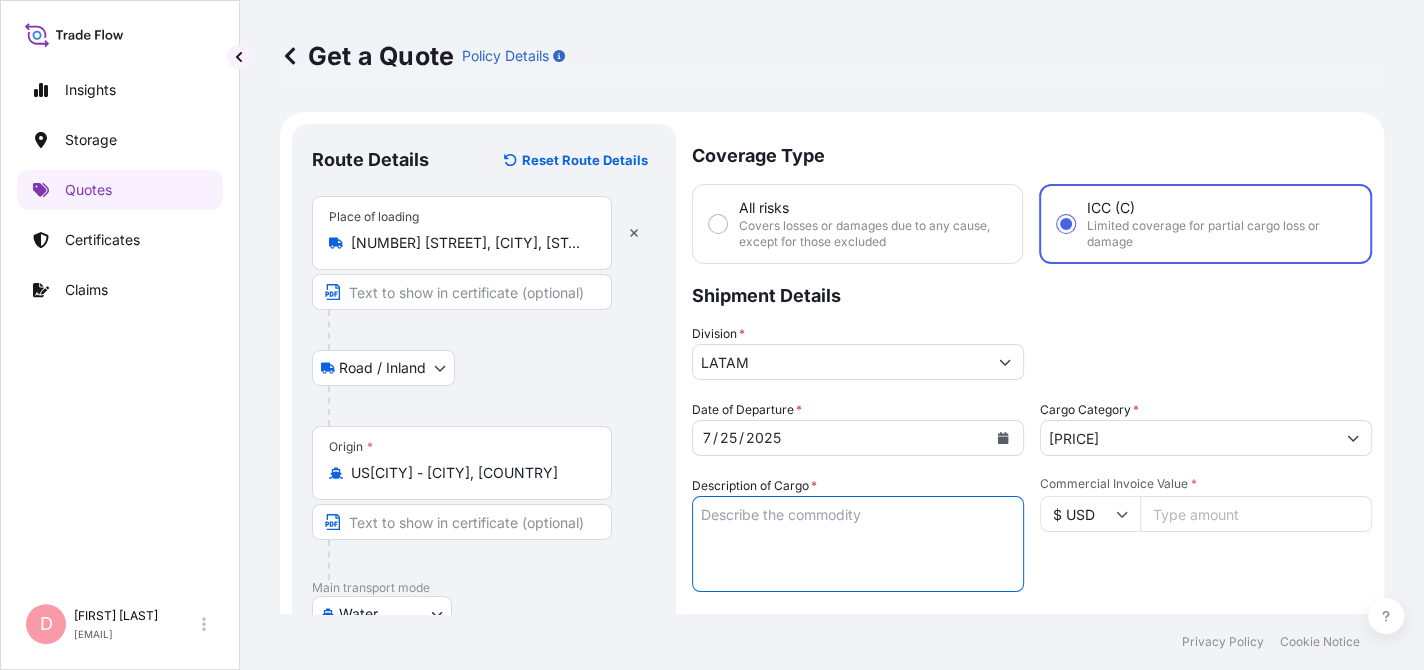 click on "Description of Cargo *" at bounding box center (858, 544) 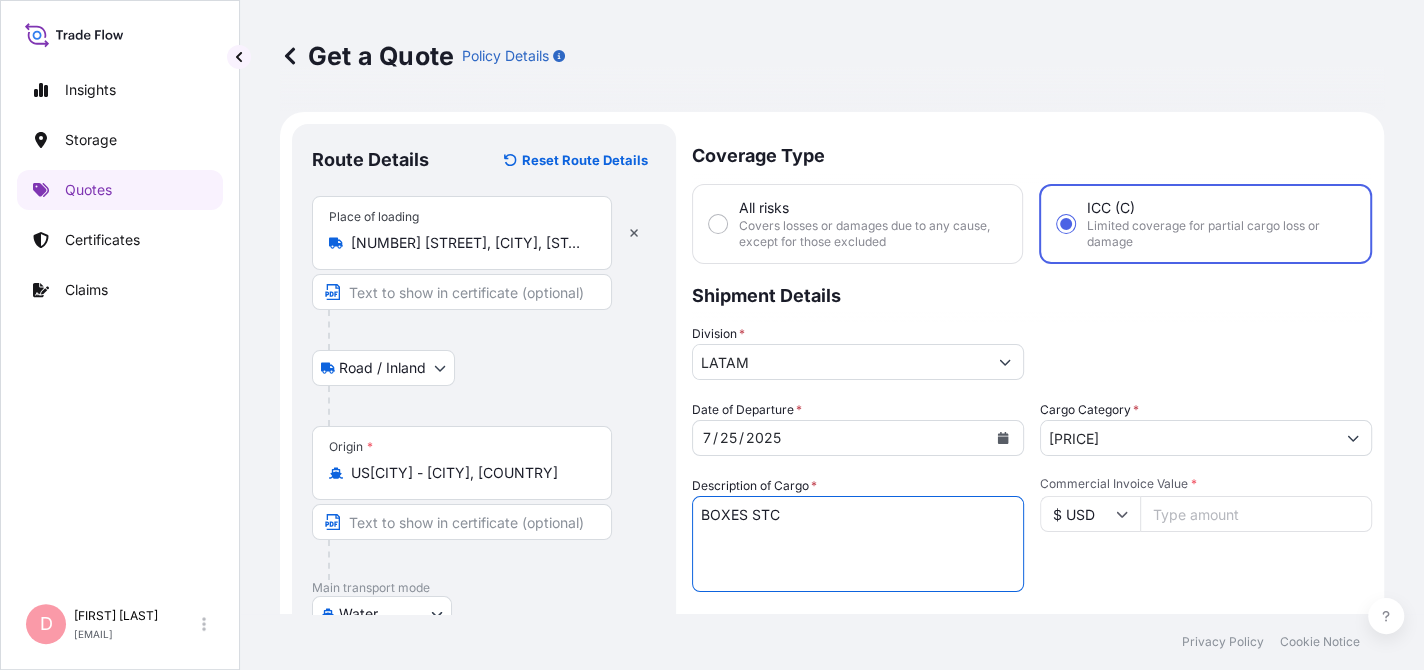 click on "BOXES STC" at bounding box center [858, 544] 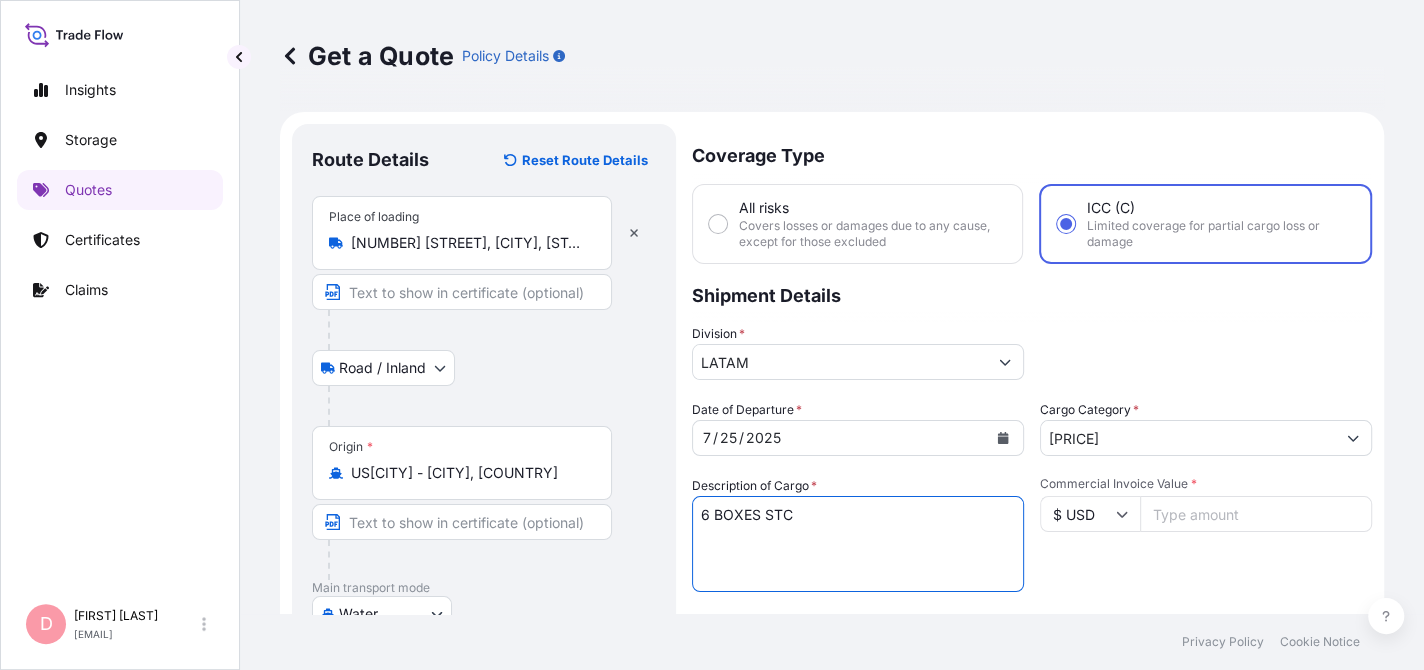 click on "6 BOXES STC" at bounding box center [858, 544] 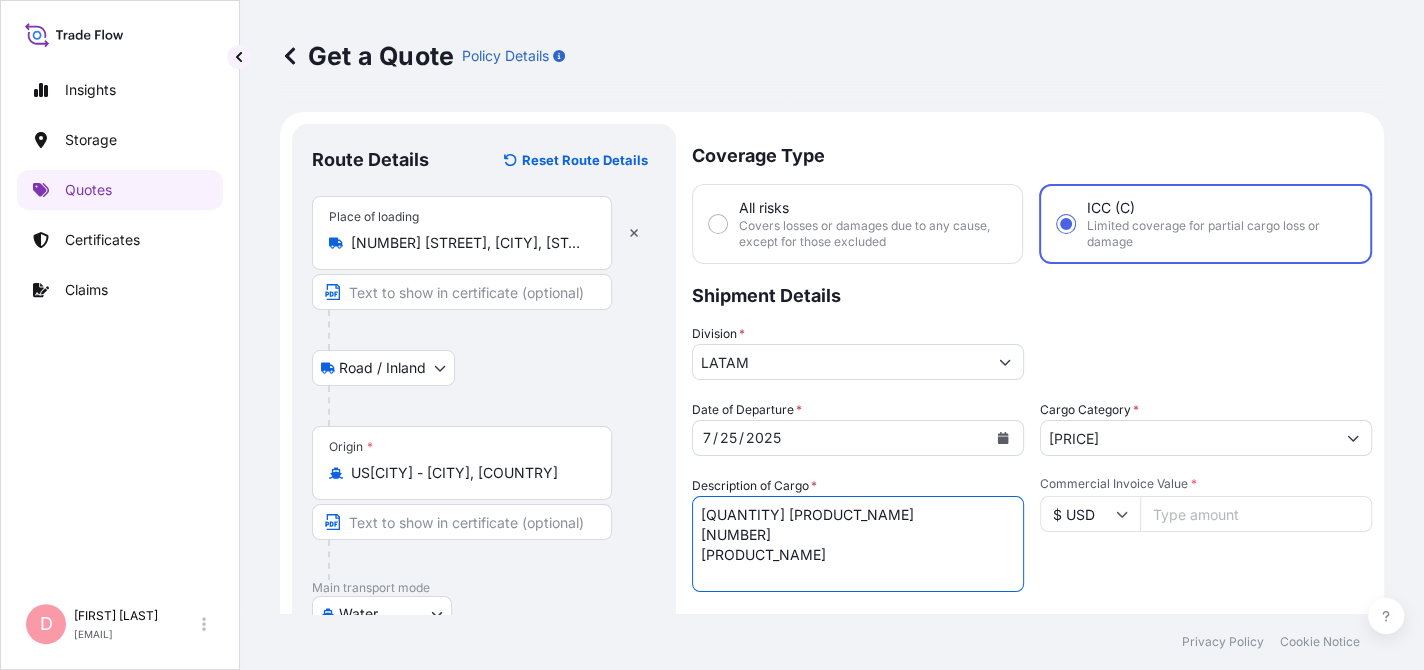click on "[QUANTITY] [PRODUCT_NAME]
[NUMBER]
[PRODUCT_NAME]" at bounding box center [858, 544] 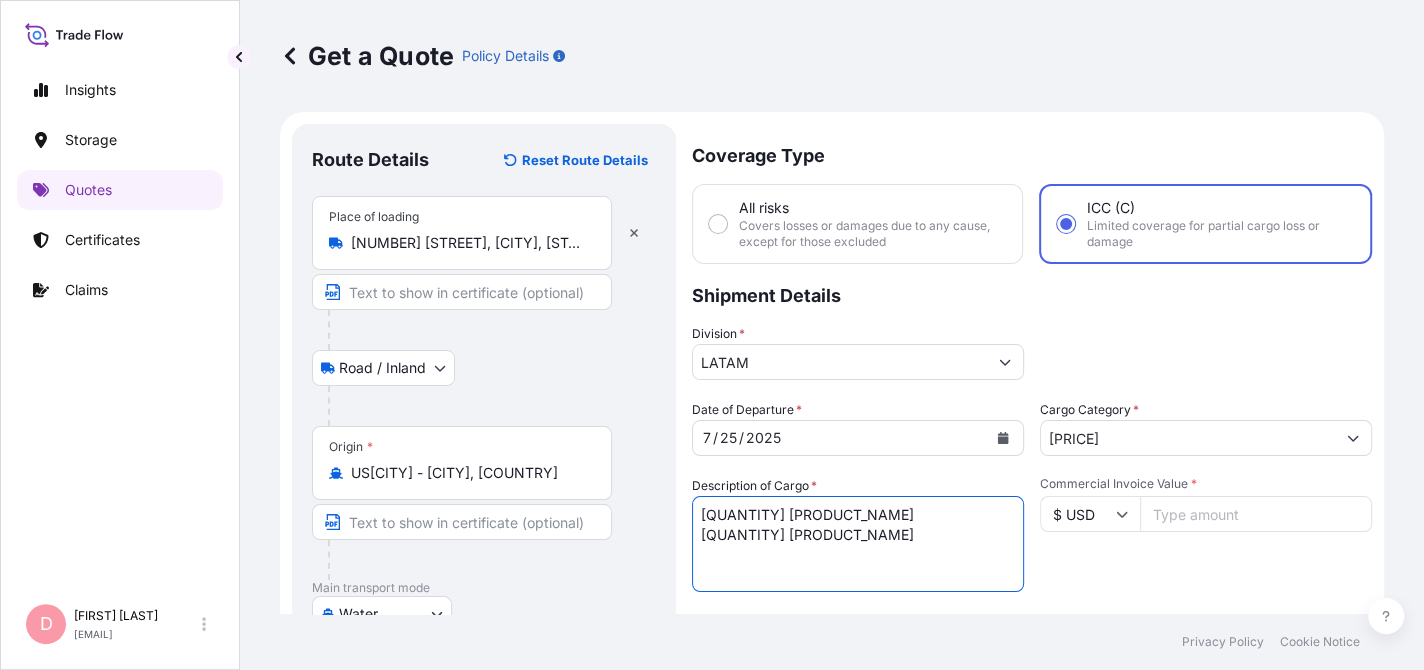 click on "[QUANTITY] [PRODUCT_NAME]
[QUANTITY] [PRODUCT_NAME]" at bounding box center (858, 544) 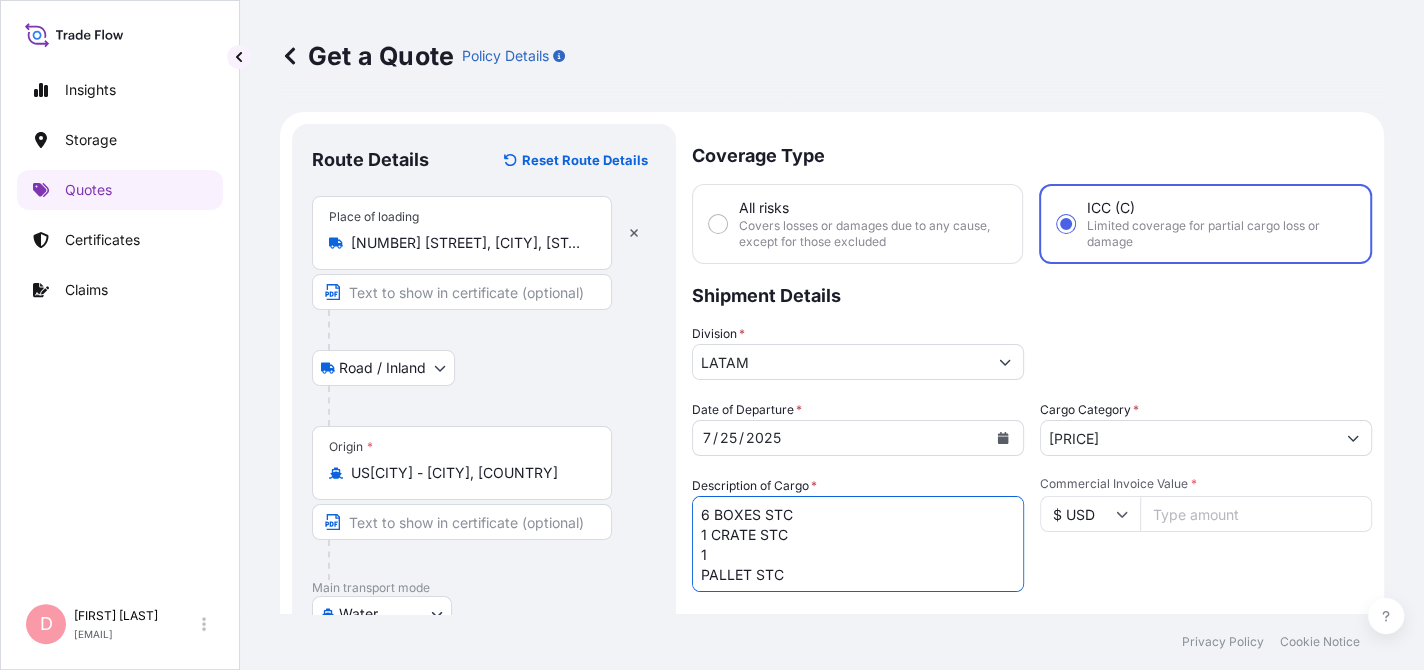 click on "6 BOXES STC
1 CRATE STC
1
PALLET STC" at bounding box center (858, 544) 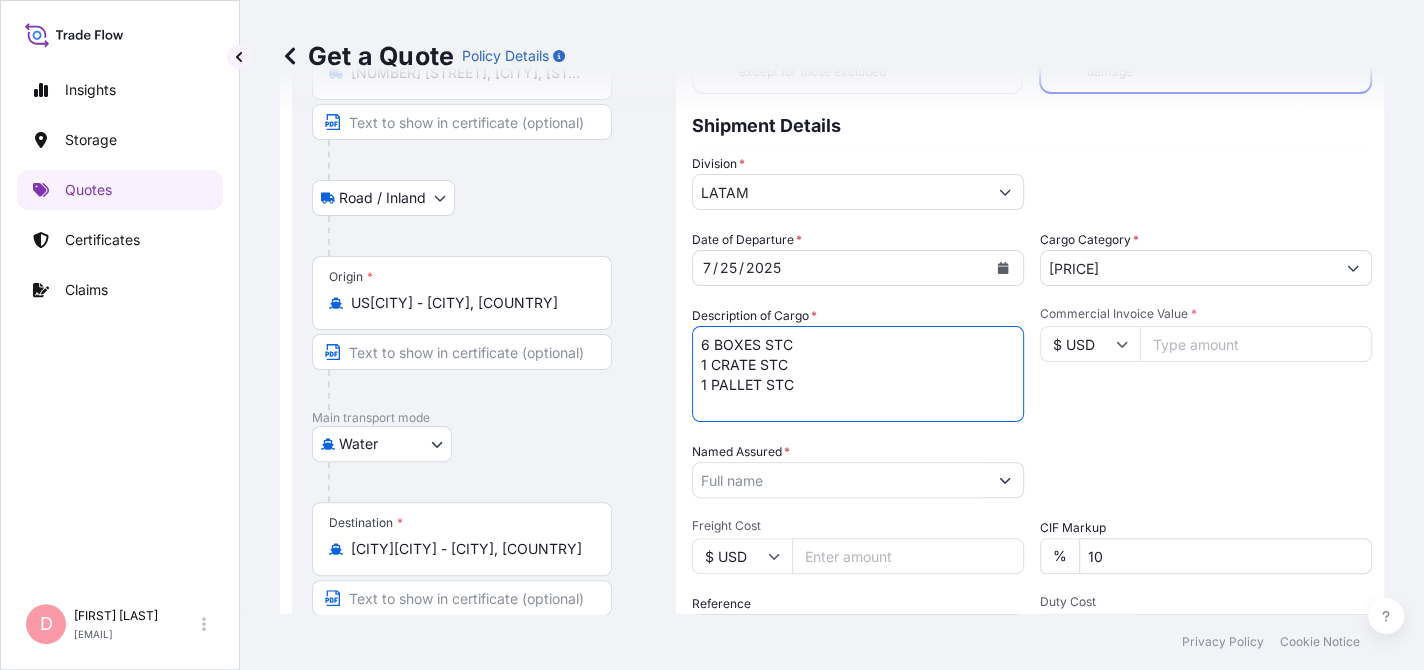scroll, scrollTop: 200, scrollLeft: 0, axis: vertical 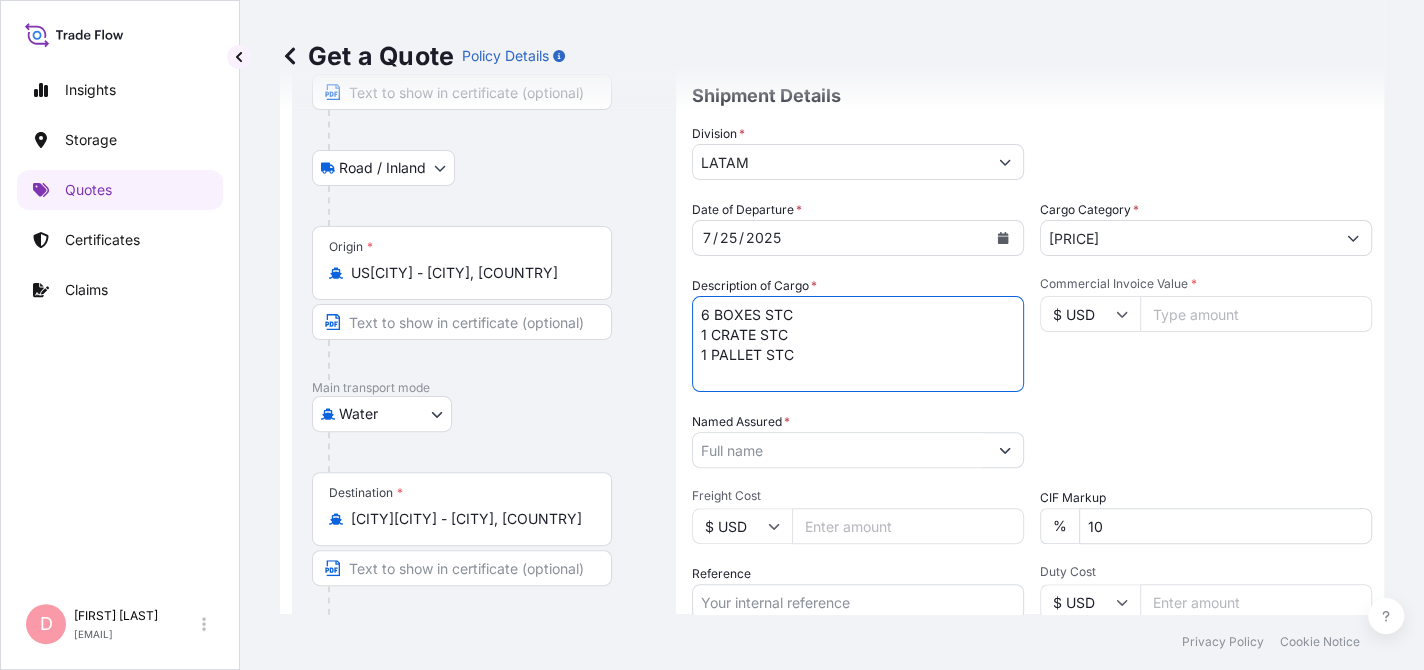 type on "6 BOXES STC
1 CRATE STC
1 PALLET STC" 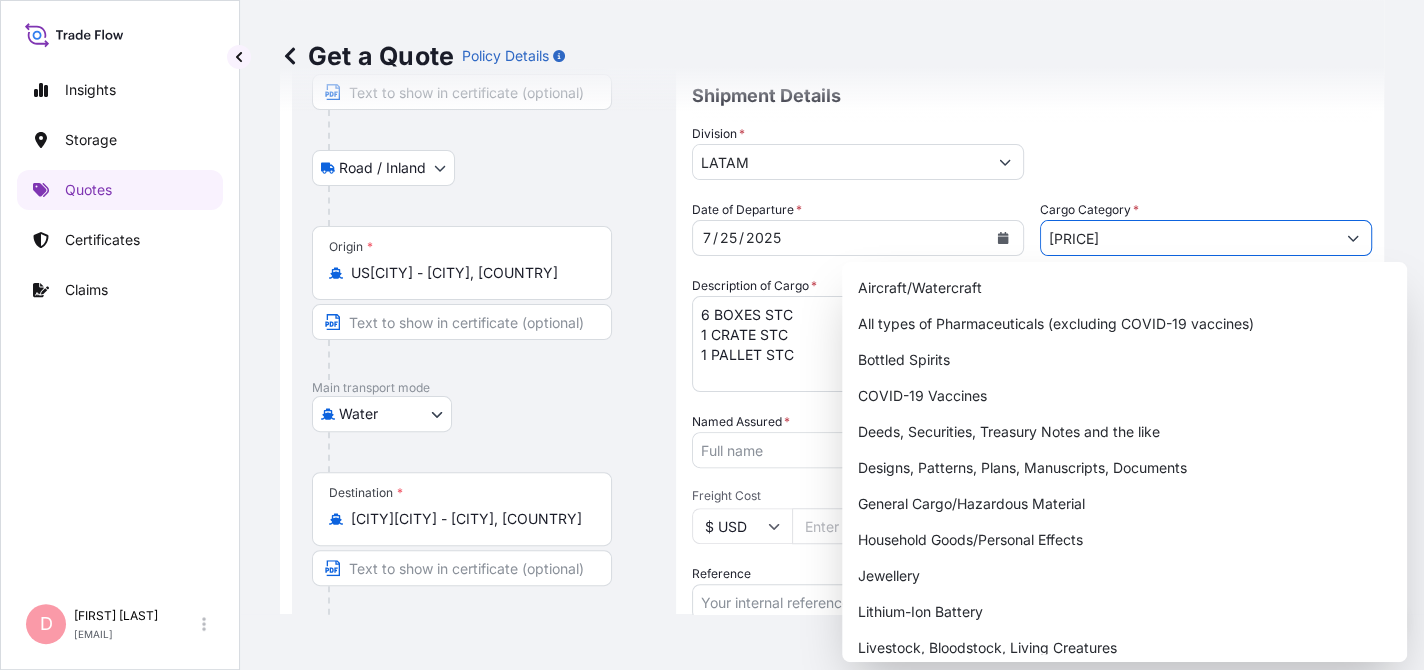 drag, startPoint x: 1140, startPoint y: 225, endPoint x: 1025, endPoint y: 202, distance: 117.27745 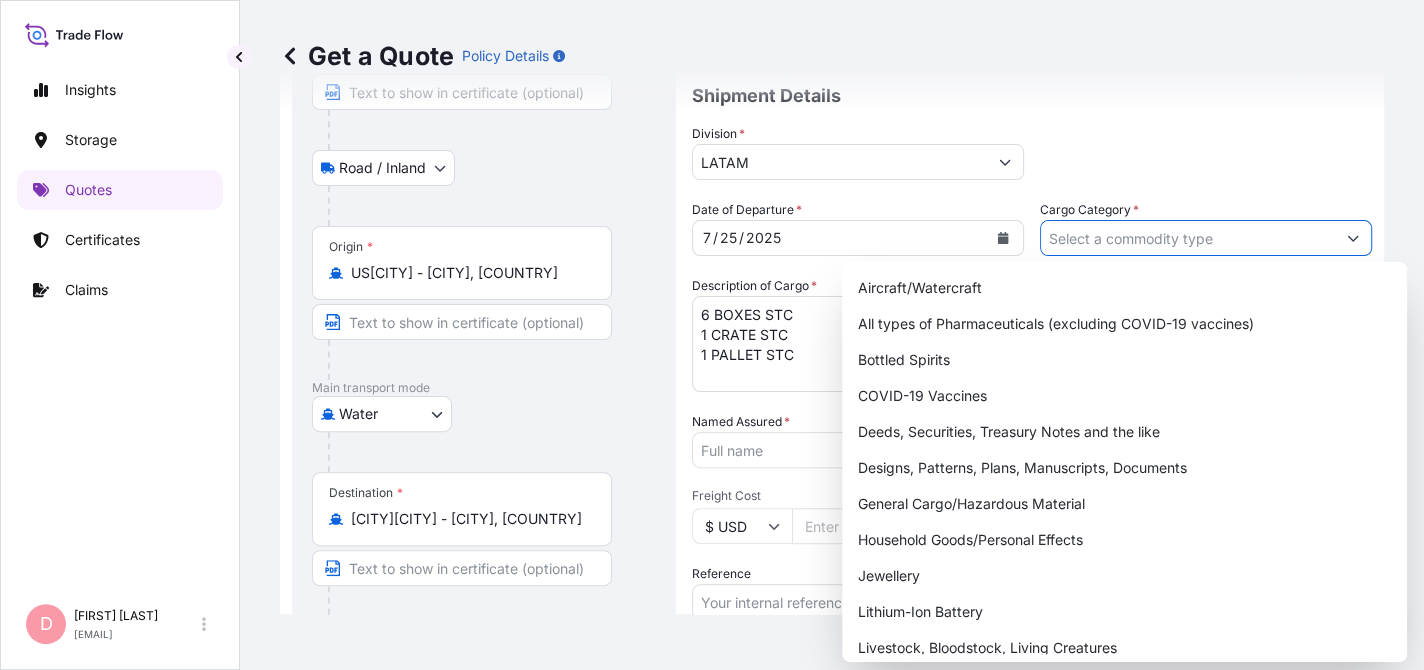 type 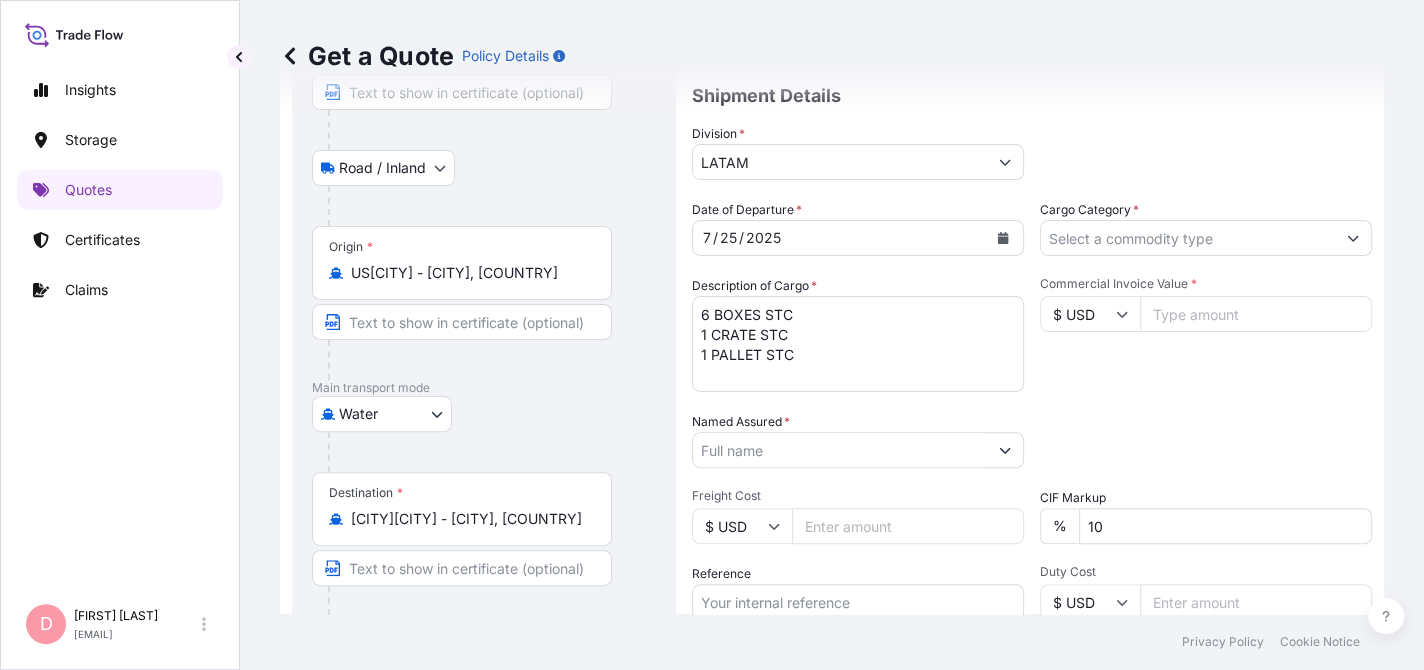 click on "Commercial Invoice Value   *" at bounding box center (1256, 314) 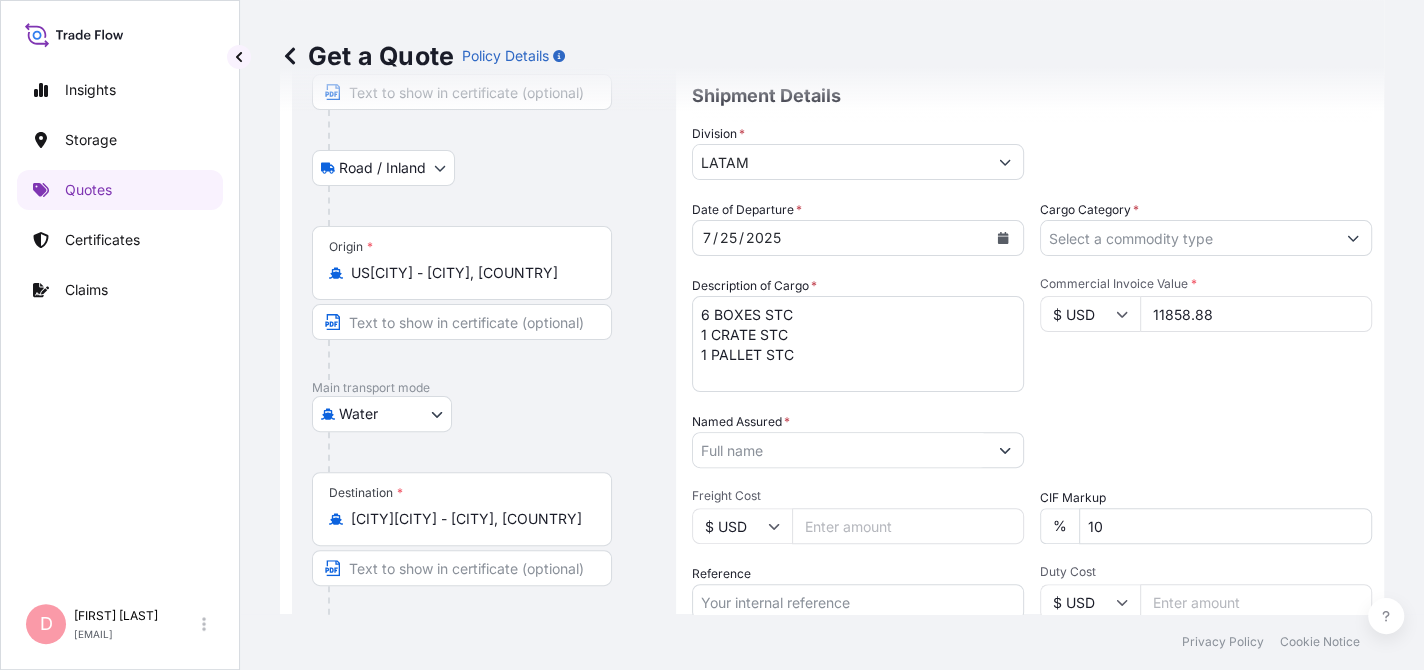 type on "11858.88" 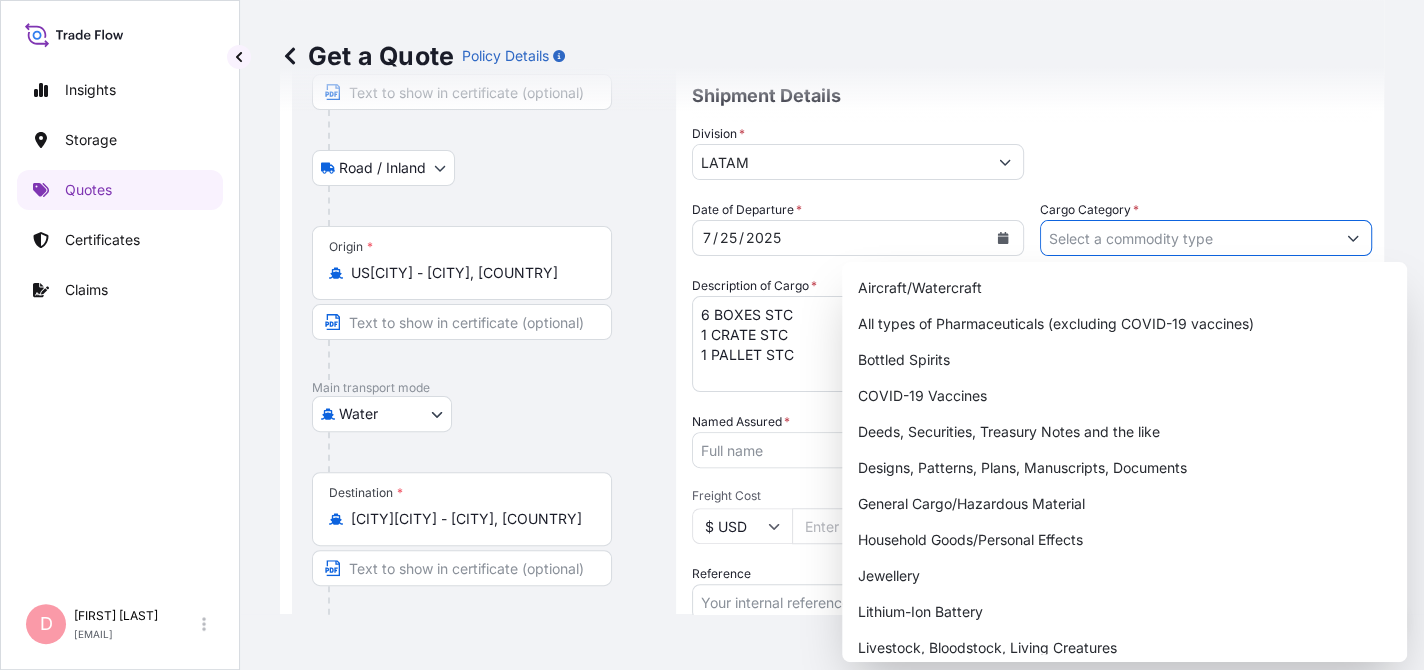 click on "Cargo Category *" at bounding box center [1188, 238] 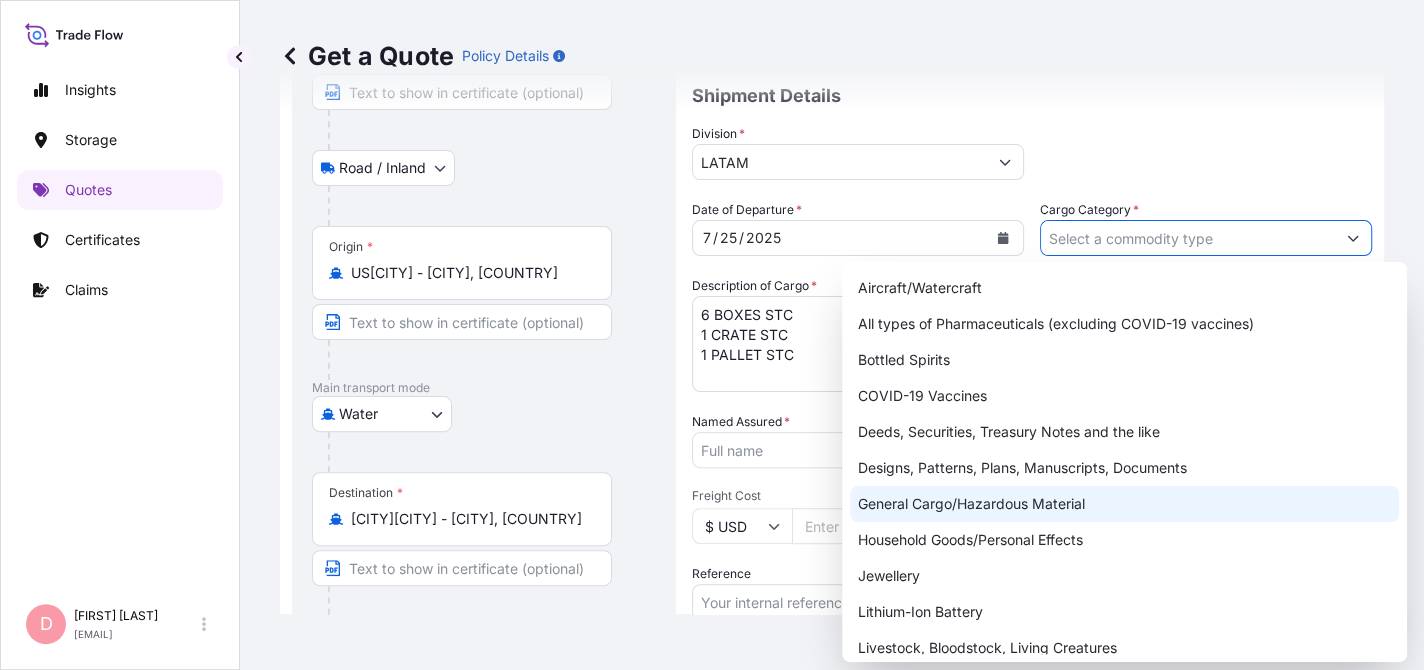 click on "General Cargo/Hazardous Material" at bounding box center (1124, 504) 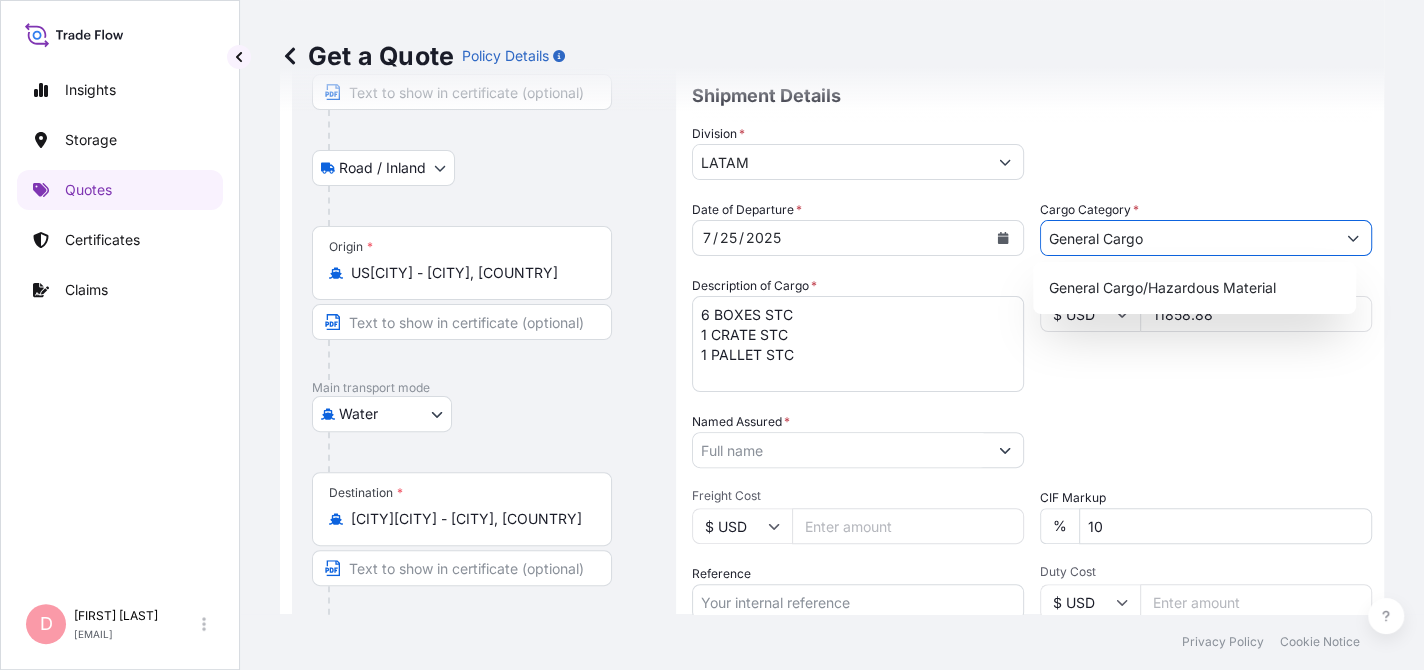 type on "General Cargo" 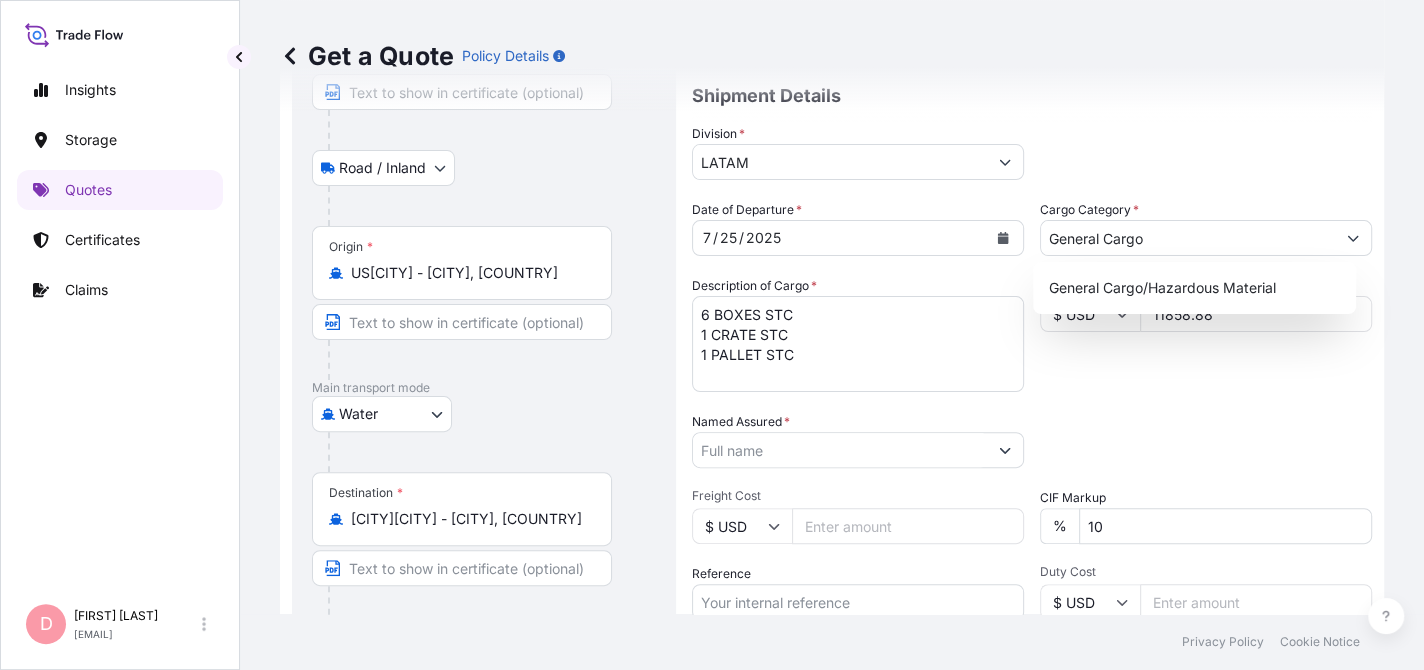click on "Division * LATAM" at bounding box center [1032, 152] 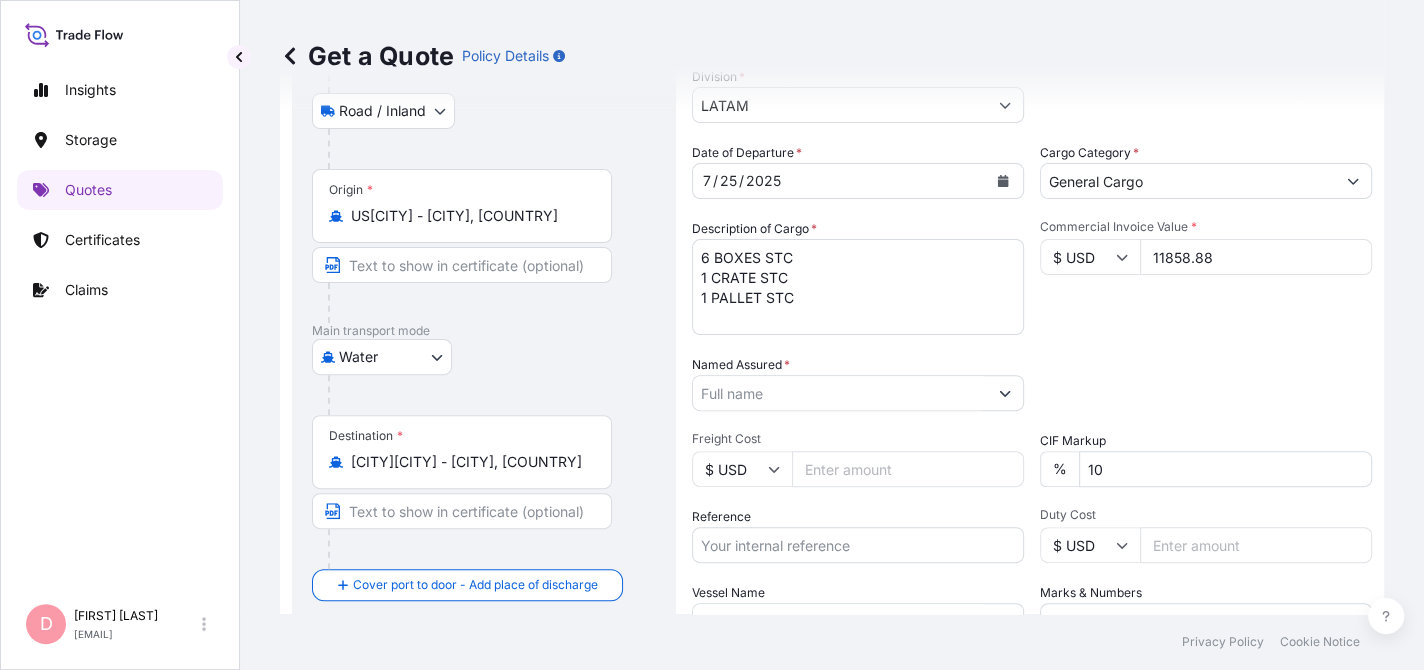 scroll, scrollTop: 300, scrollLeft: 0, axis: vertical 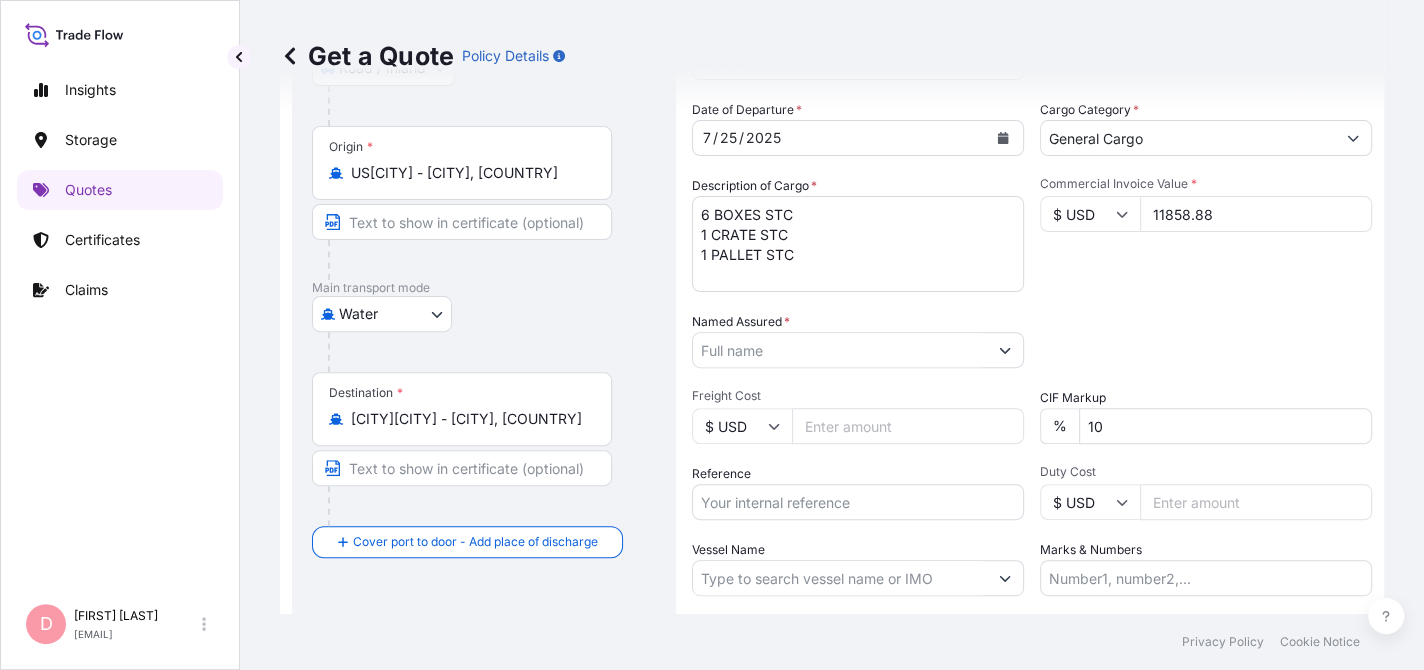click on "Named Assured *" at bounding box center [840, 350] 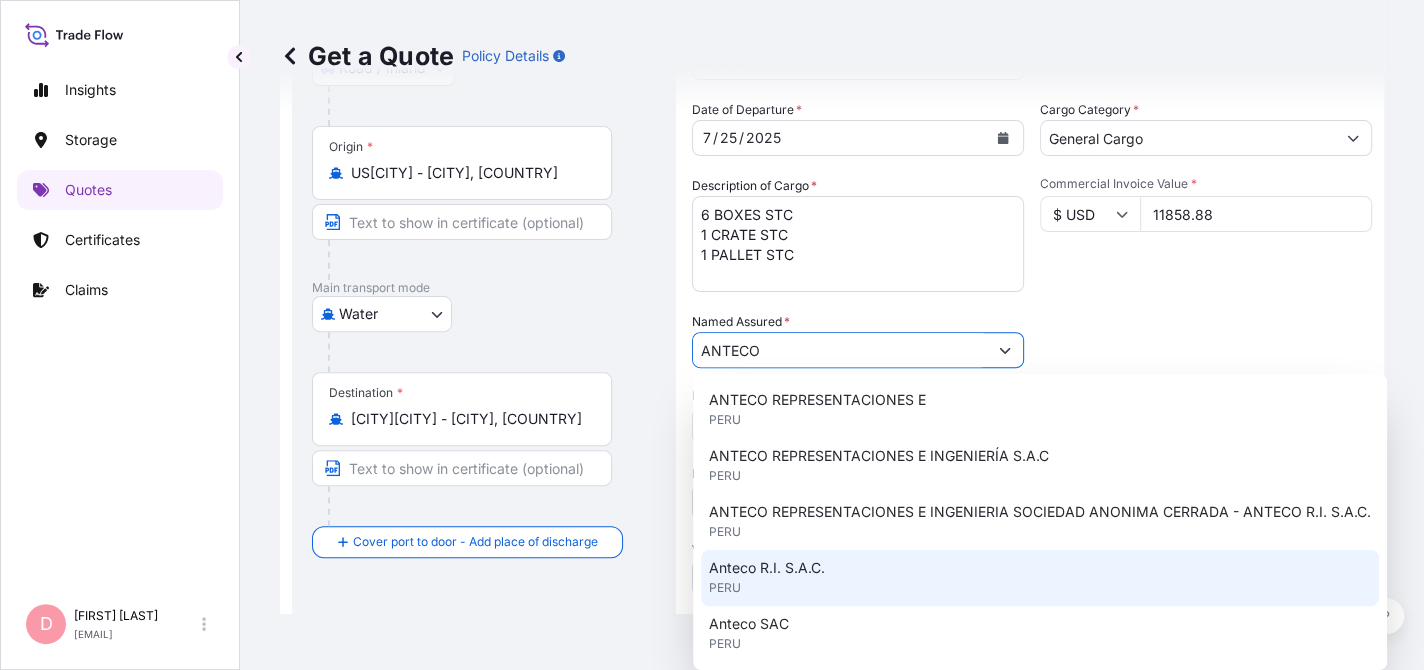 click on "Anteco R.I. S.A.C." at bounding box center [767, 568] 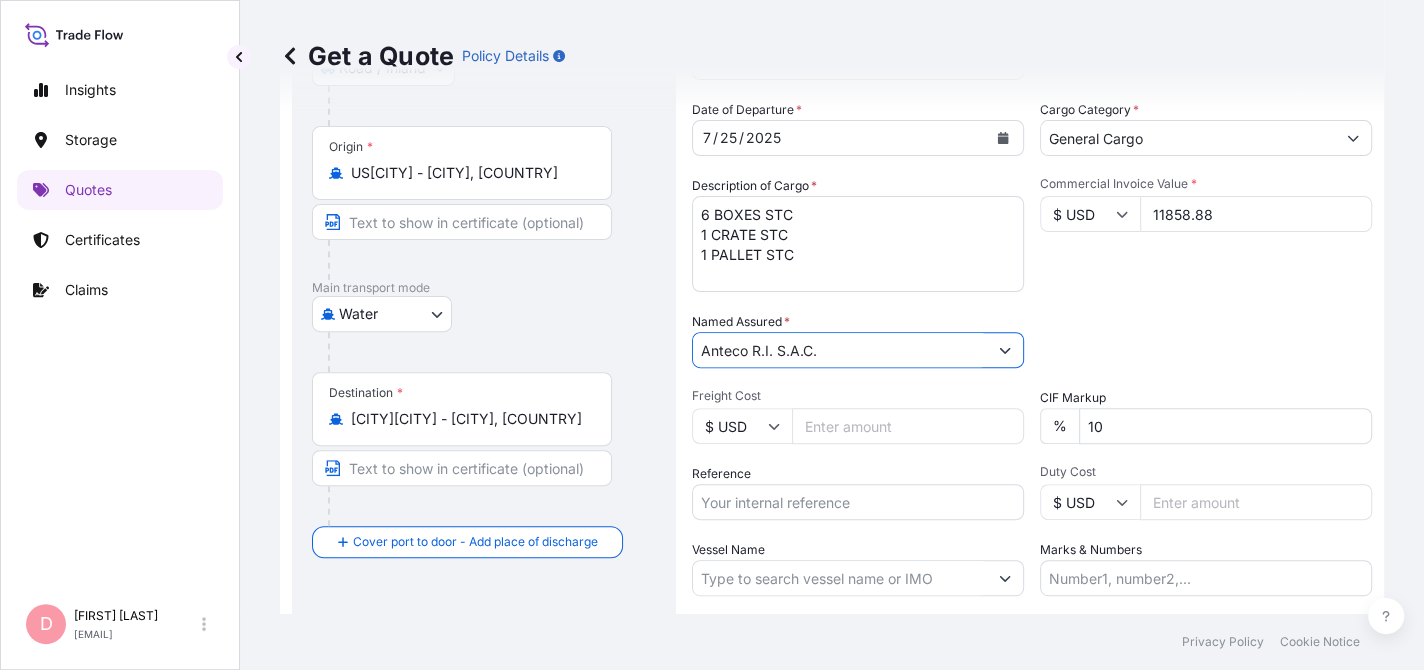 click on "10" at bounding box center (1225, 426) 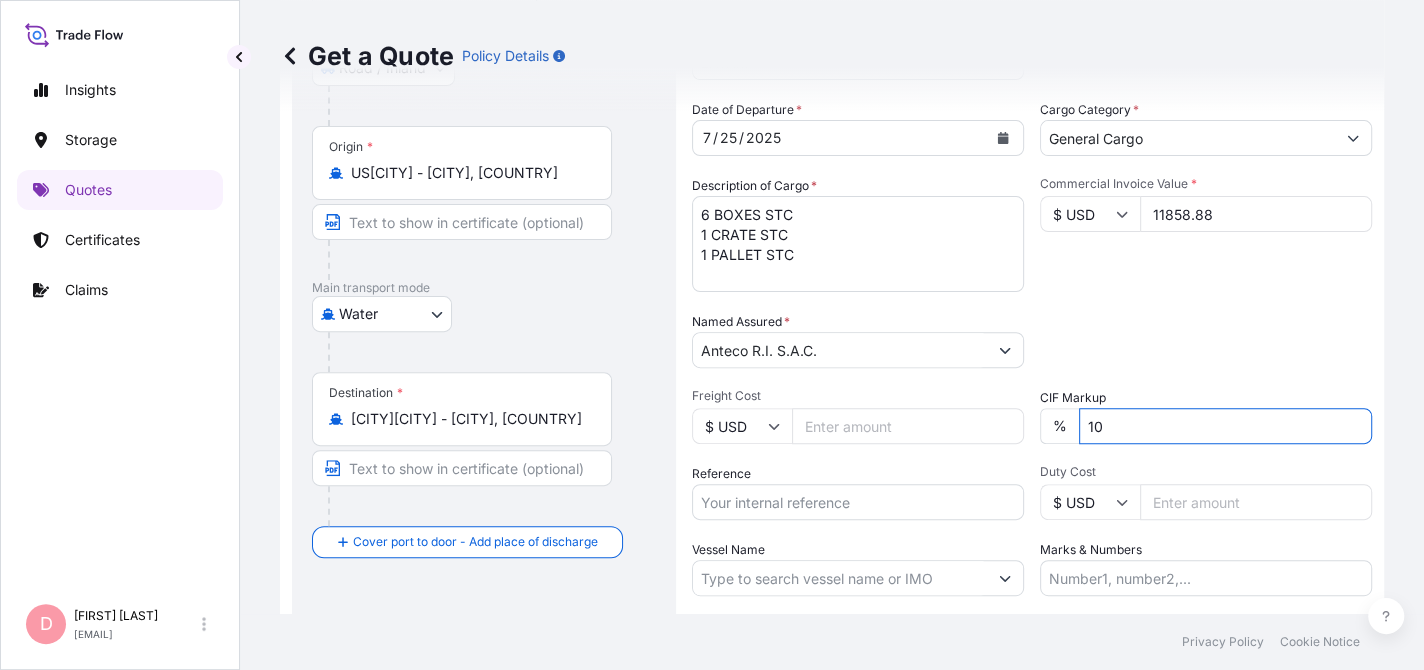 type on "1" 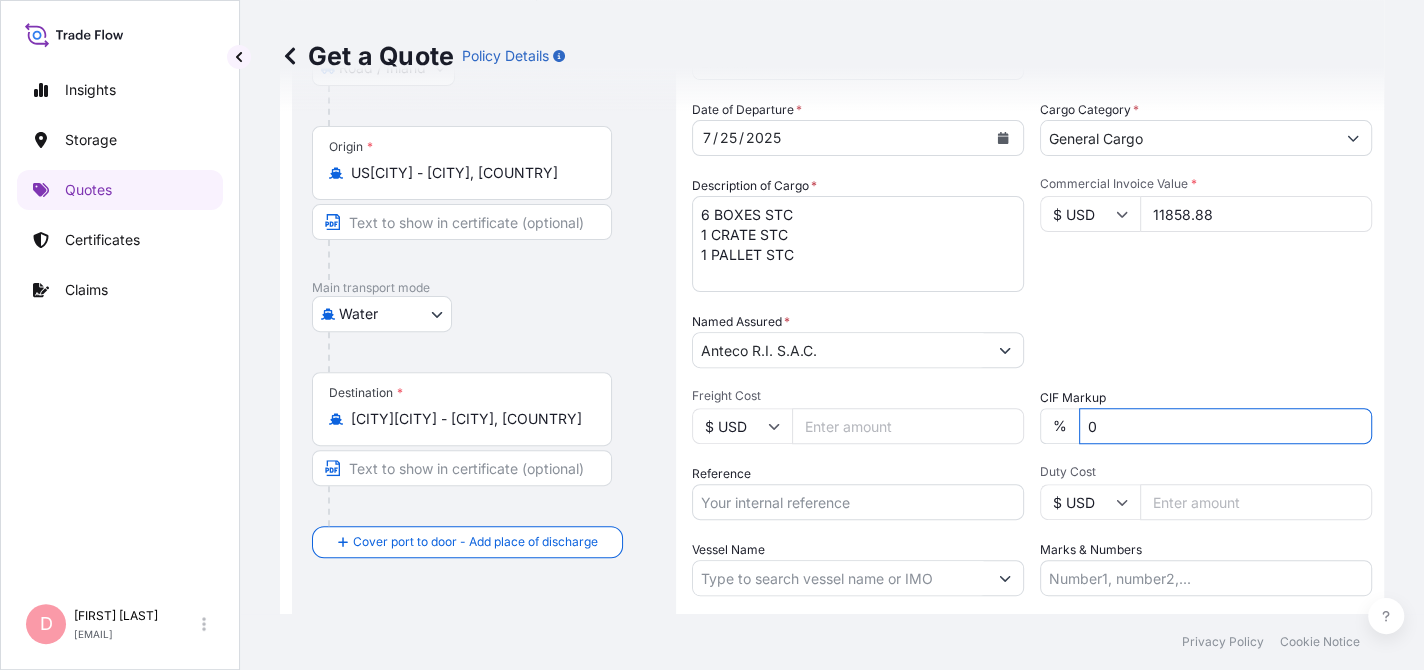 type on "0" 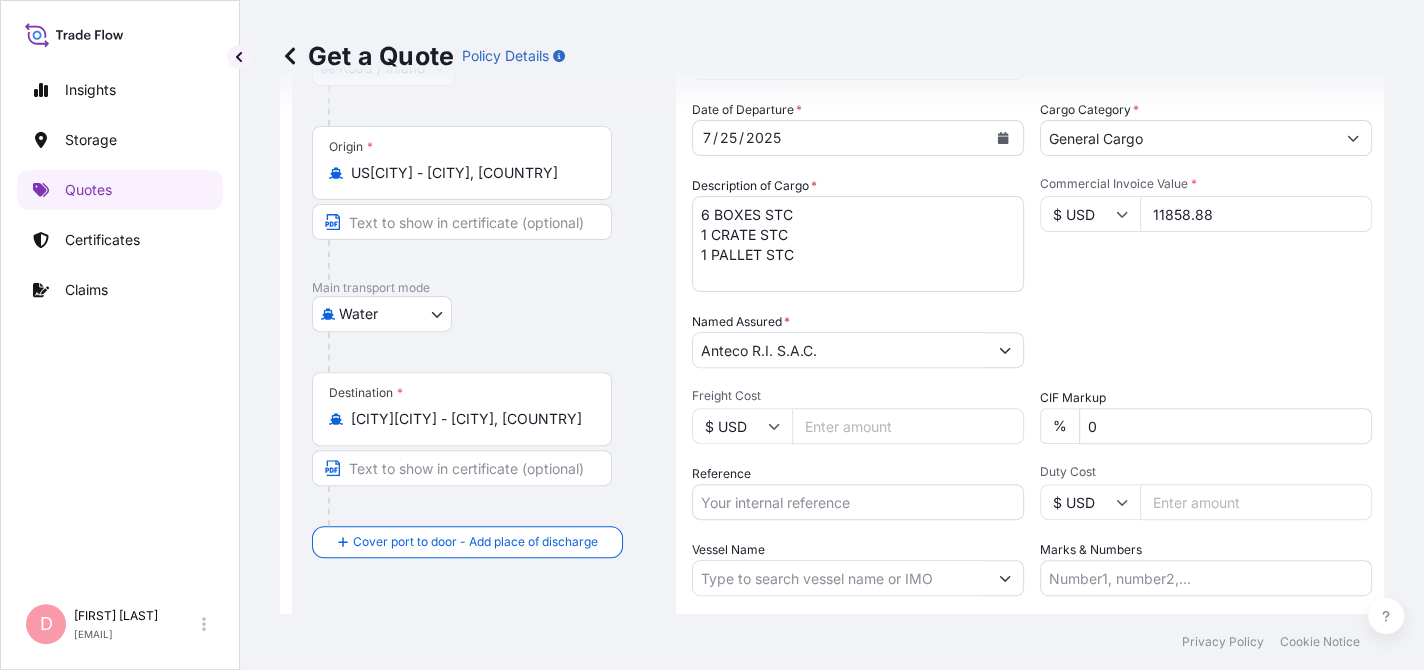 click on "Freight Cost" at bounding box center (908, 426) 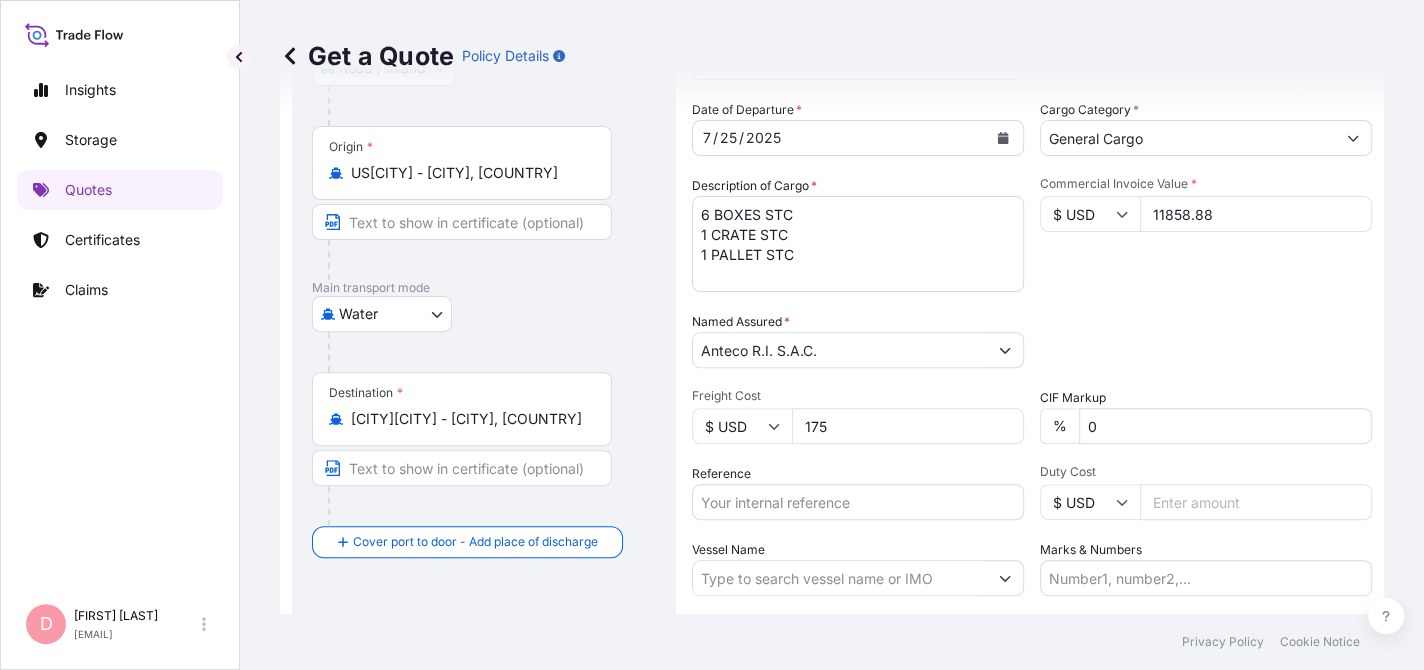 type on "175" 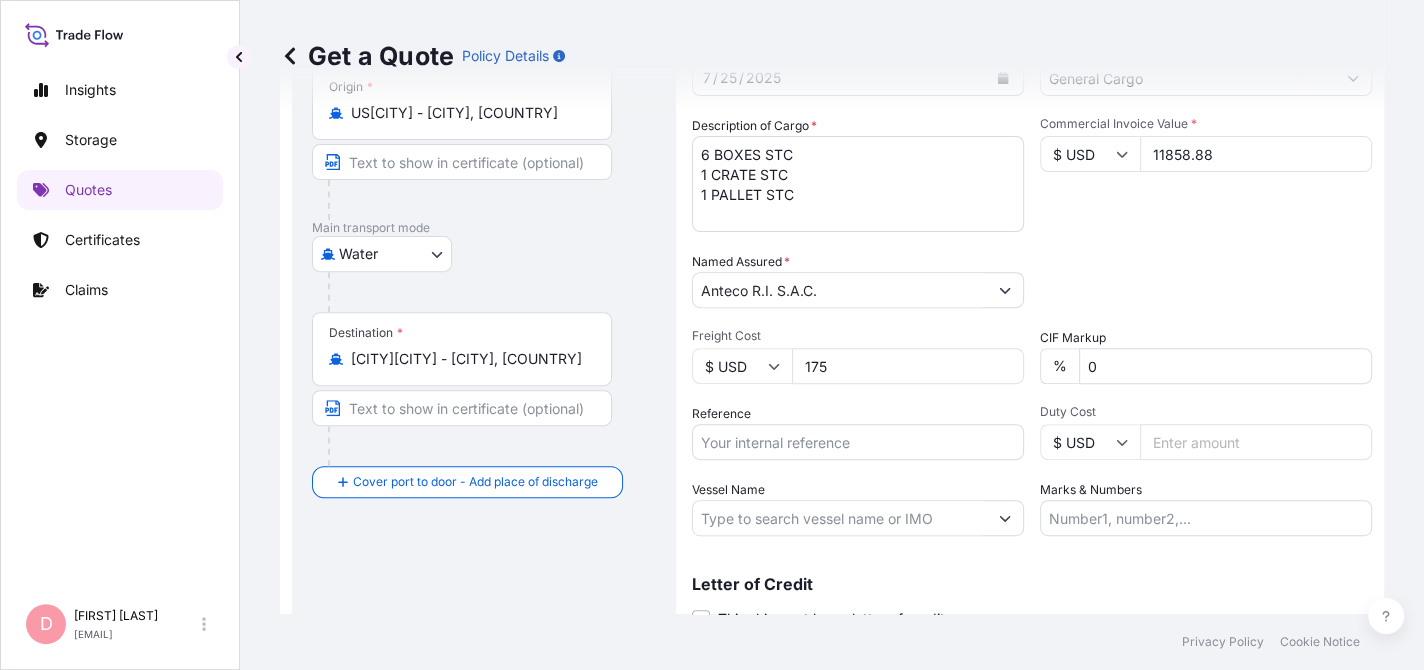 scroll, scrollTop: 0, scrollLeft: 0, axis: both 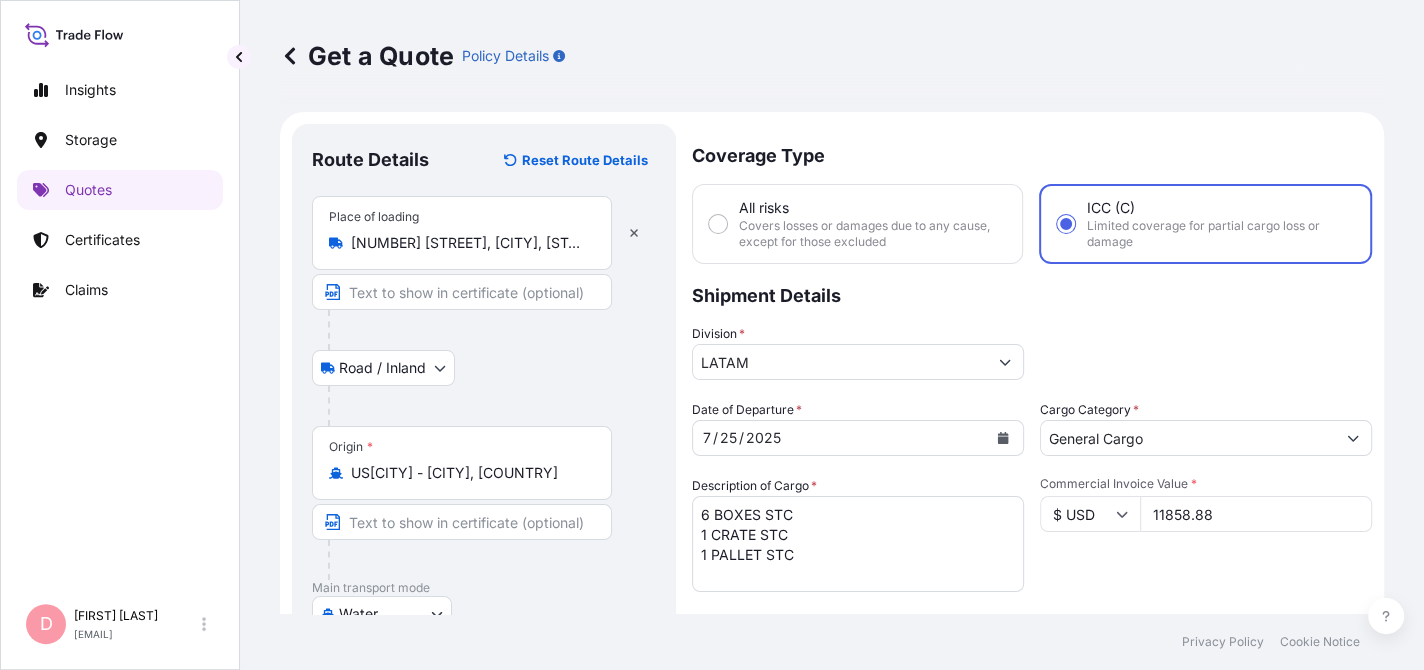 click on "6 BOXES STC
1 CRATE STC
1 PALLET STC" at bounding box center (858, 544) 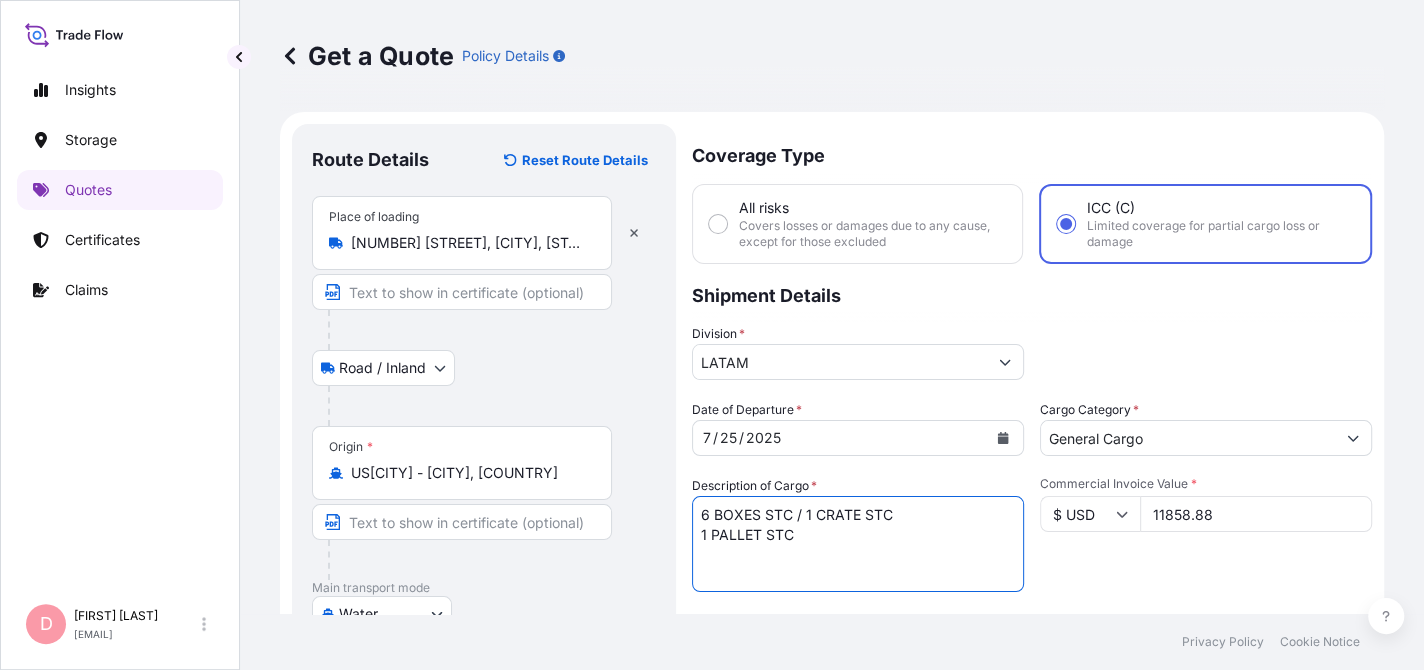click on "6 BOXES STC / 1 CRATE STC
1 PALLET STC" at bounding box center [858, 544] 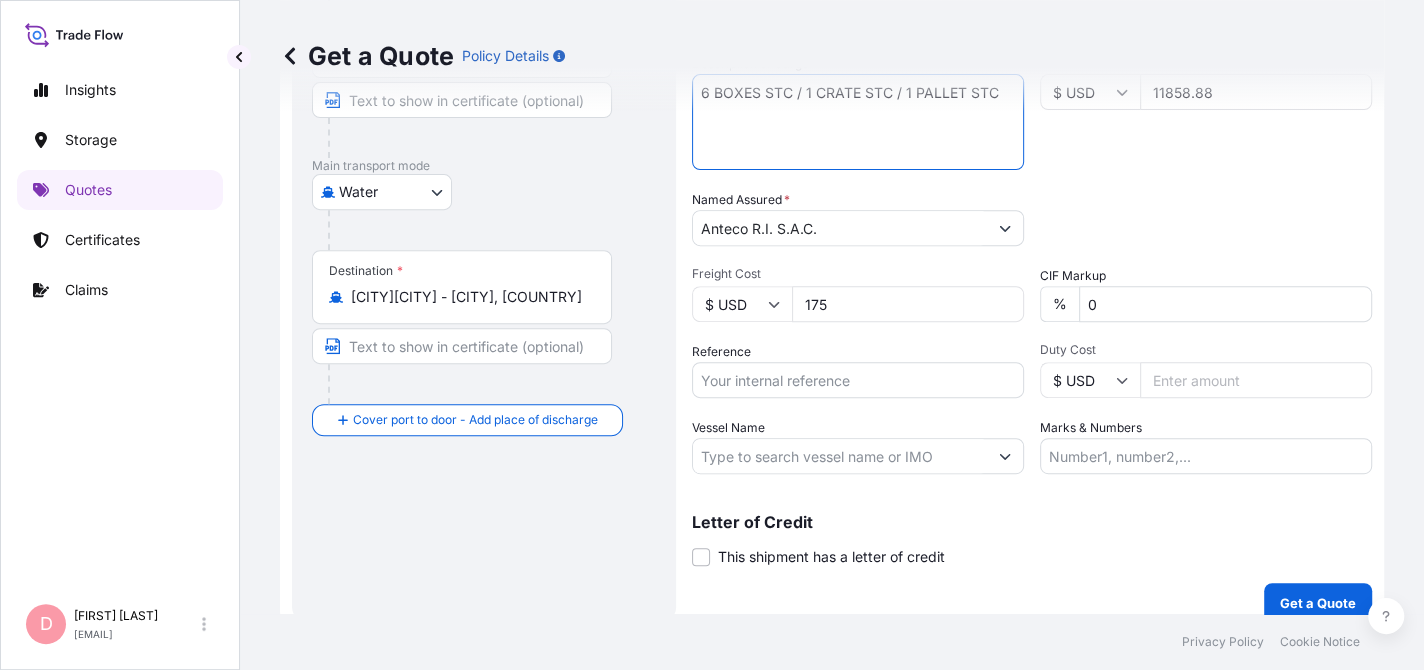 scroll, scrollTop: 442, scrollLeft: 0, axis: vertical 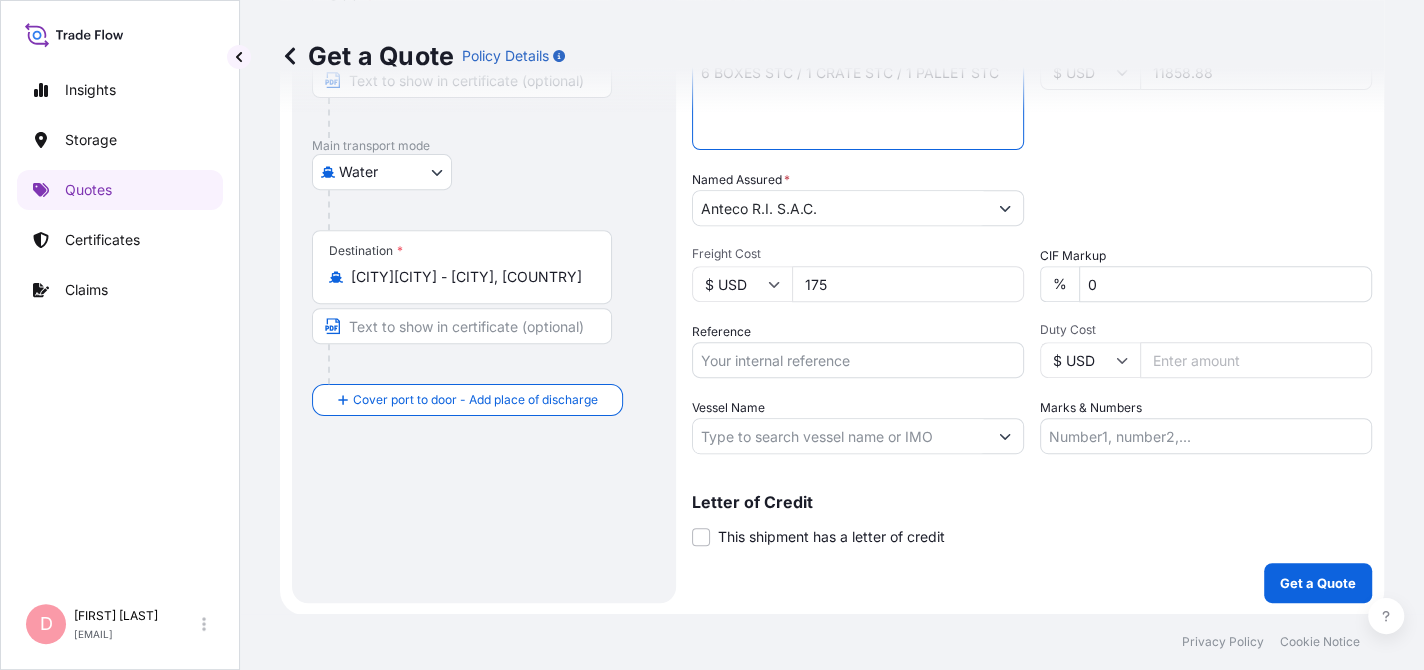 type on "6 BOXES STC / 1 CRATE STC / 1 PALLET STC" 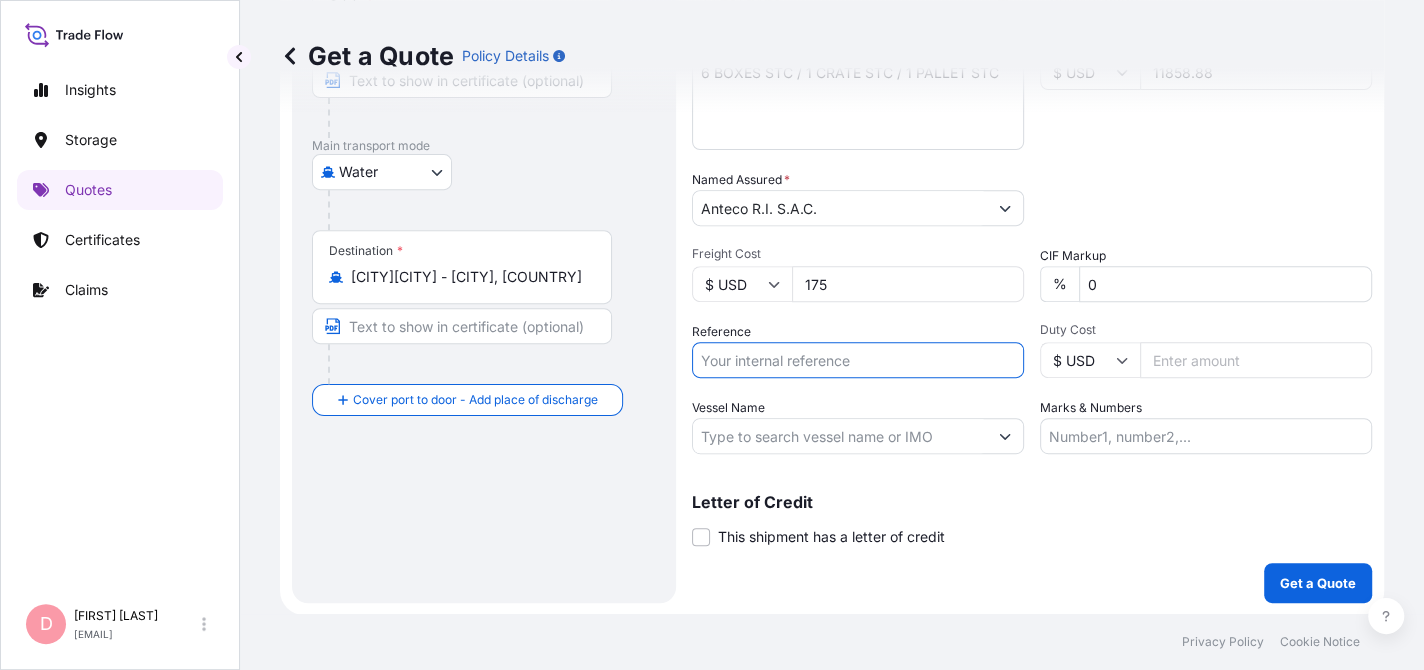 click on "Reference" at bounding box center [858, 360] 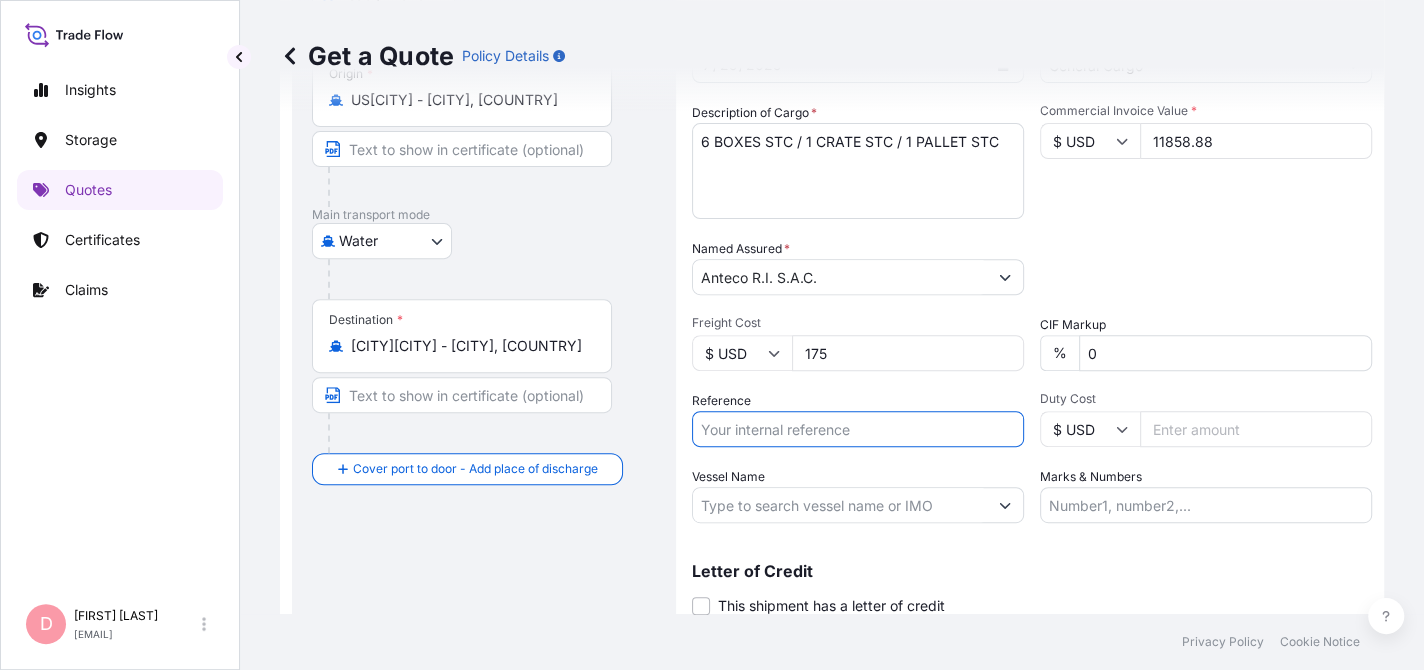 scroll, scrollTop: 342, scrollLeft: 0, axis: vertical 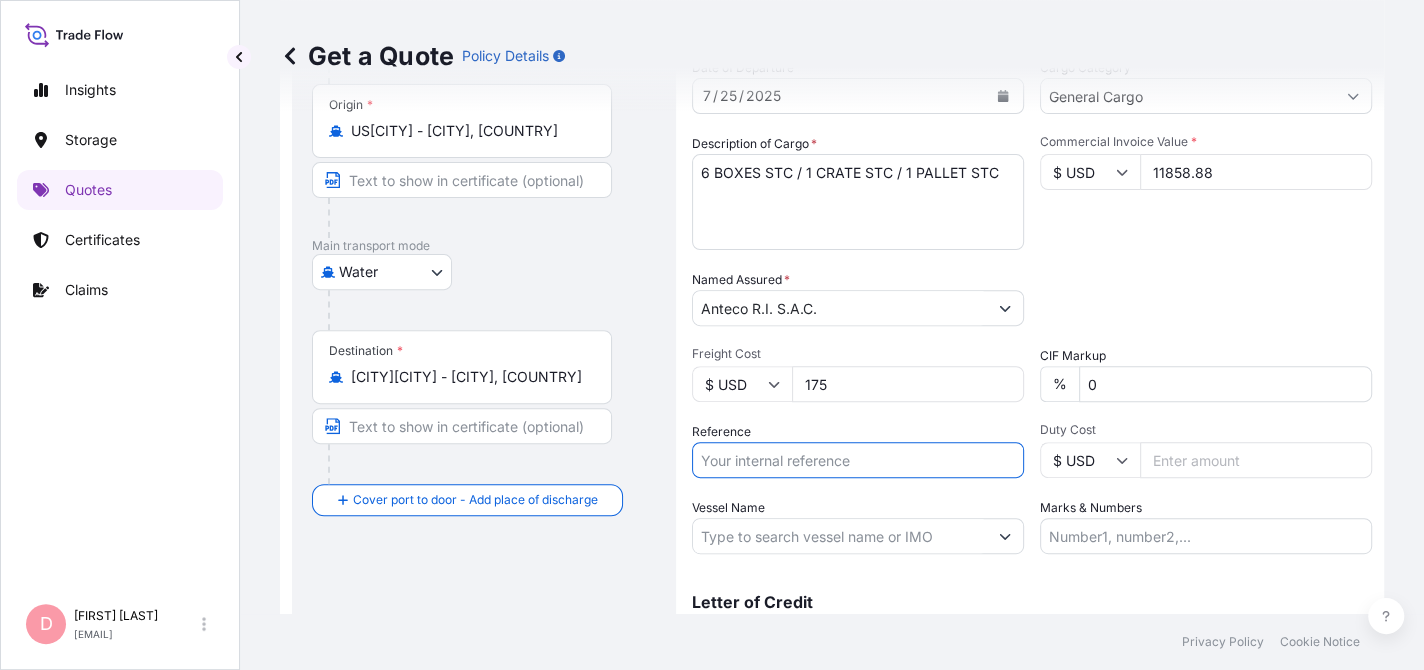 paste on "[NUMBER]" 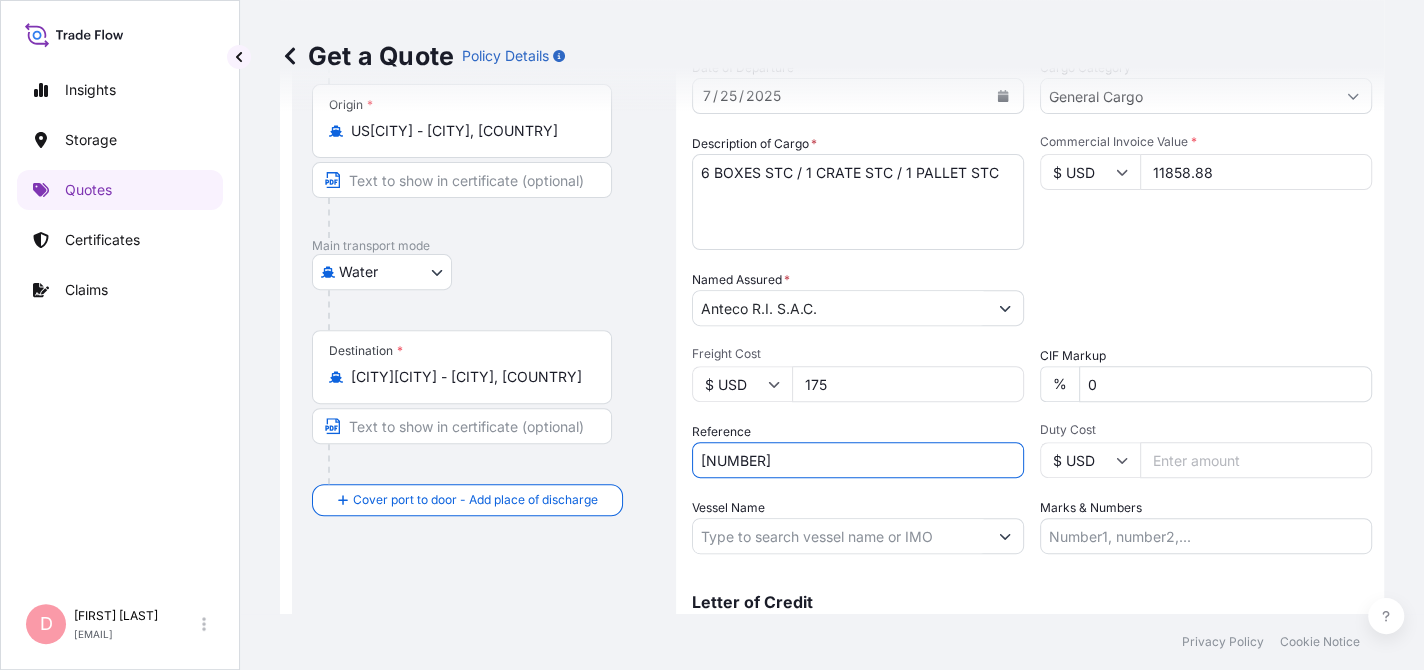 paste on "[NUMBER]" 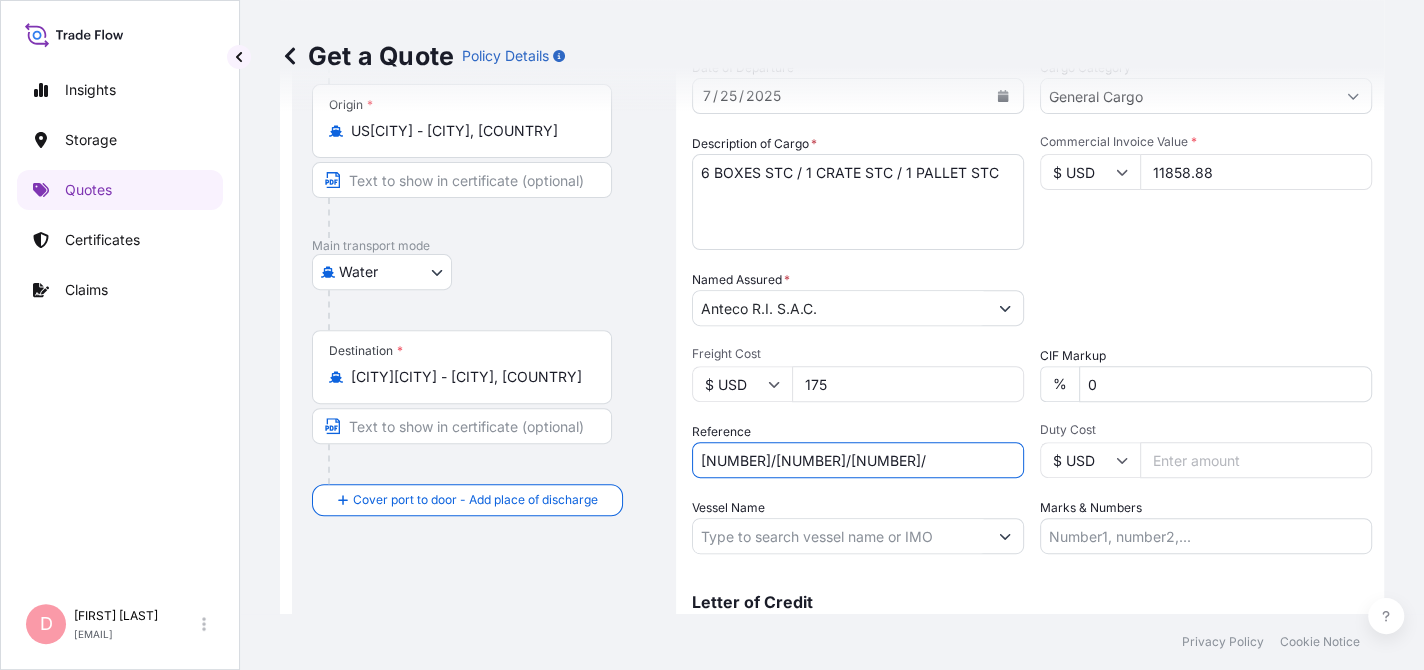 paste on "[NUMBER]" 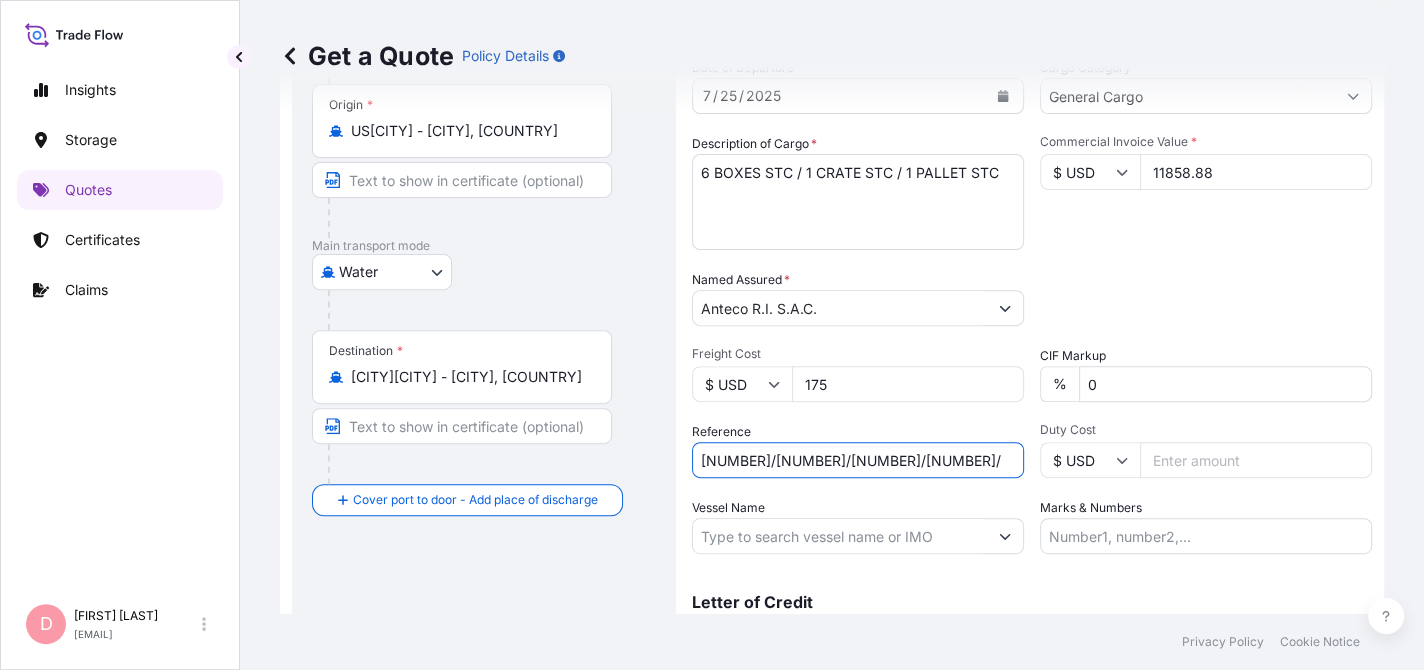 paste on "[NUMBER]" 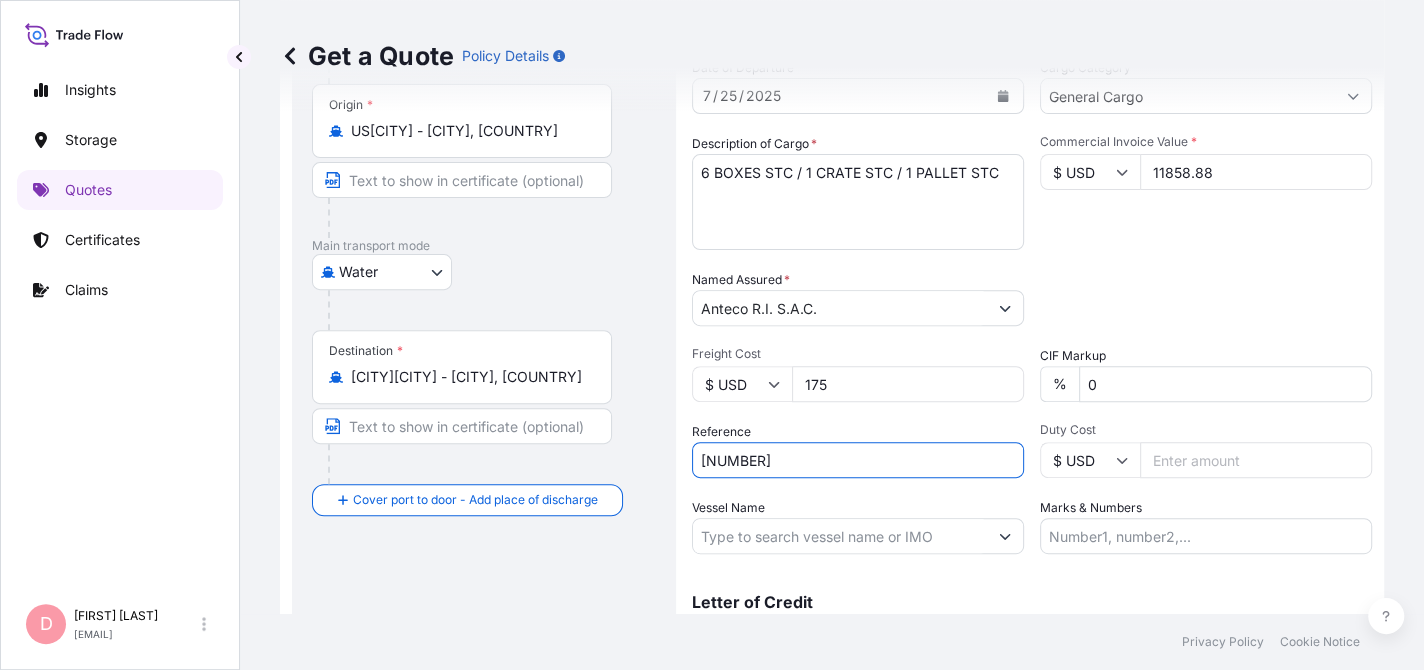 scroll, scrollTop: 0, scrollLeft: 50, axis: horizontal 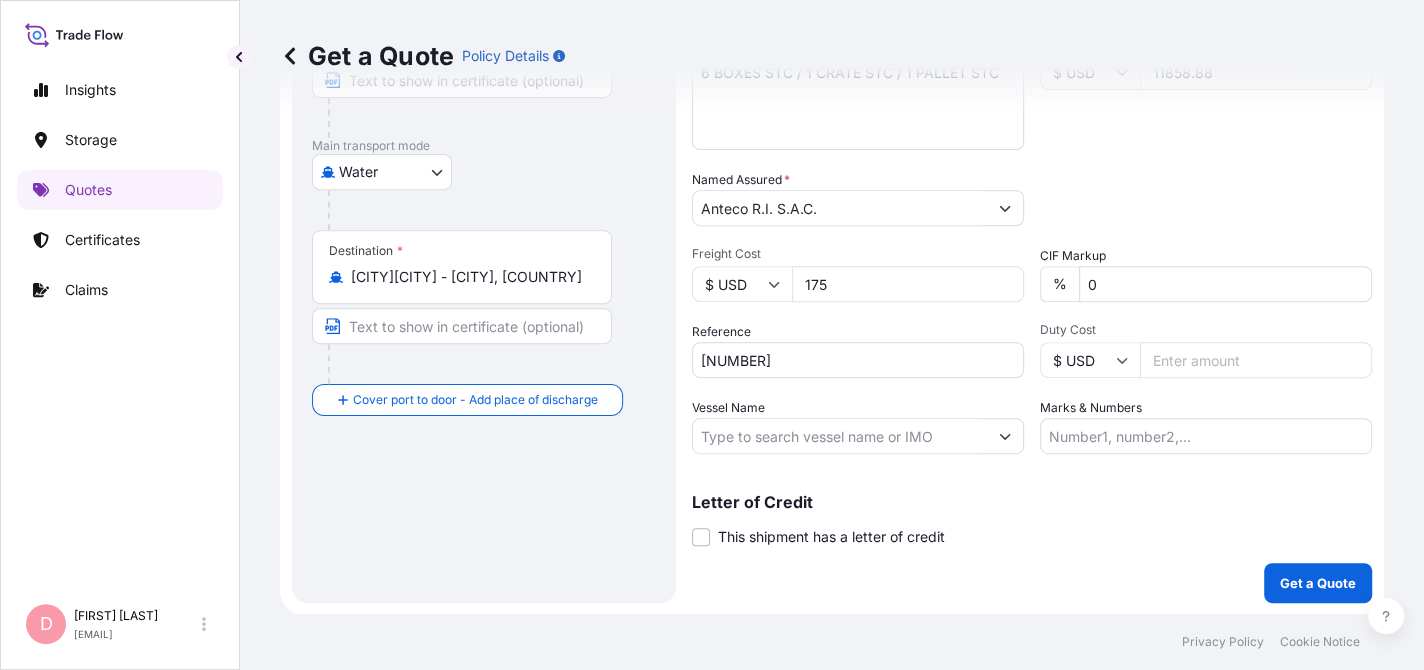 click on "Vessel Name" at bounding box center (840, 436) 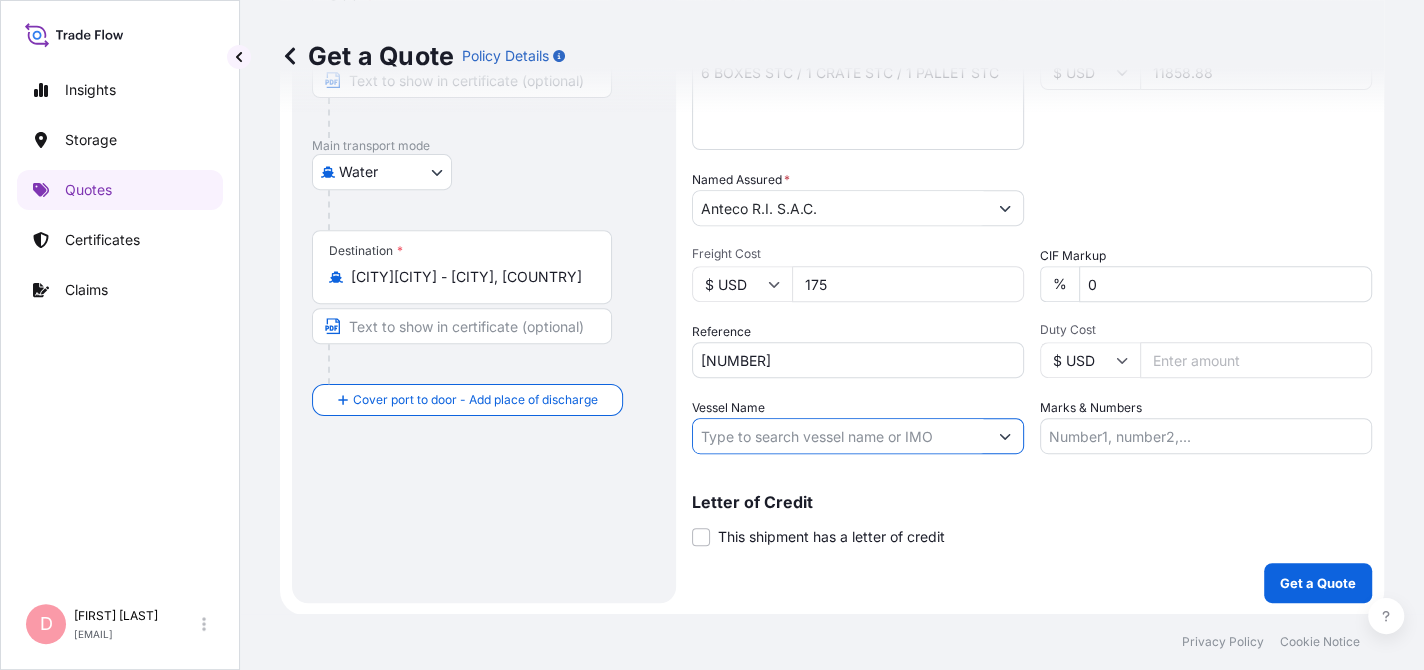 paste on "SEABOARD VOYAGER" 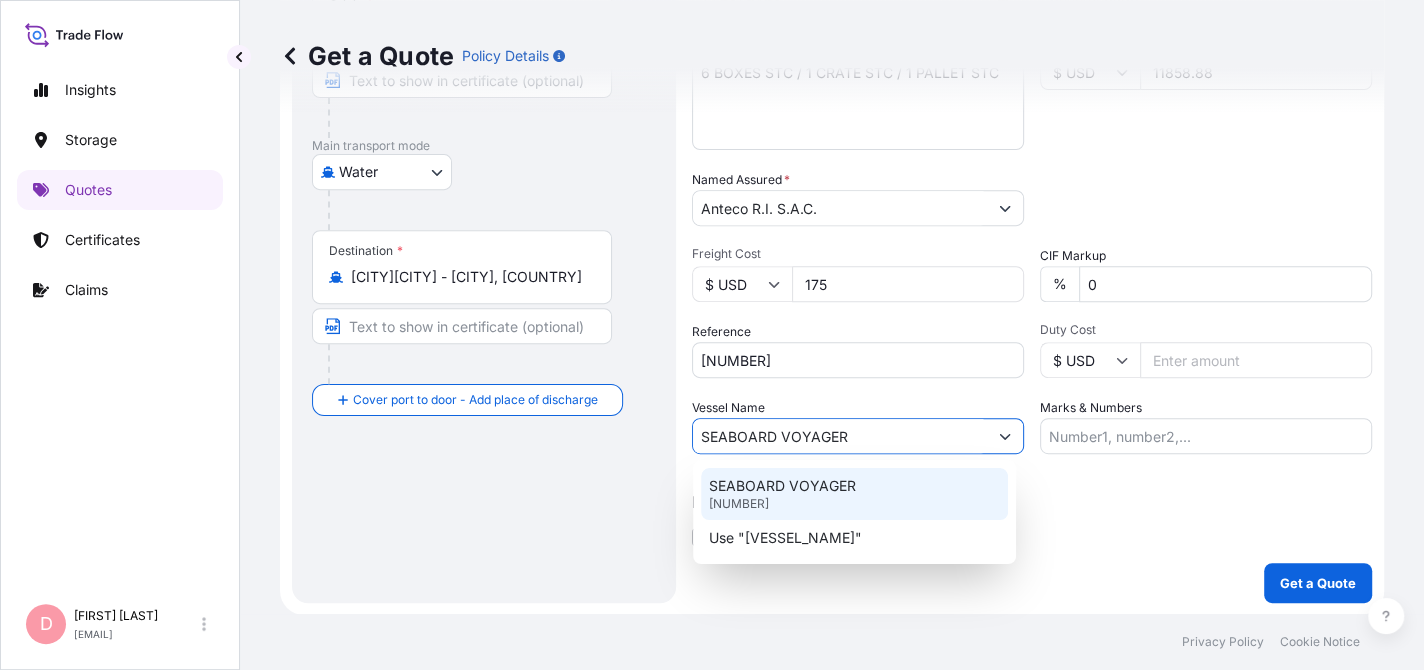 click on "SEABOARD VOYAGER" at bounding box center [782, 486] 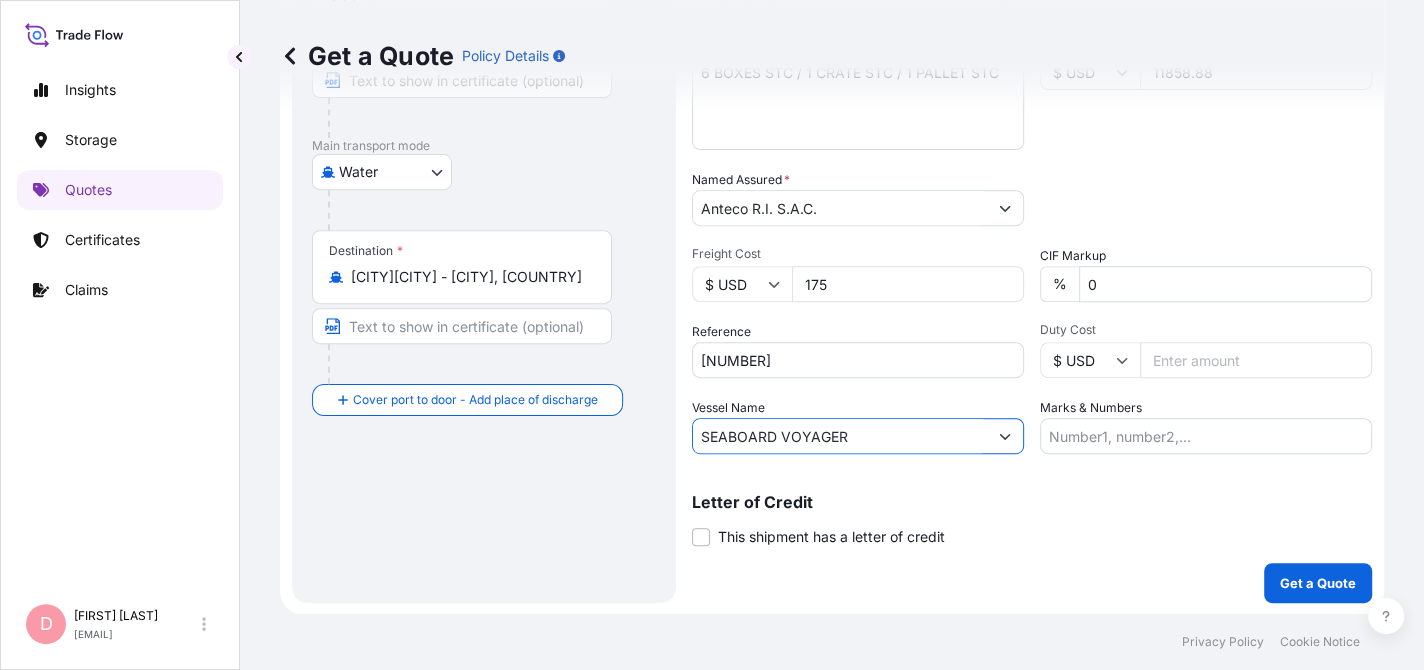 type on "SEABOARD VOYAGER" 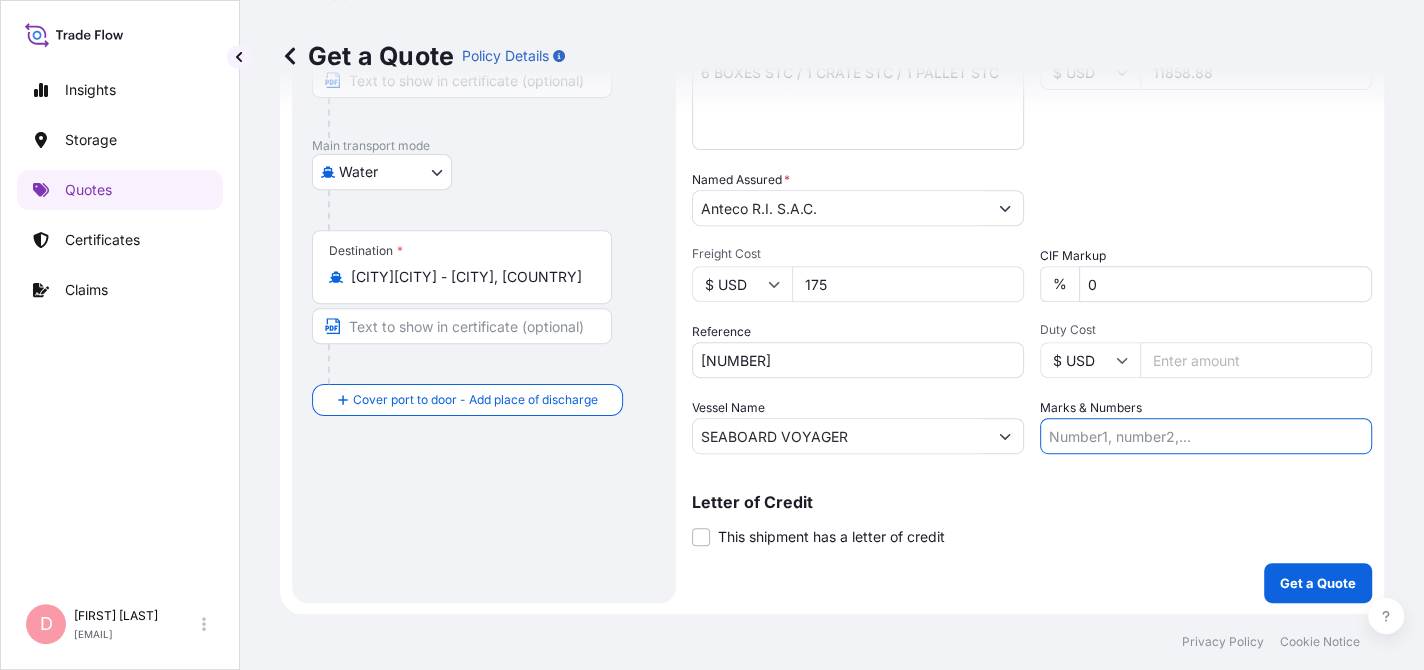click on "Marks & Numbers" at bounding box center (1206, 436) 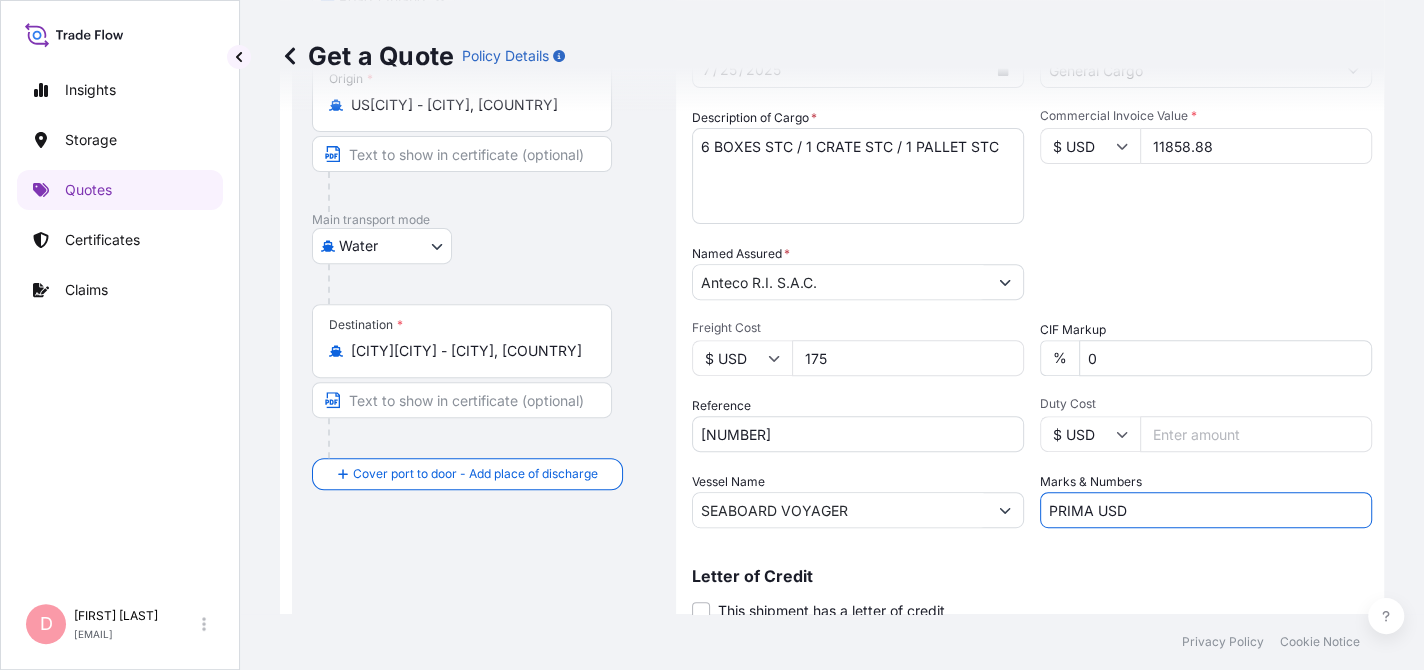 scroll, scrollTop: 242, scrollLeft: 0, axis: vertical 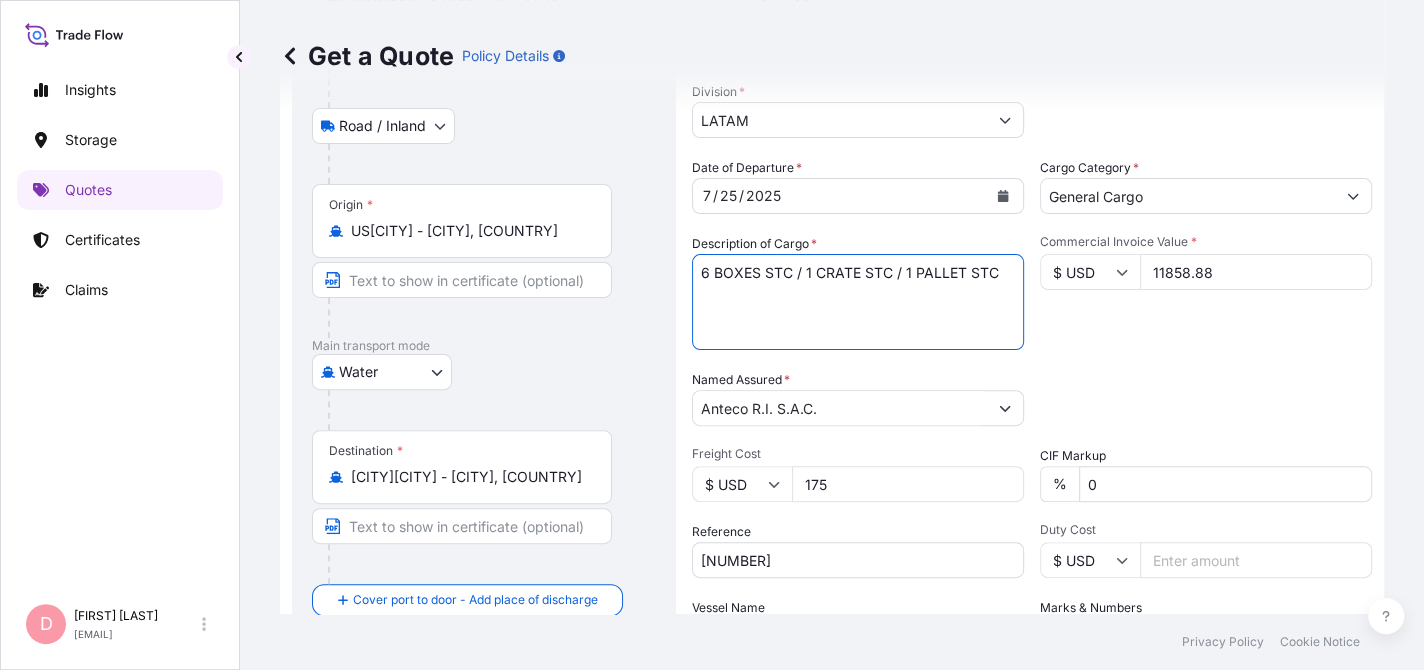 click on "6 BOXES STC / 1 CRATE STC / 1 PALLET STC" at bounding box center [858, 302] 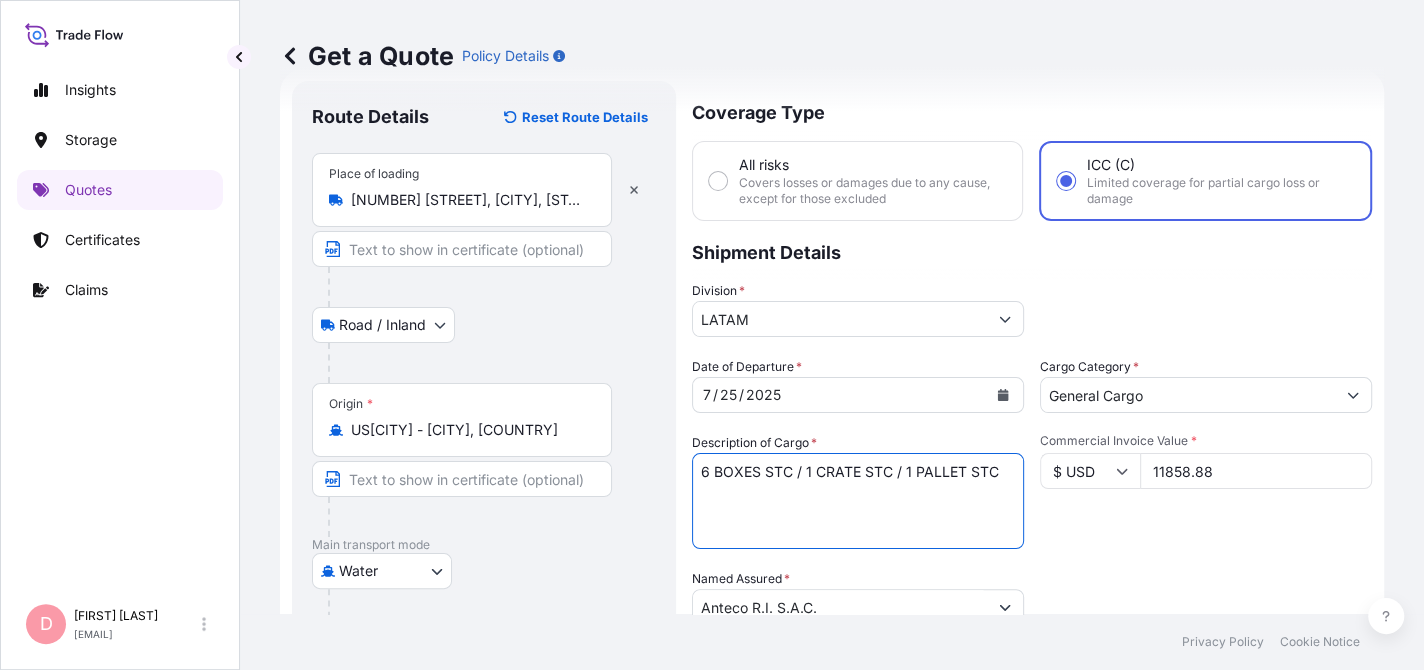 scroll, scrollTop: 42, scrollLeft: 0, axis: vertical 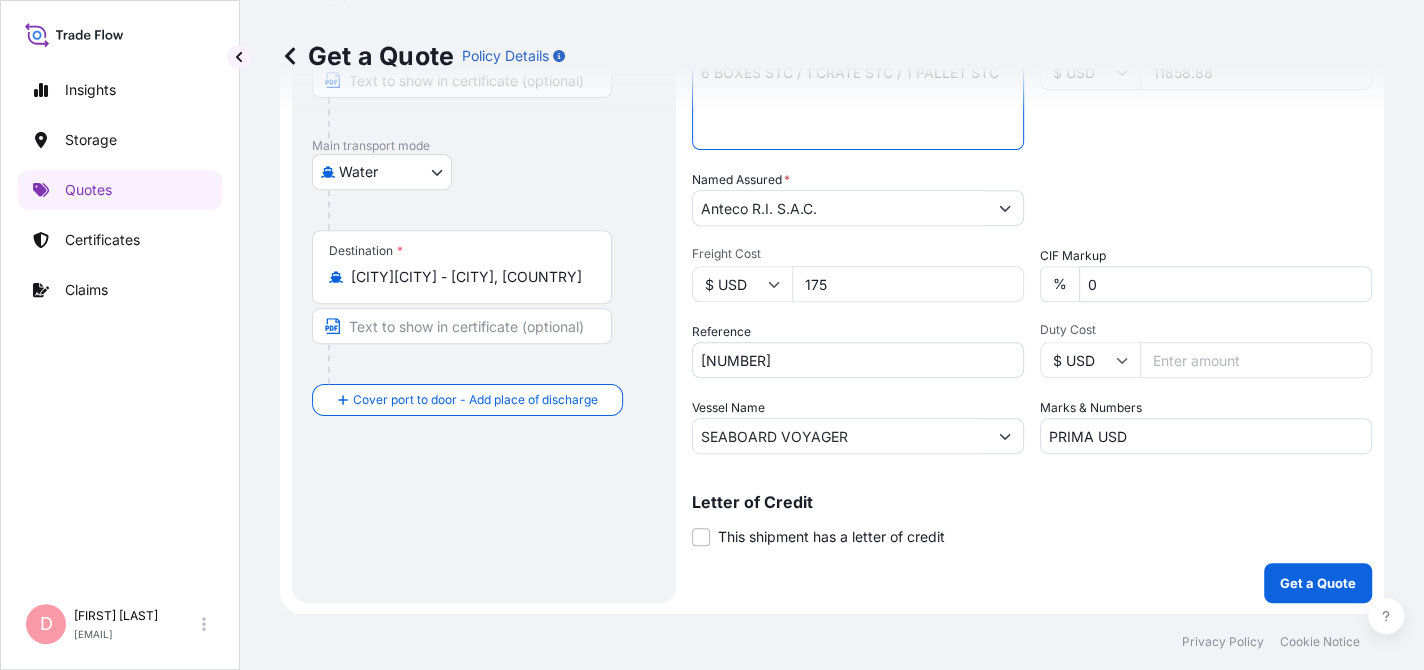click on "PRIMA USD" at bounding box center (1206, 436) 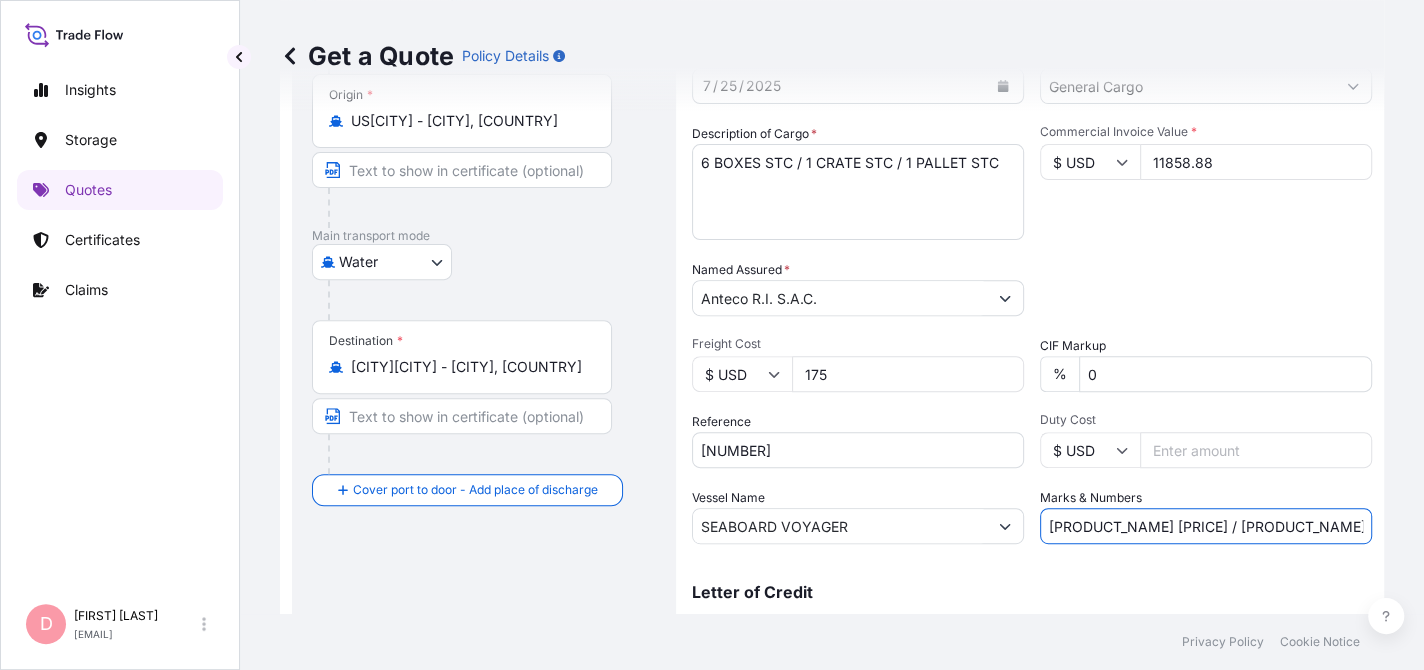 scroll, scrollTop: 242, scrollLeft: 0, axis: vertical 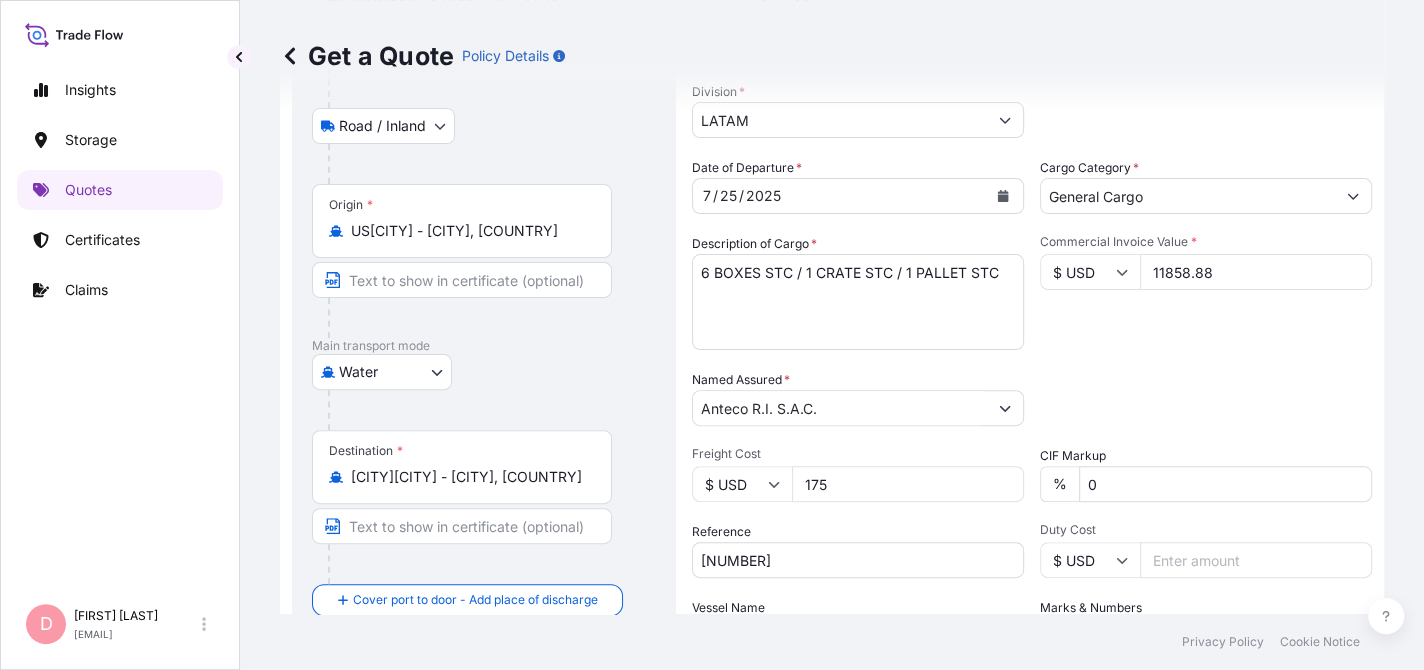type on "[PRODUCT_NAME] [PRICE] / [PRODUCT_NAME]" 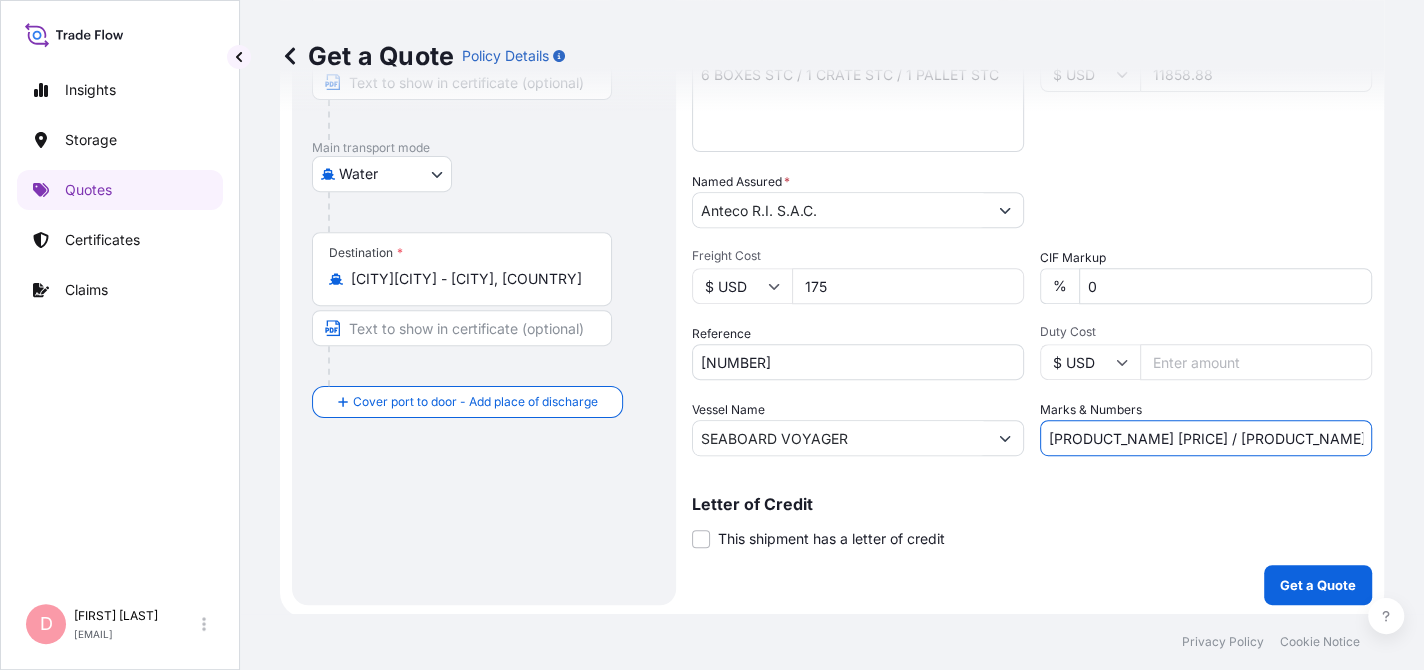 scroll, scrollTop: 442, scrollLeft: 0, axis: vertical 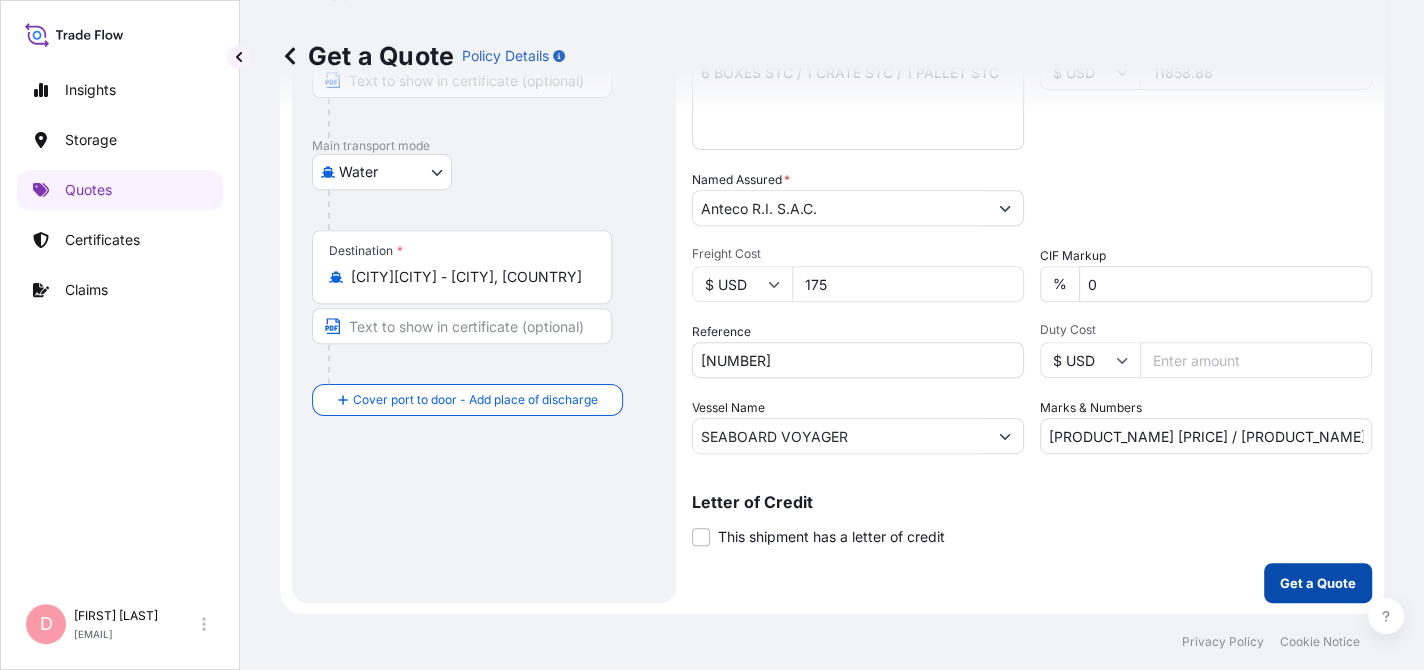 click on "Get a Quote" at bounding box center [1318, 583] 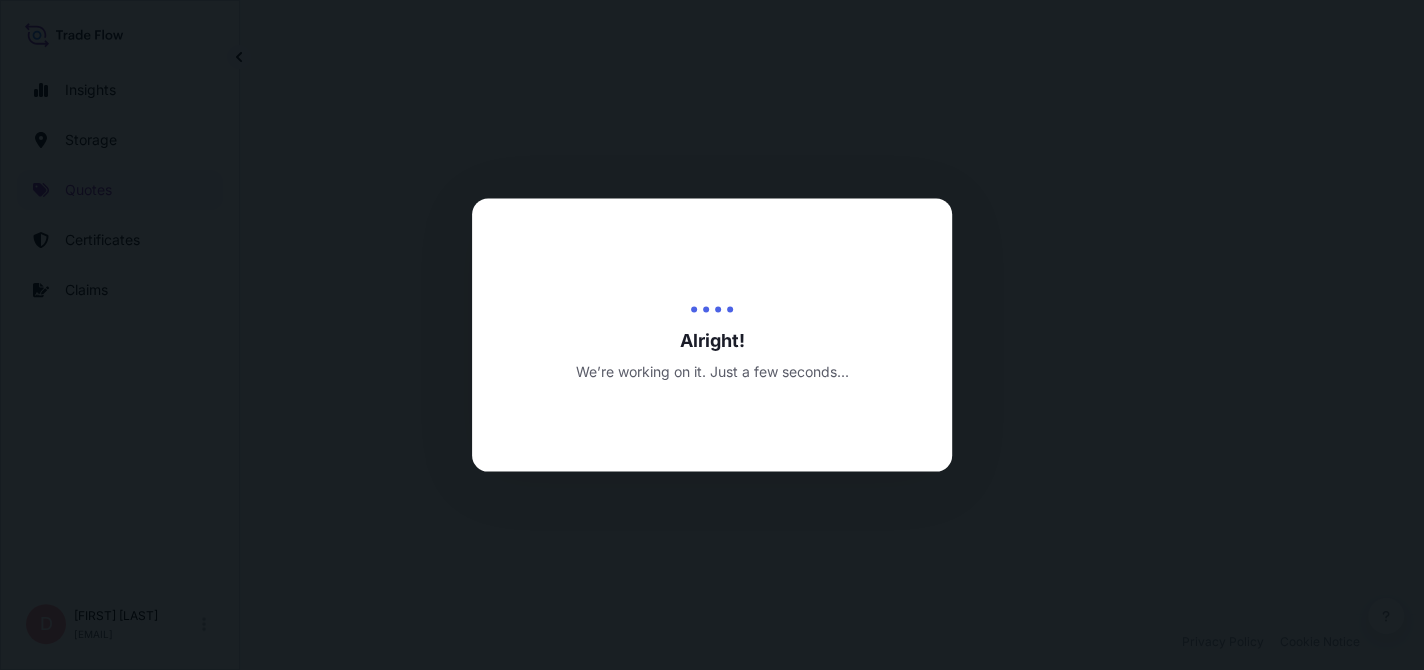 scroll, scrollTop: 0, scrollLeft: 0, axis: both 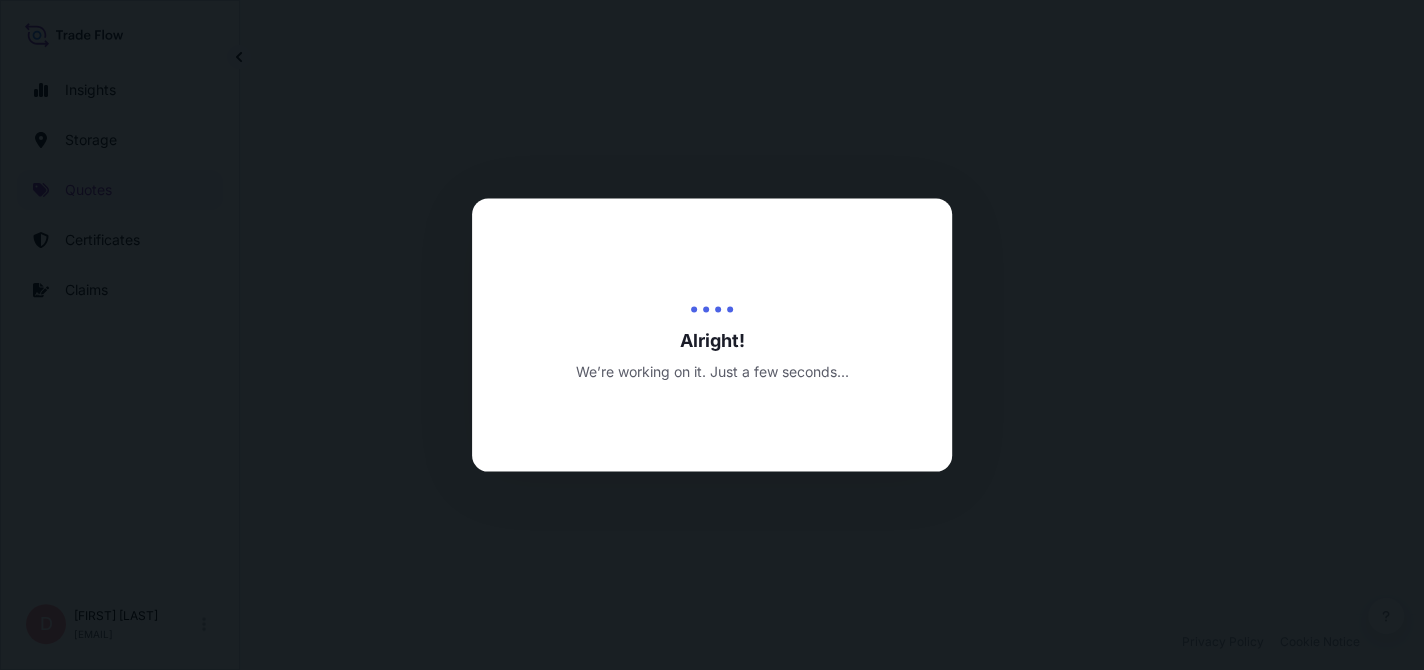 select on "Road / Inland" 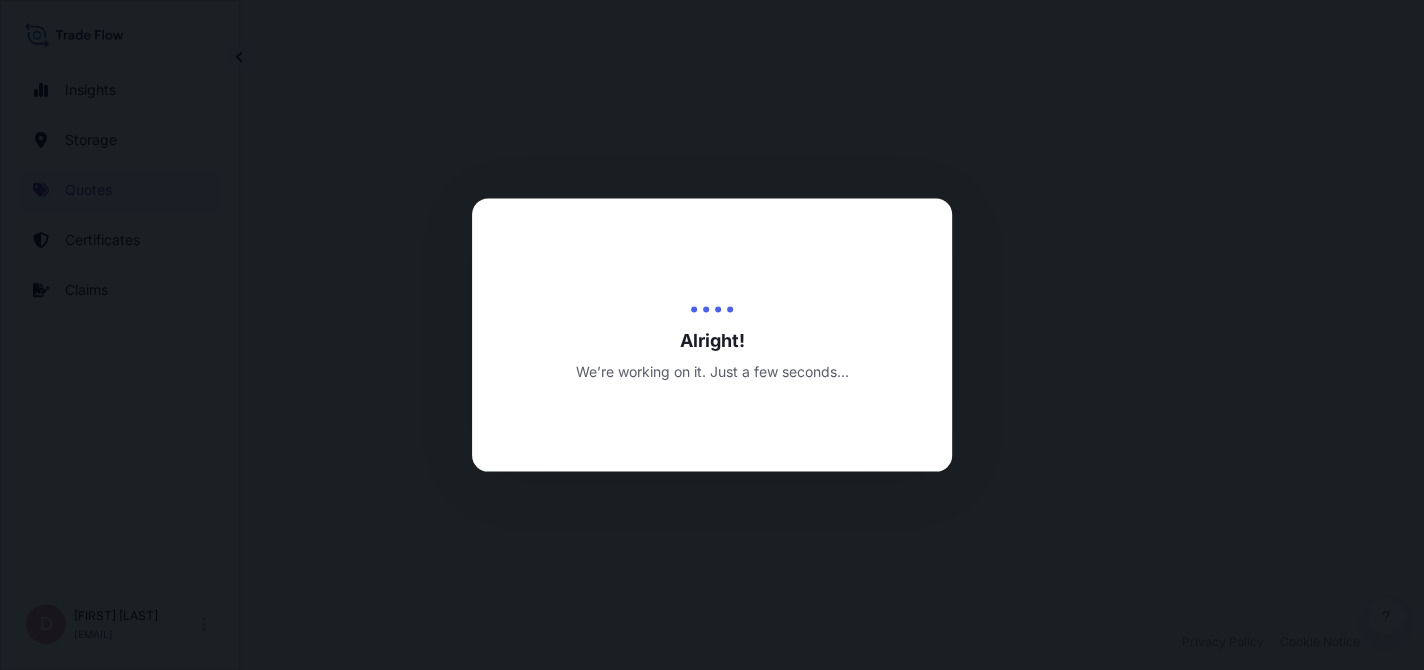 select on "Water" 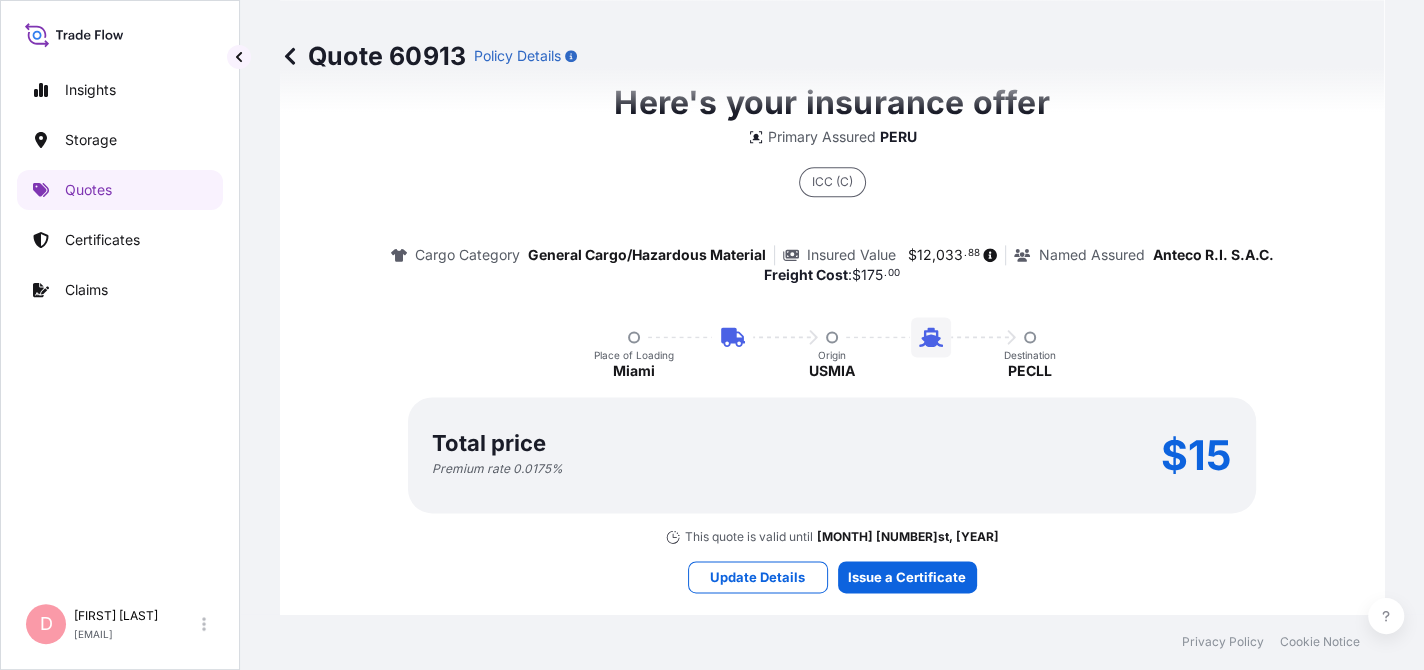 scroll, scrollTop: 1500, scrollLeft: 0, axis: vertical 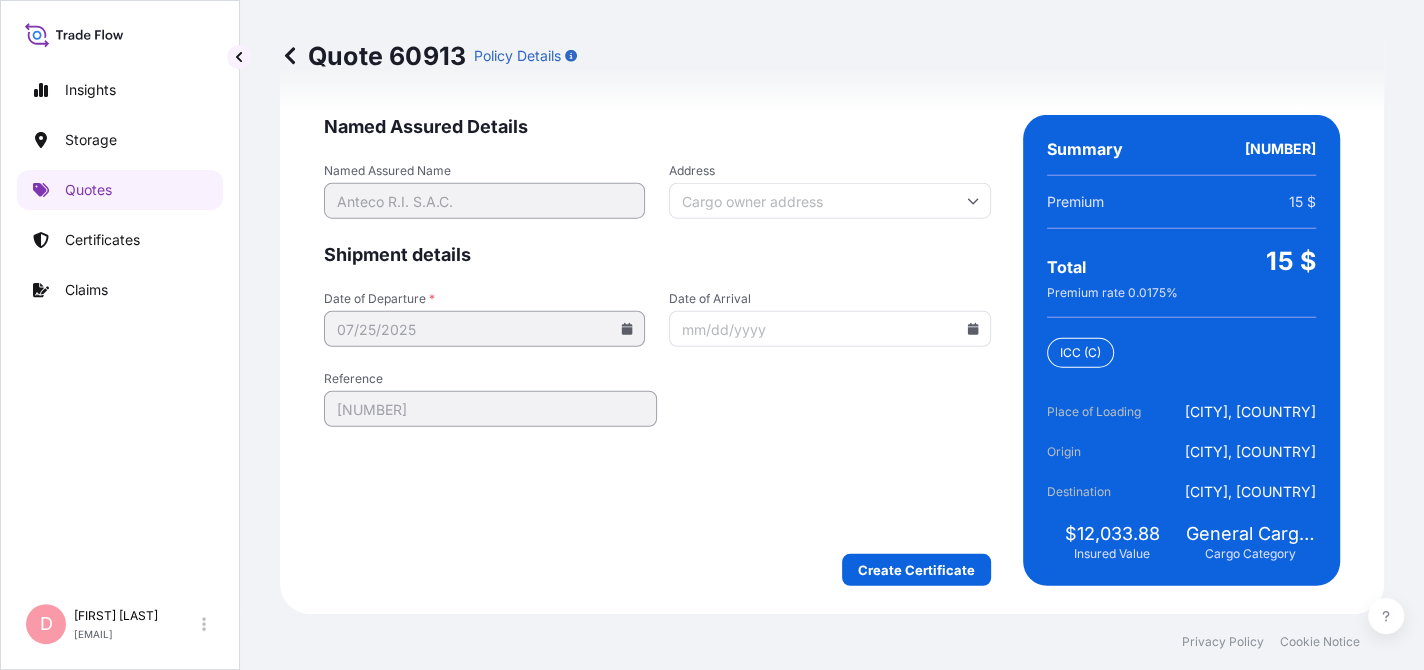 click 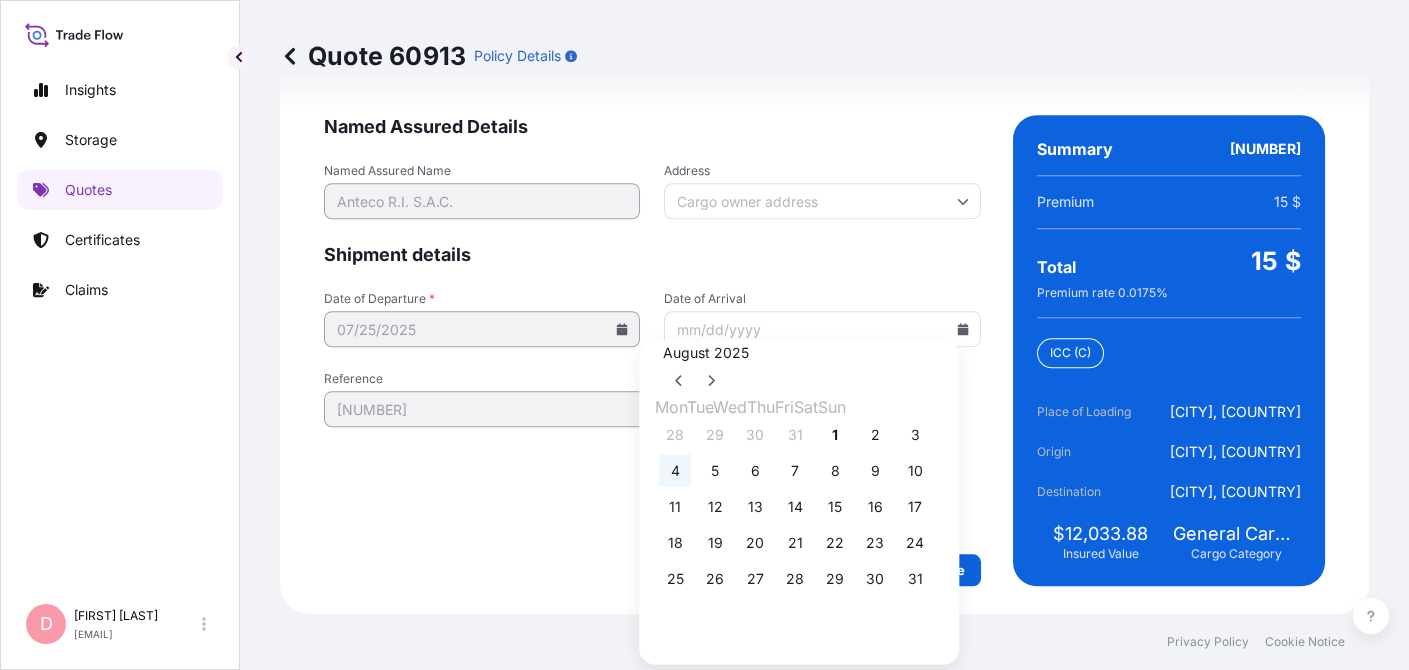 click on "4" at bounding box center [675, 471] 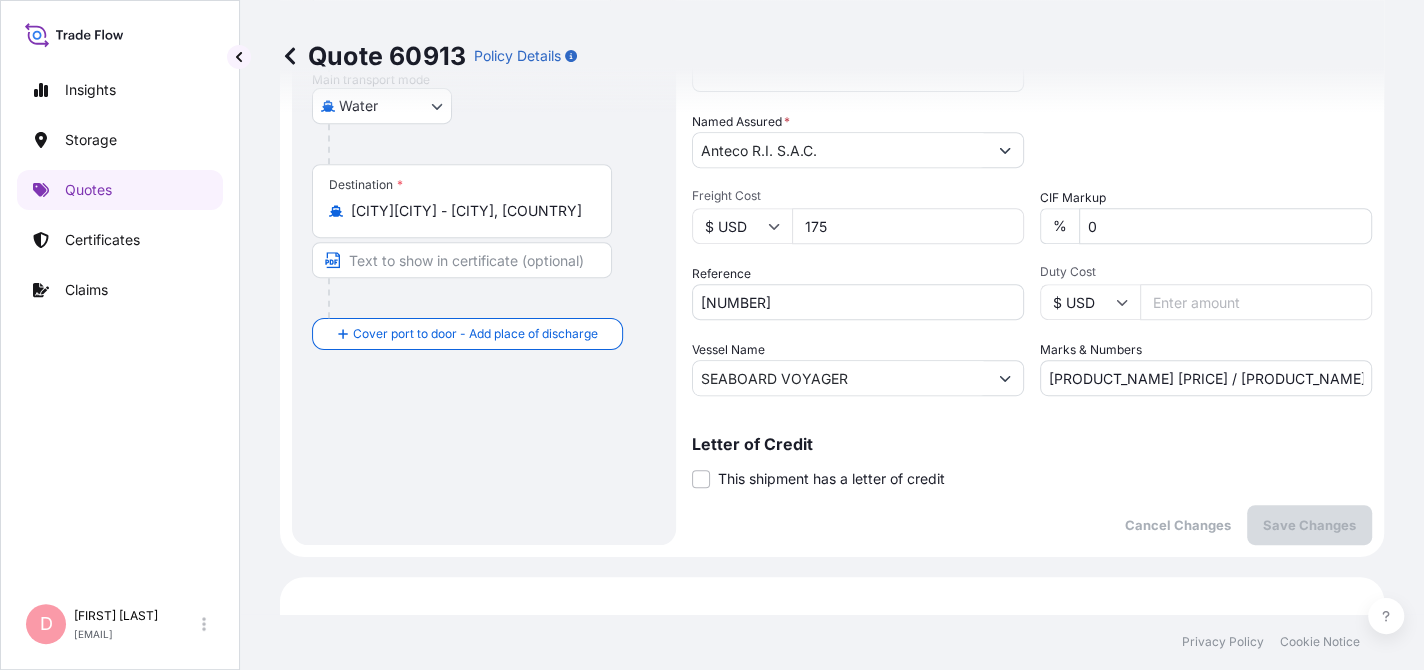 scroll, scrollTop: 100, scrollLeft: 0, axis: vertical 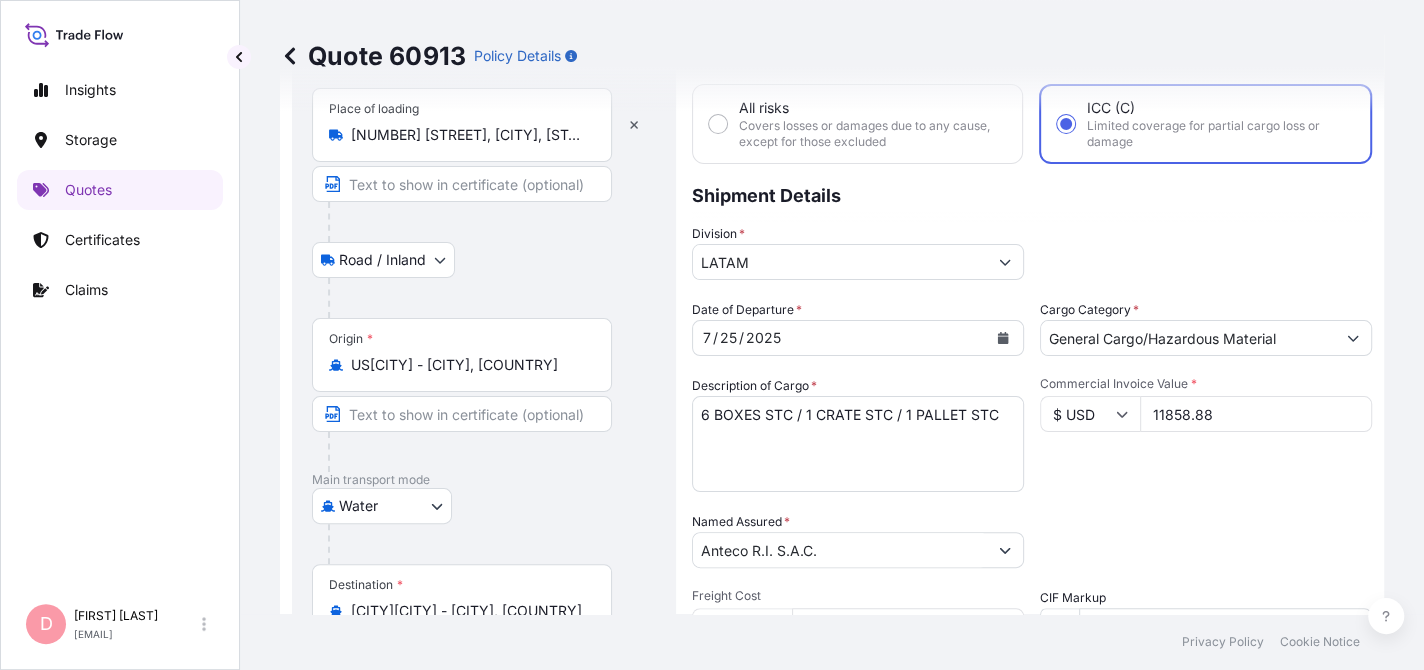 click on "US[CITY] - [CITY], [COUNTRY]" at bounding box center [469, 365] 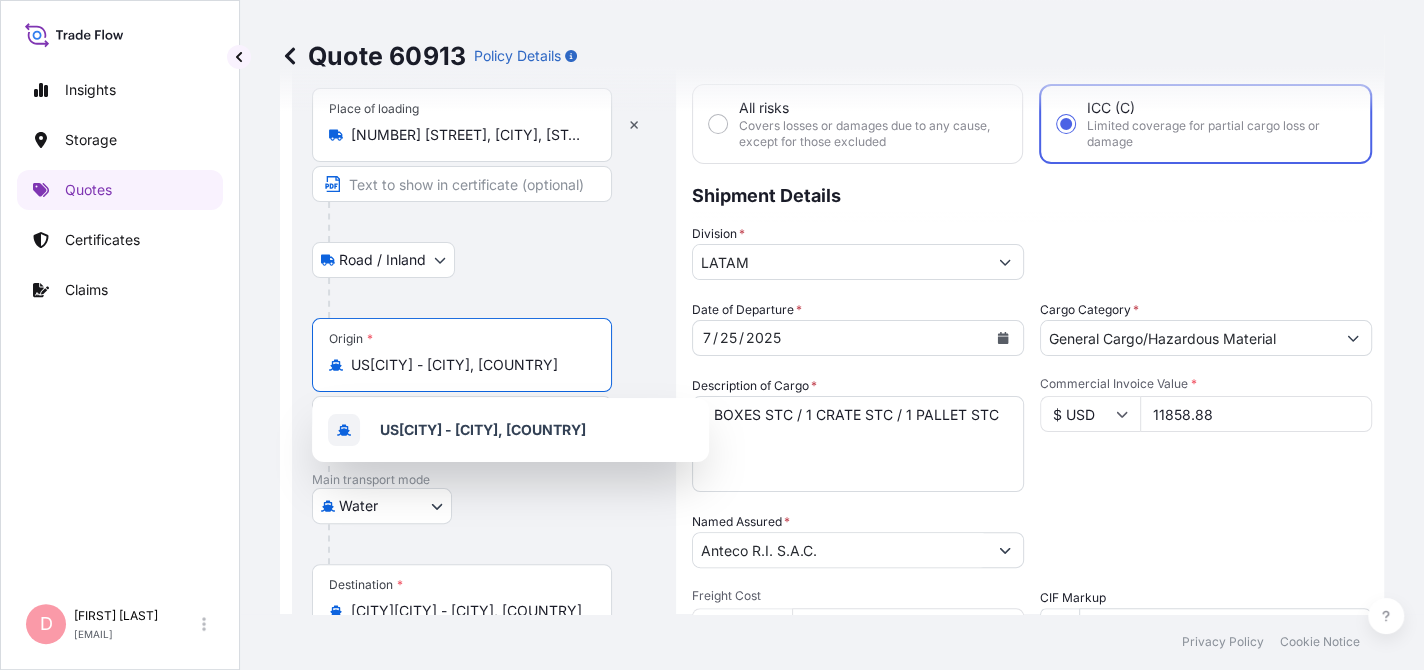 click on "US[CITY] - [CITY], [COUNTRY]" at bounding box center [469, 365] 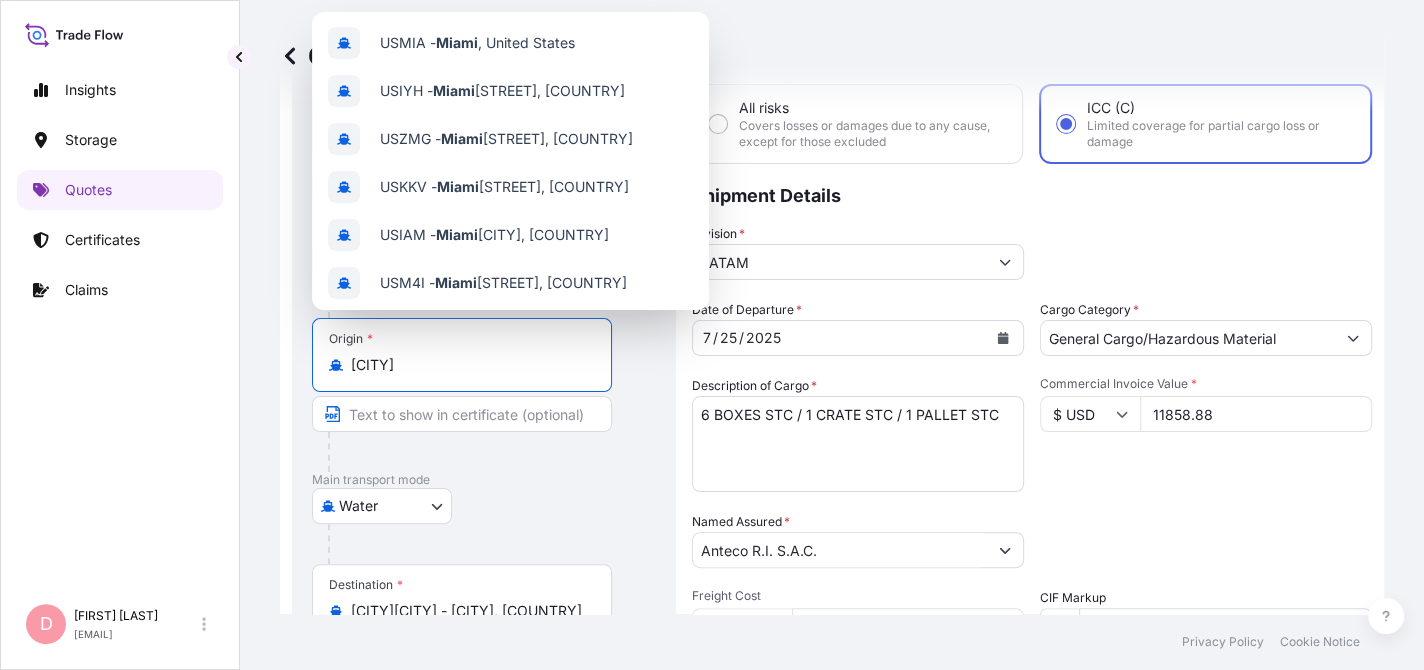 scroll, scrollTop: 0, scrollLeft: 0, axis: both 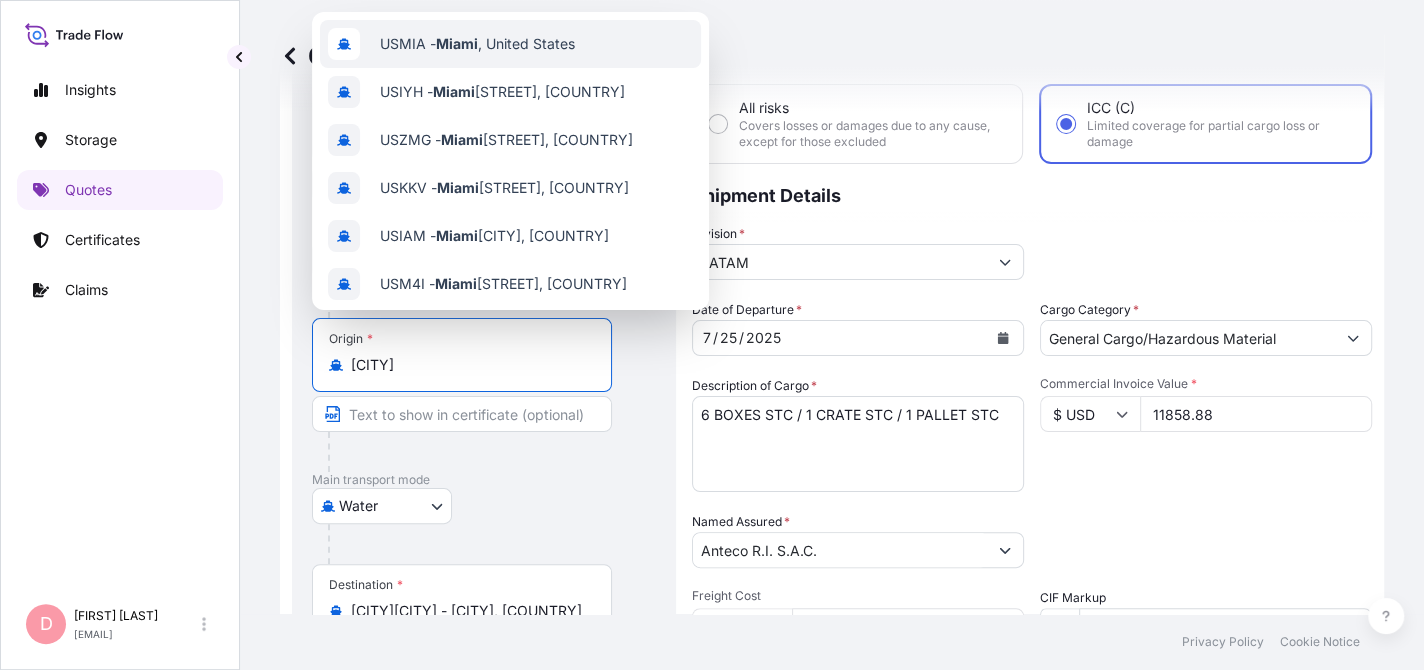 click on "US[CITY] - [CITY] , [COUNTRY]" at bounding box center (510, 44) 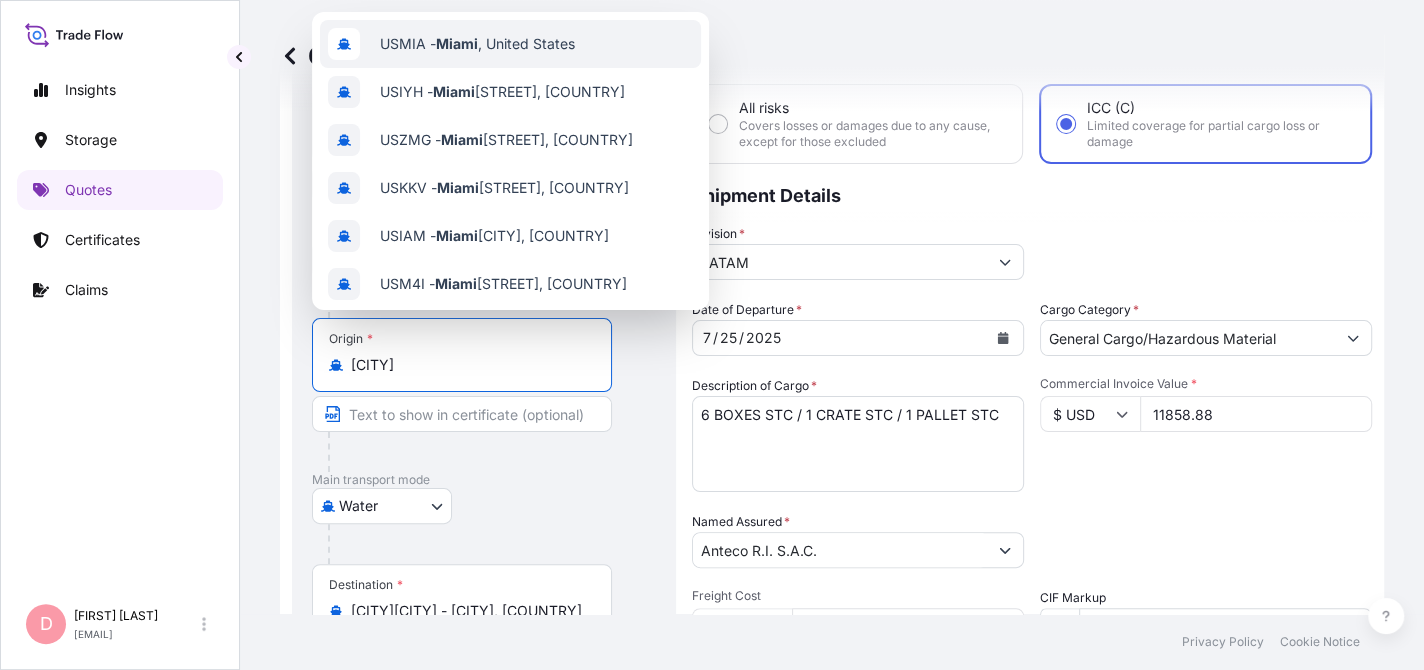 type on "US[CITY] - [CITY], [COUNTRY]" 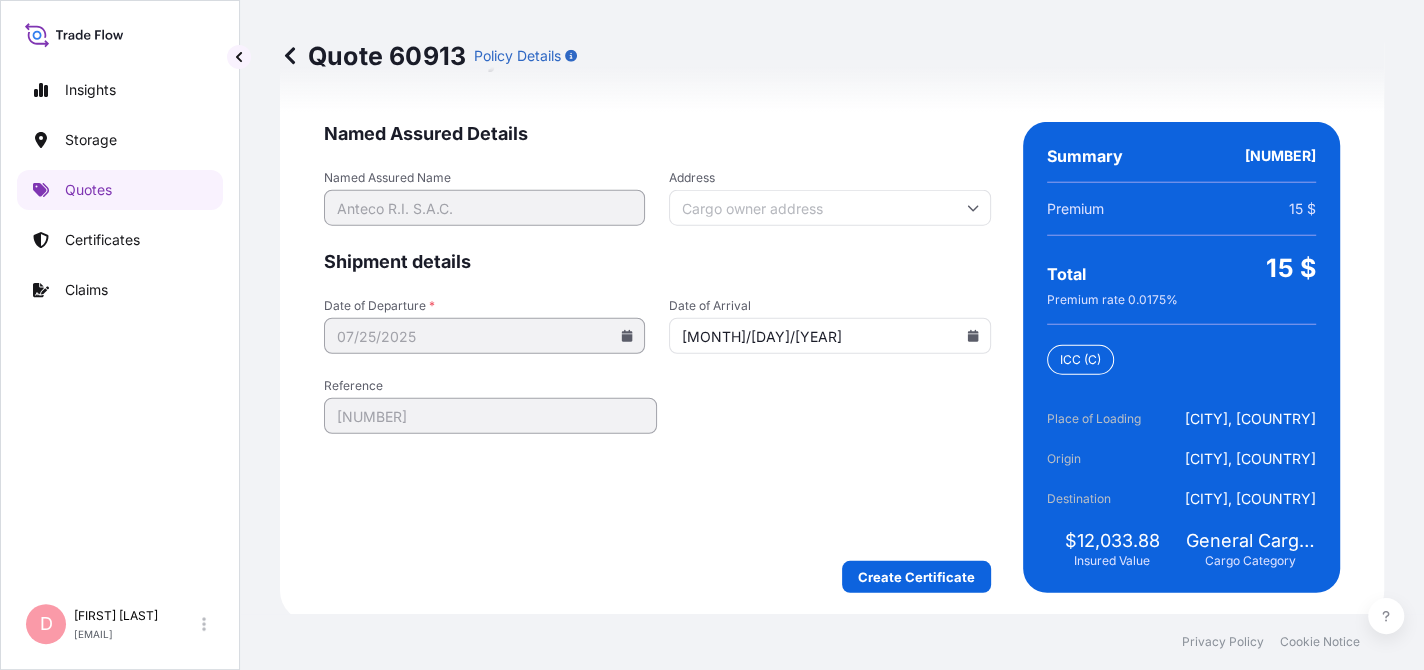 scroll, scrollTop: 3241, scrollLeft: 0, axis: vertical 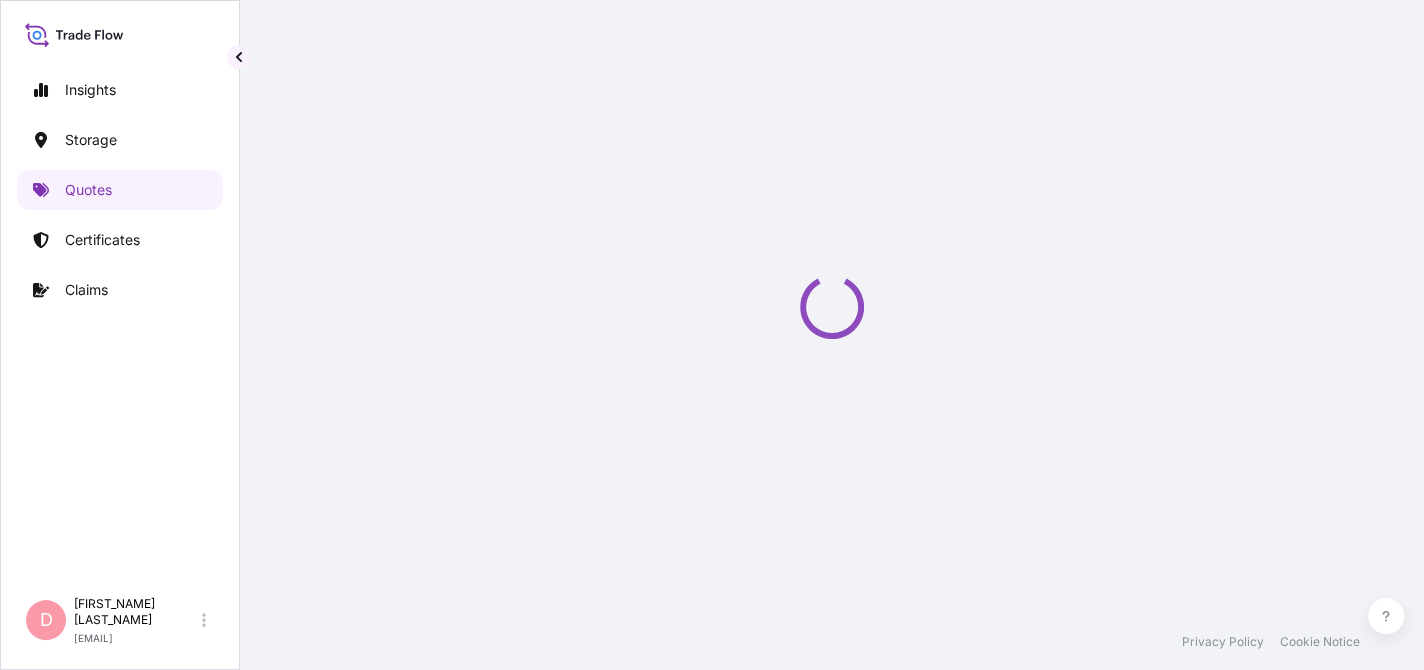 select on "Road / Inland" 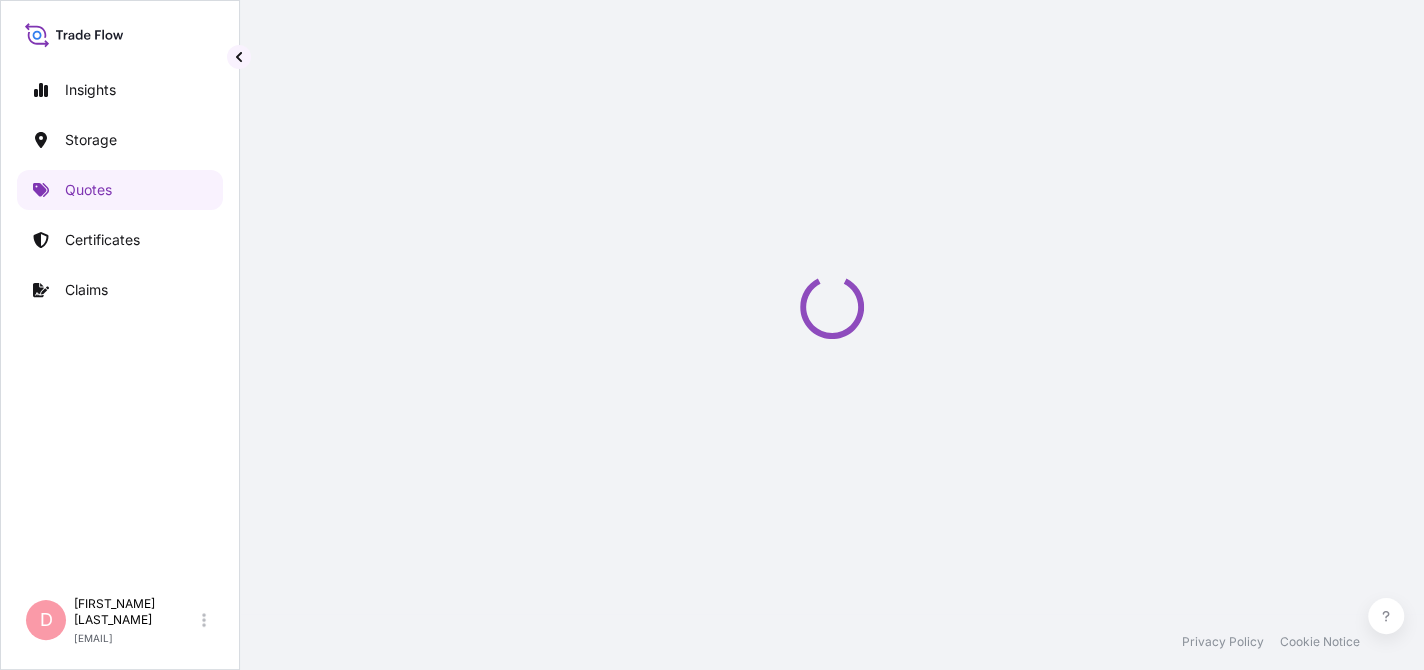 select on "Water" 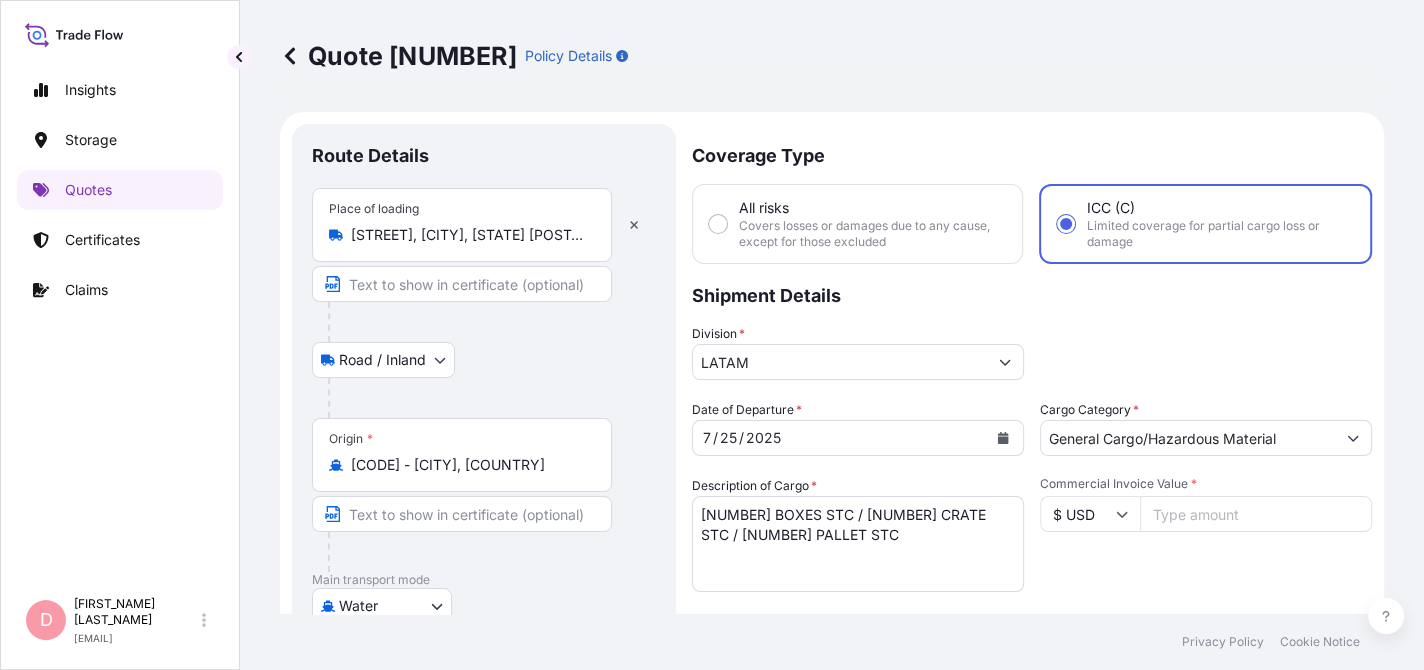 scroll, scrollTop: 200, scrollLeft: 0, axis: vertical 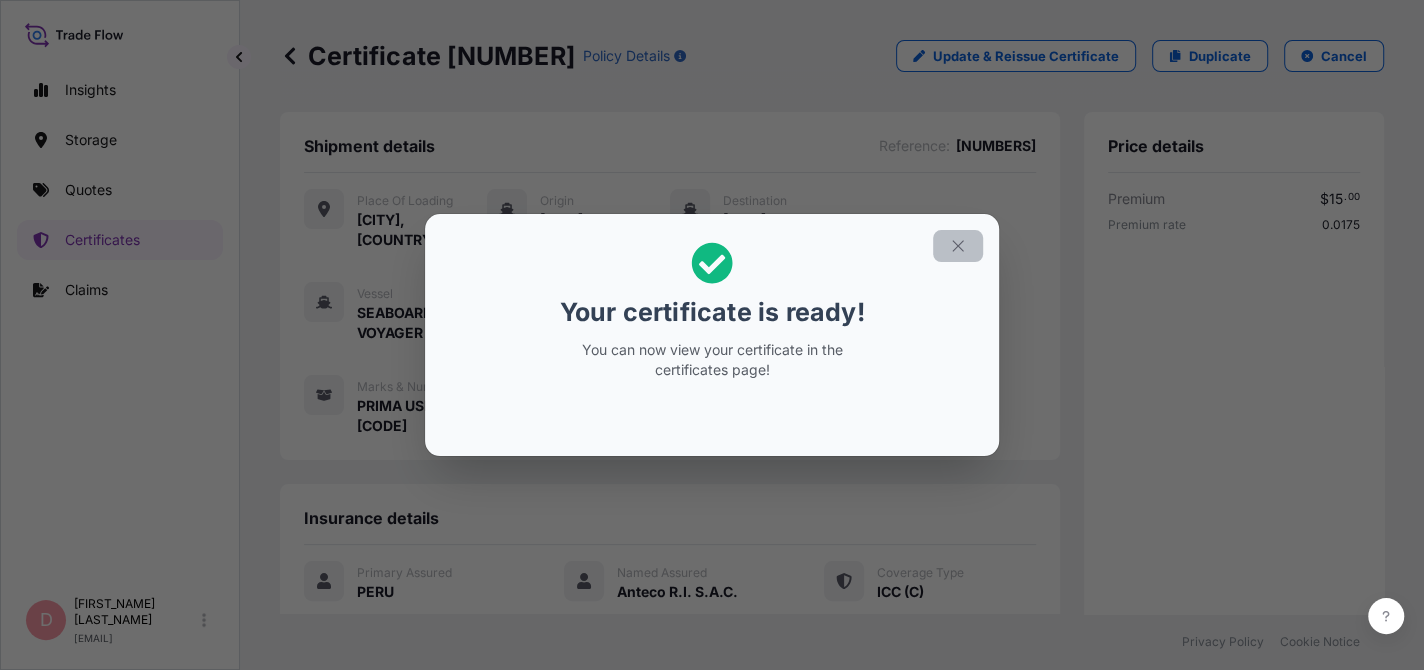 click 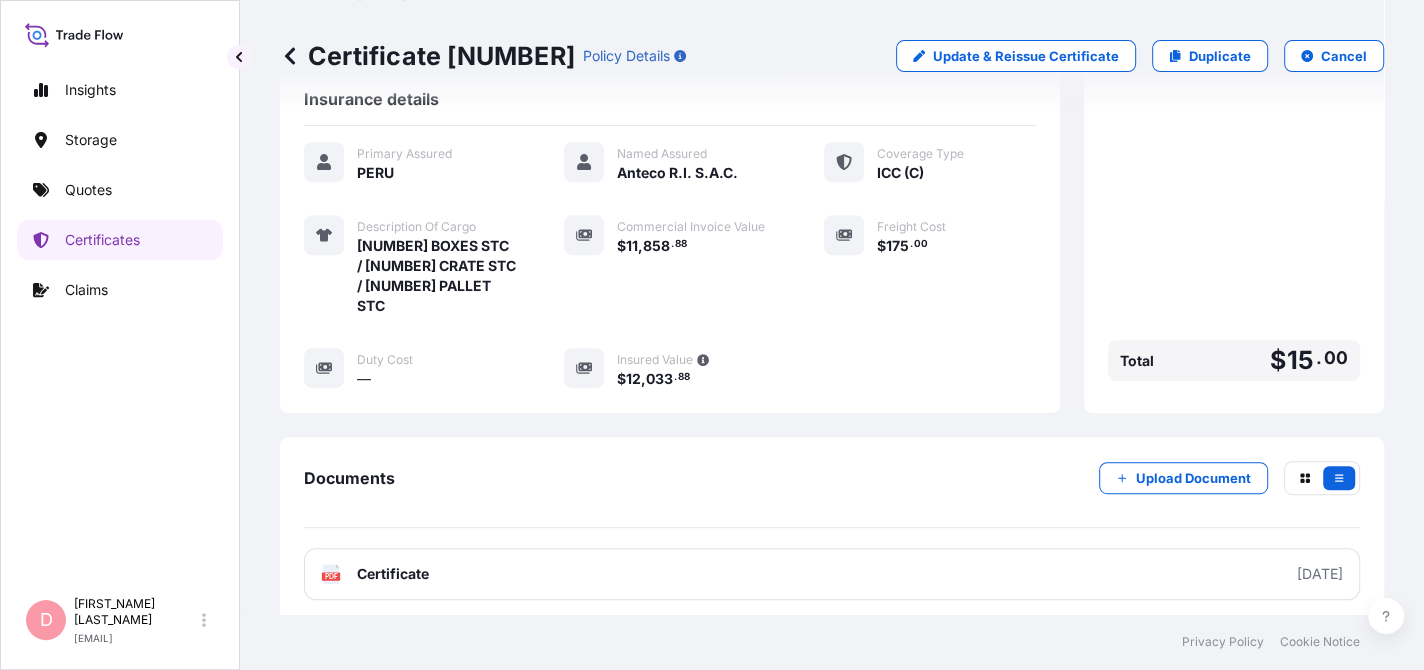scroll, scrollTop: 531, scrollLeft: 0, axis: vertical 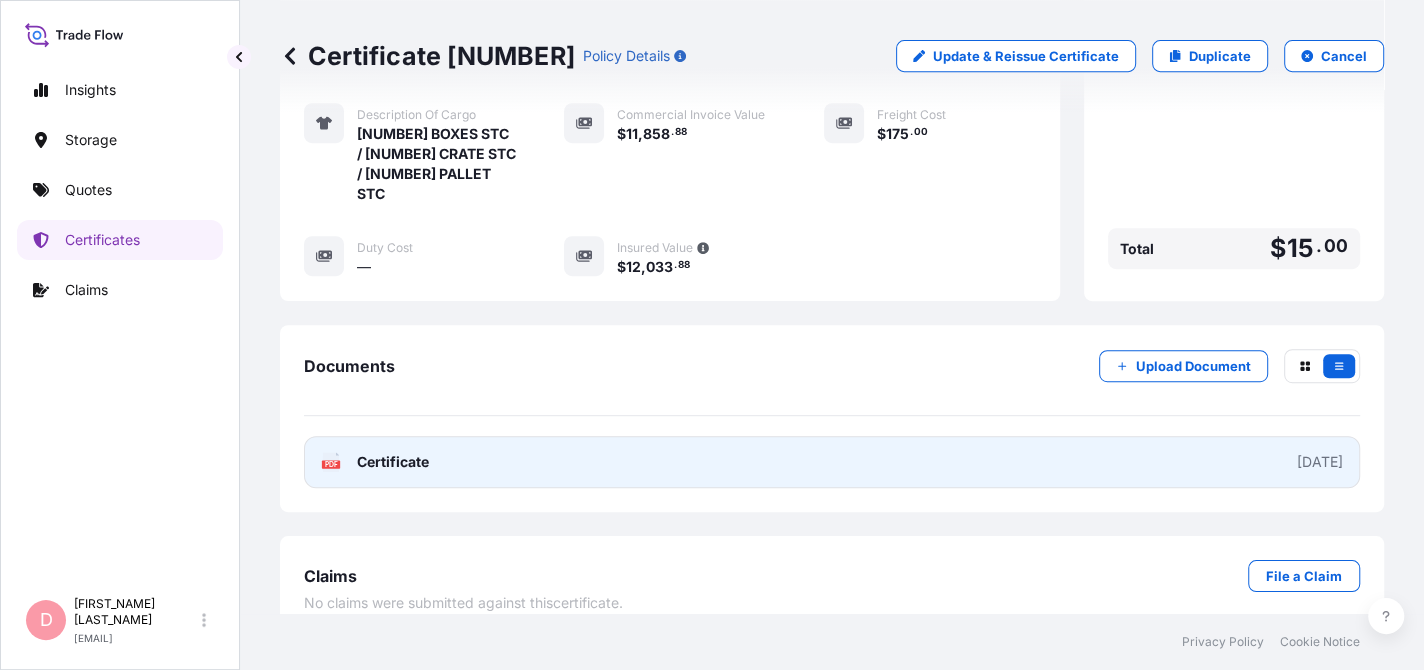 click on "PDF Certificate 2025-08-01" at bounding box center (832, 462) 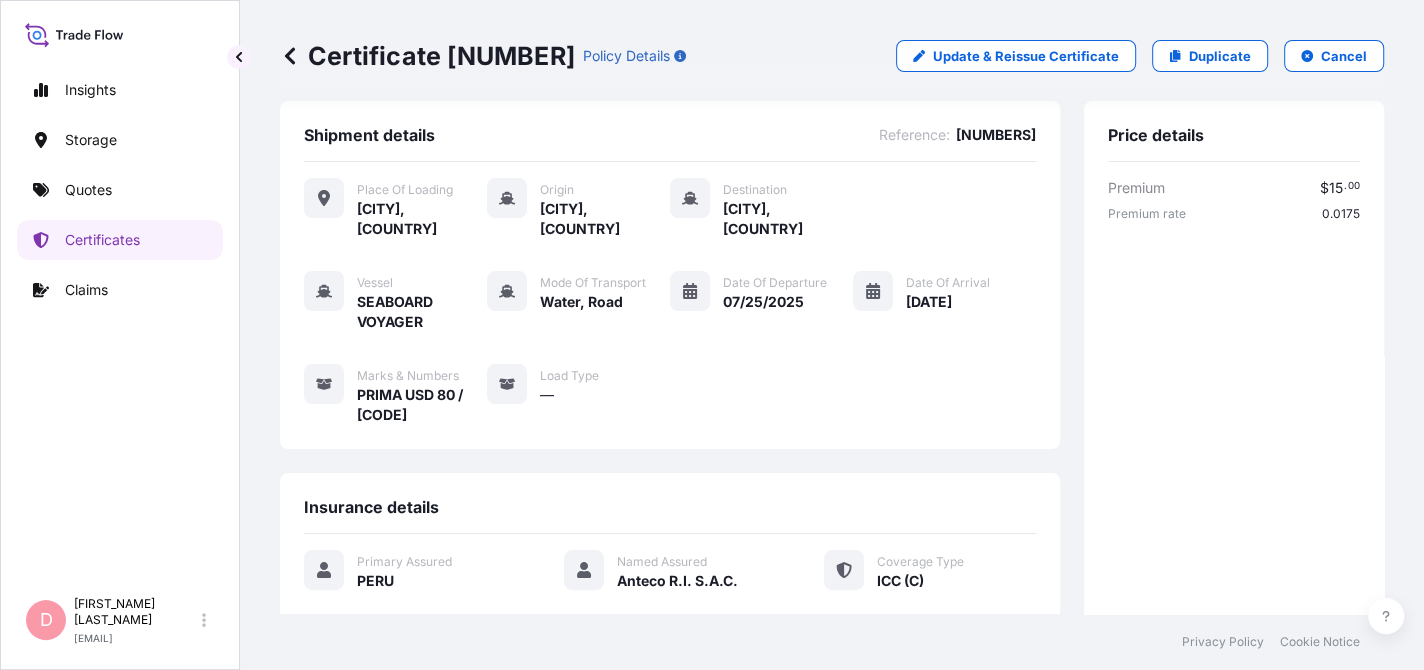 scroll, scrollTop: 0, scrollLeft: 0, axis: both 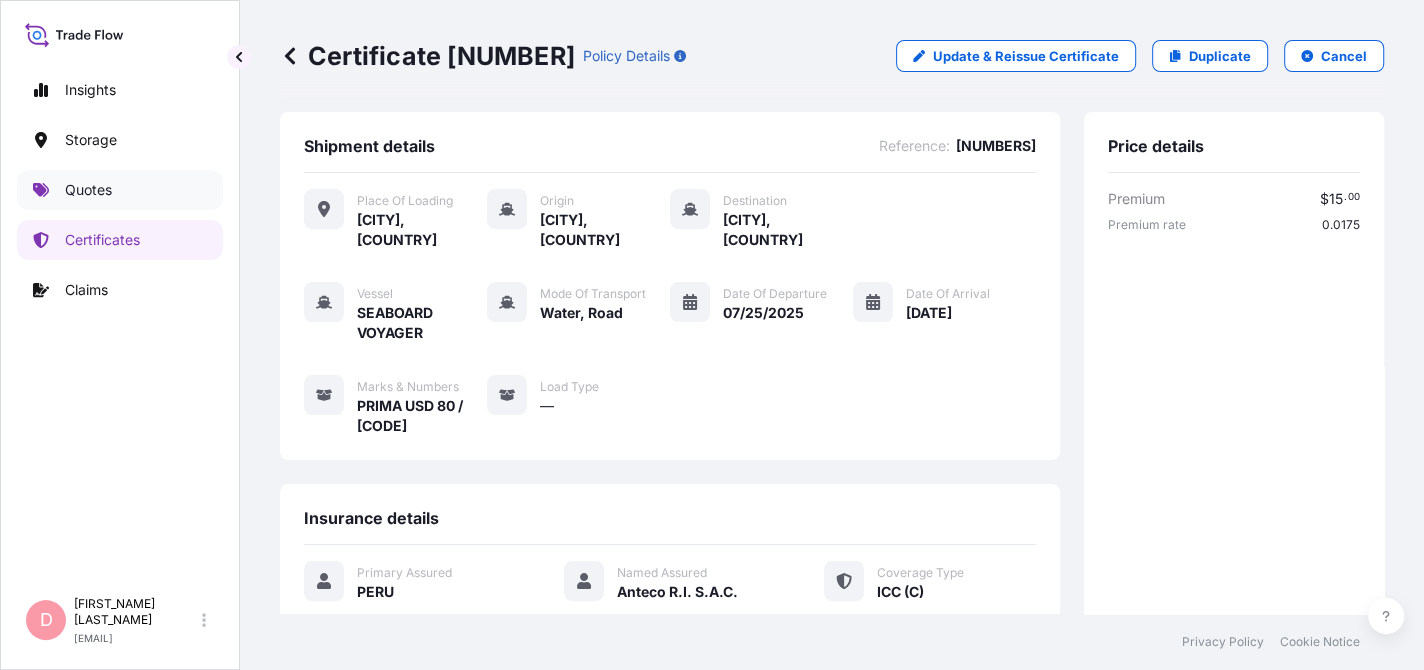 click on "Quotes" at bounding box center (120, 190) 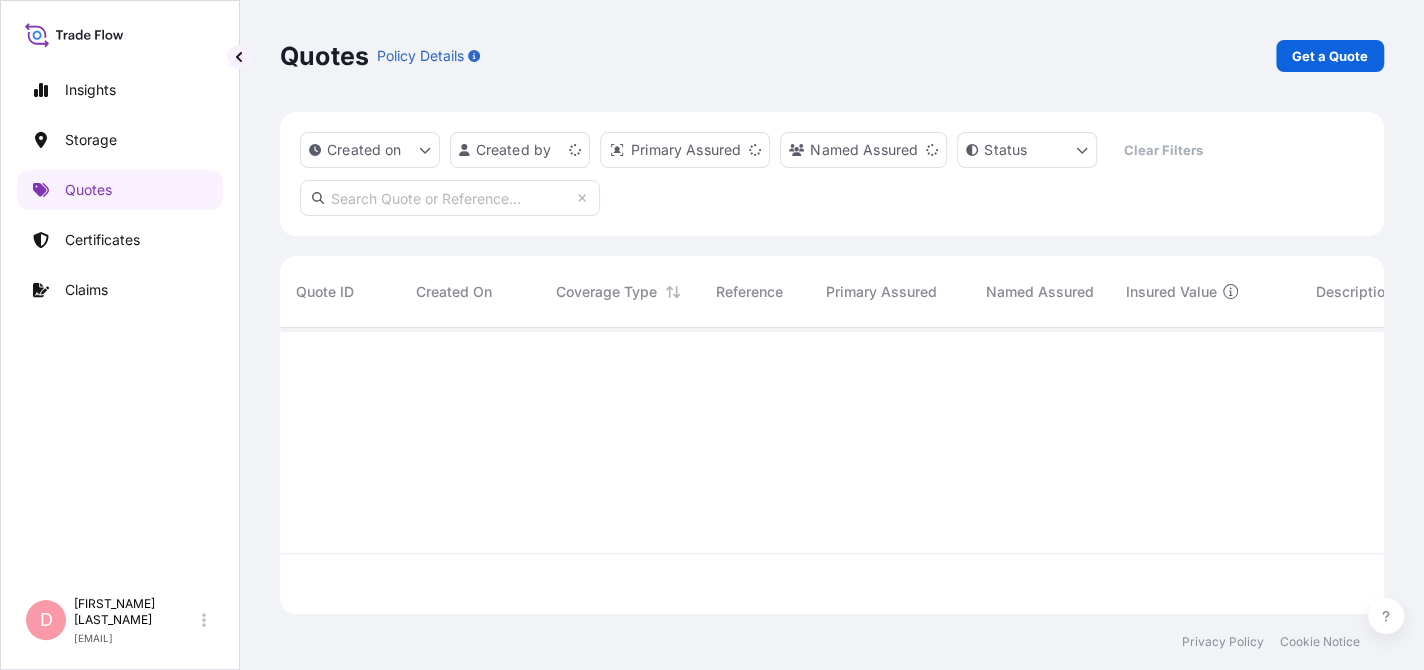scroll, scrollTop: 15, scrollLeft: 16, axis: both 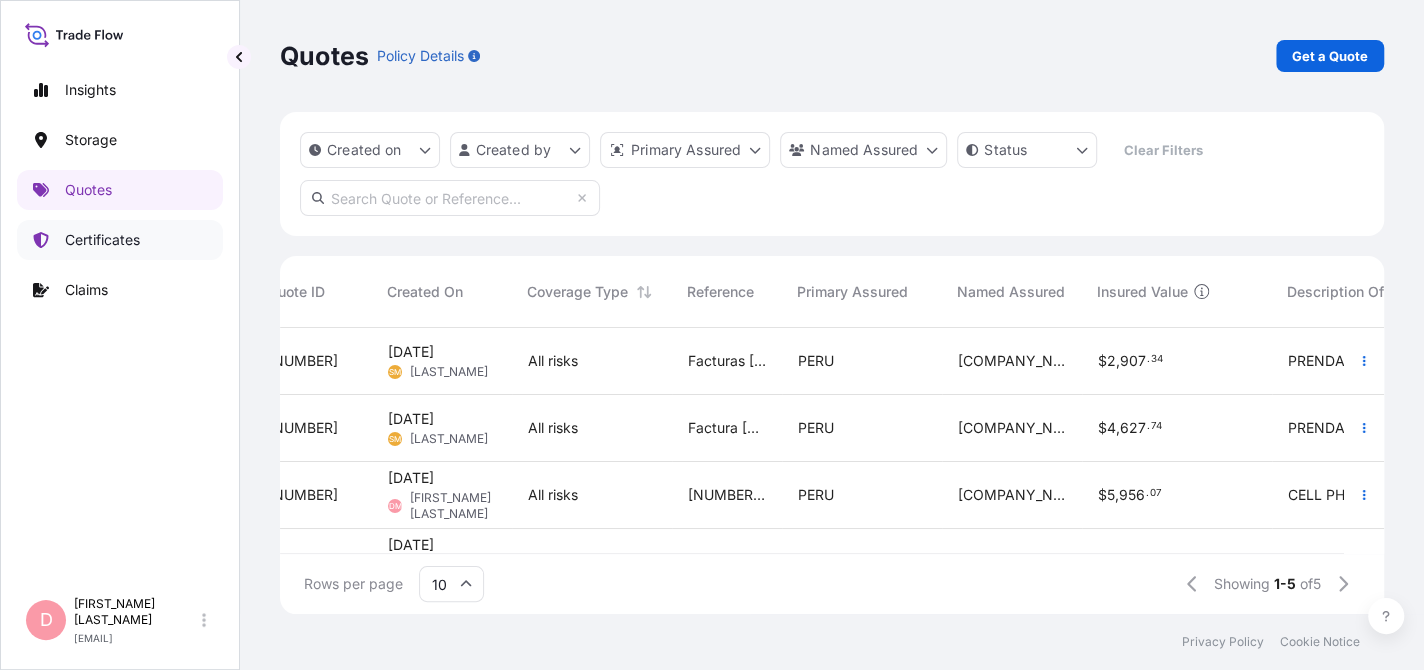 click on "Certificates" at bounding box center [102, 240] 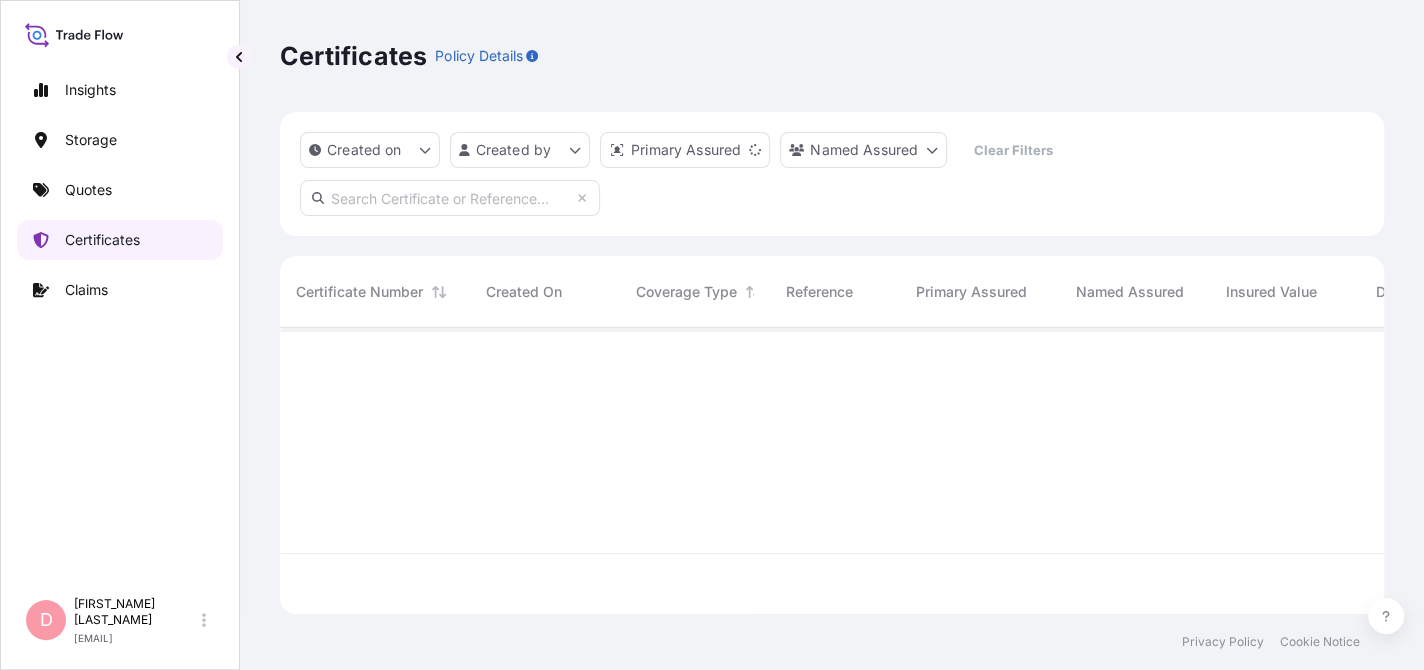 scroll, scrollTop: 15, scrollLeft: 16, axis: both 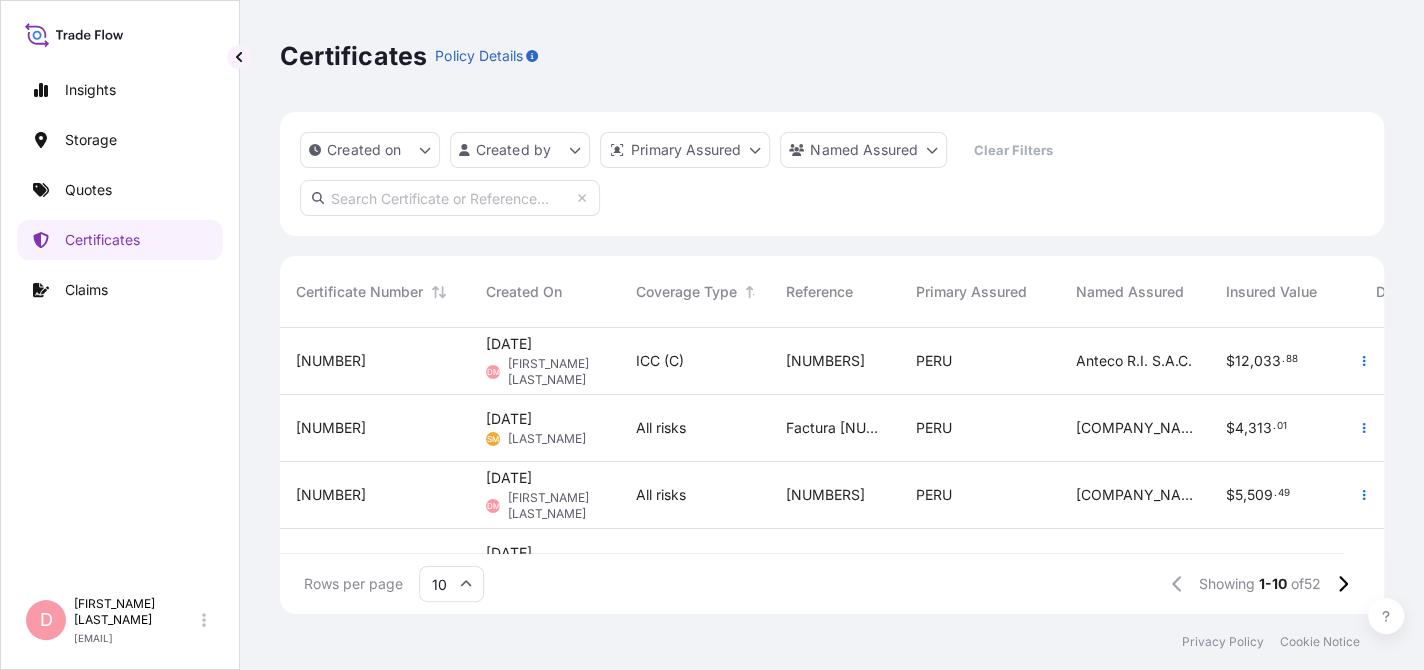 click on "Certificates Policy Details" at bounding box center [832, 56] 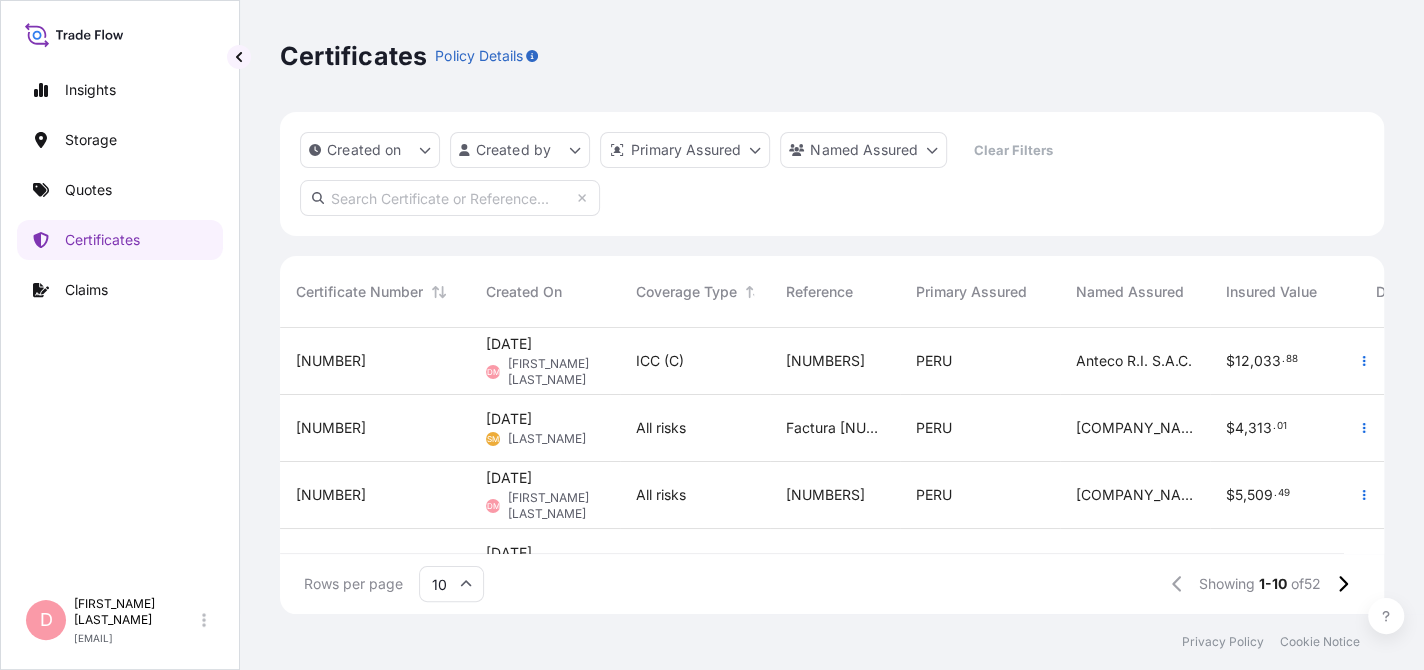 scroll, scrollTop: 0, scrollLeft: 0, axis: both 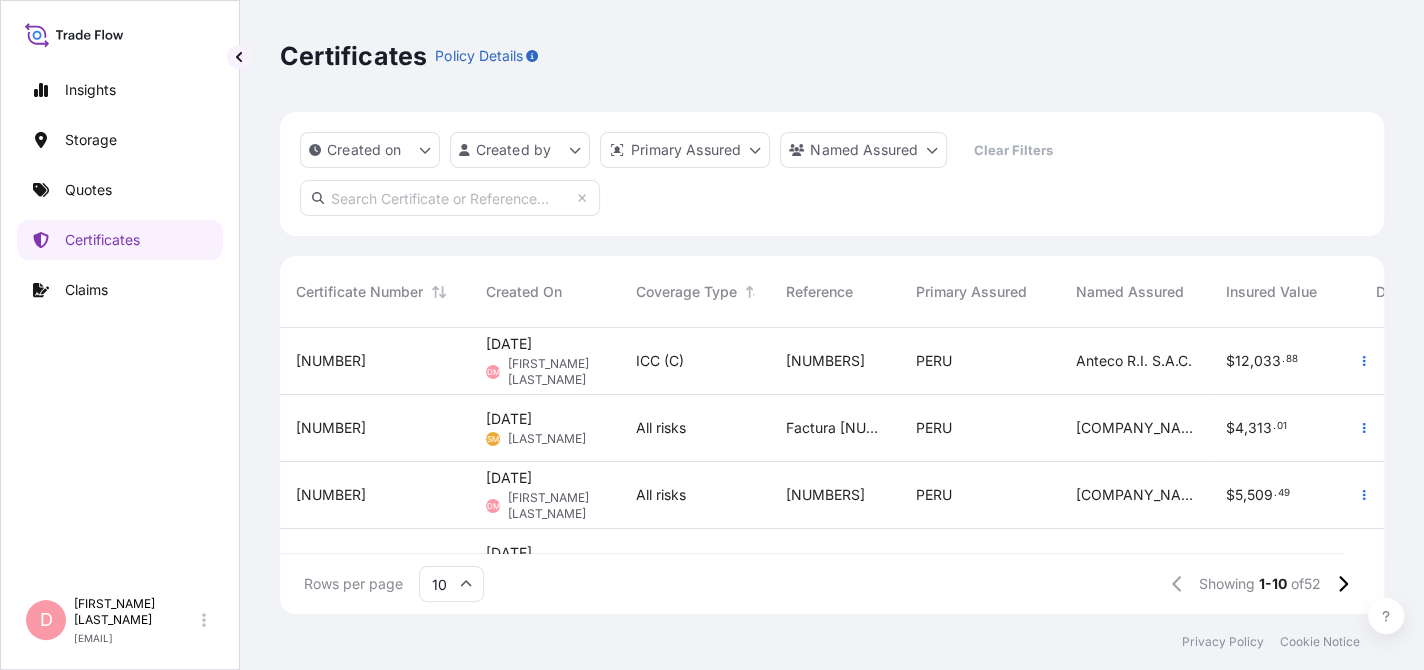 click on "ICC (C)" at bounding box center [695, 361] 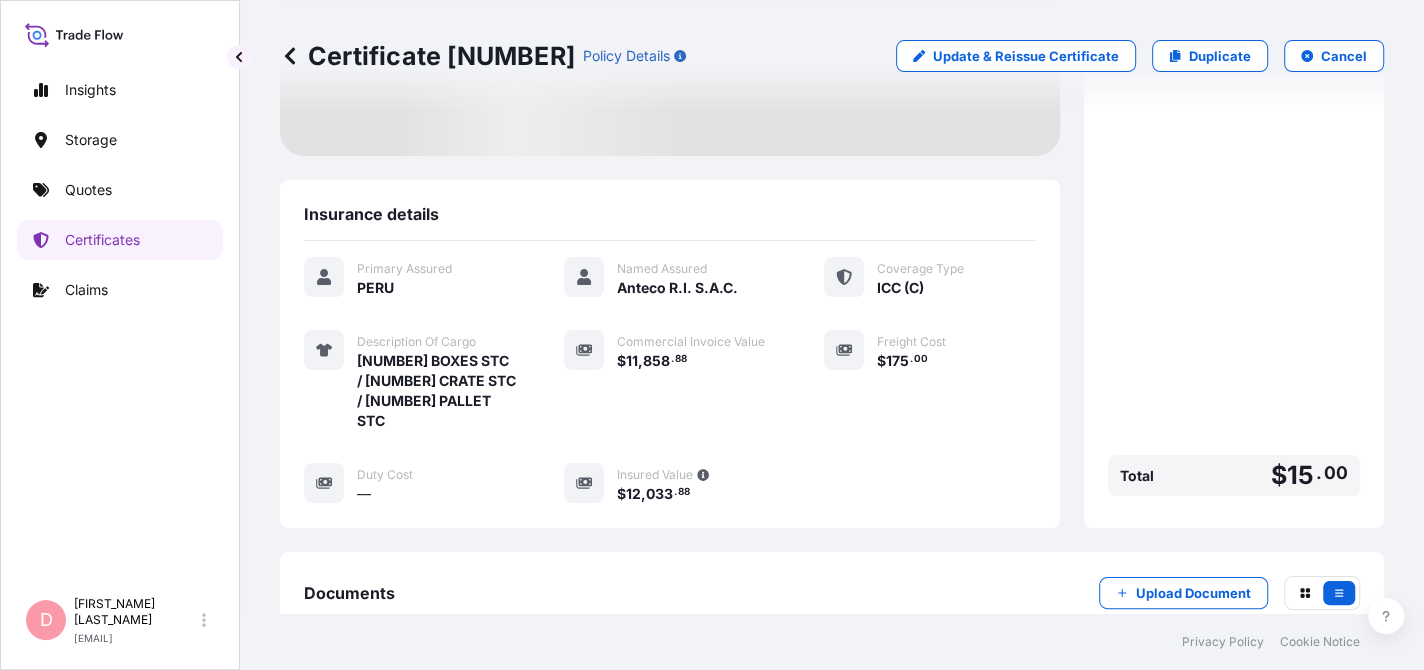 scroll, scrollTop: 305, scrollLeft: 0, axis: vertical 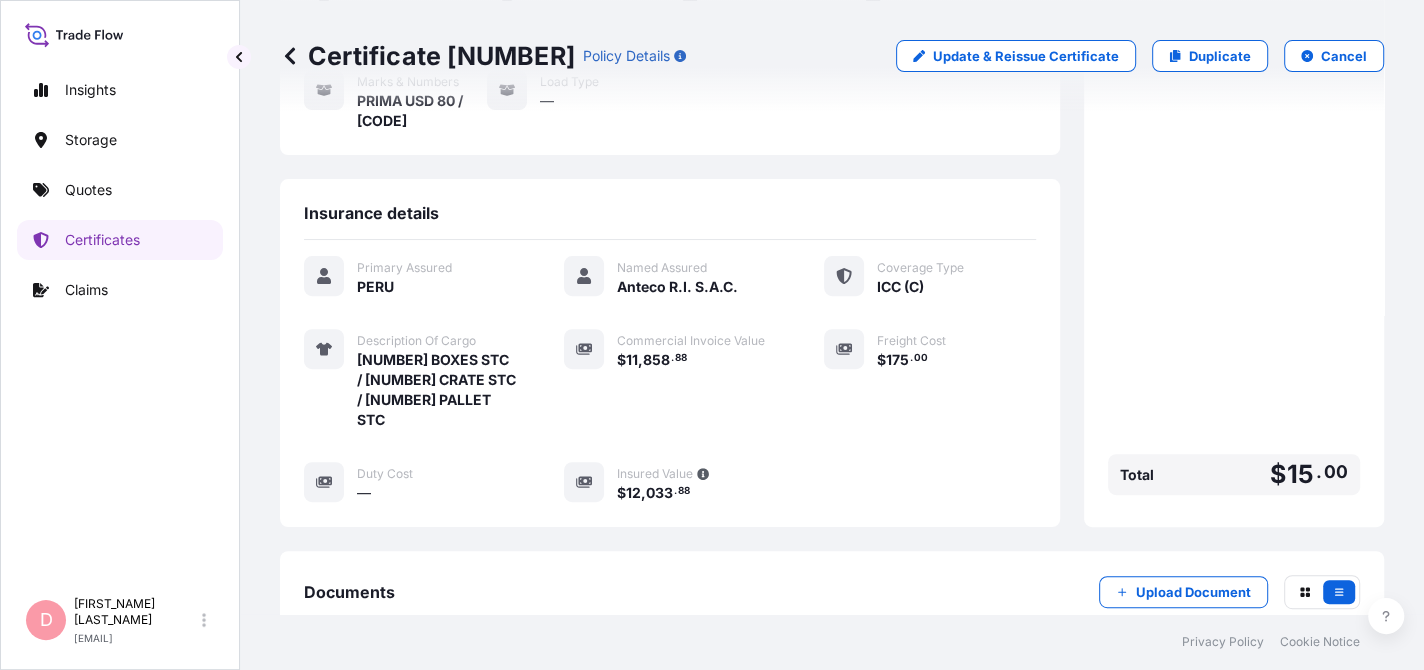 click 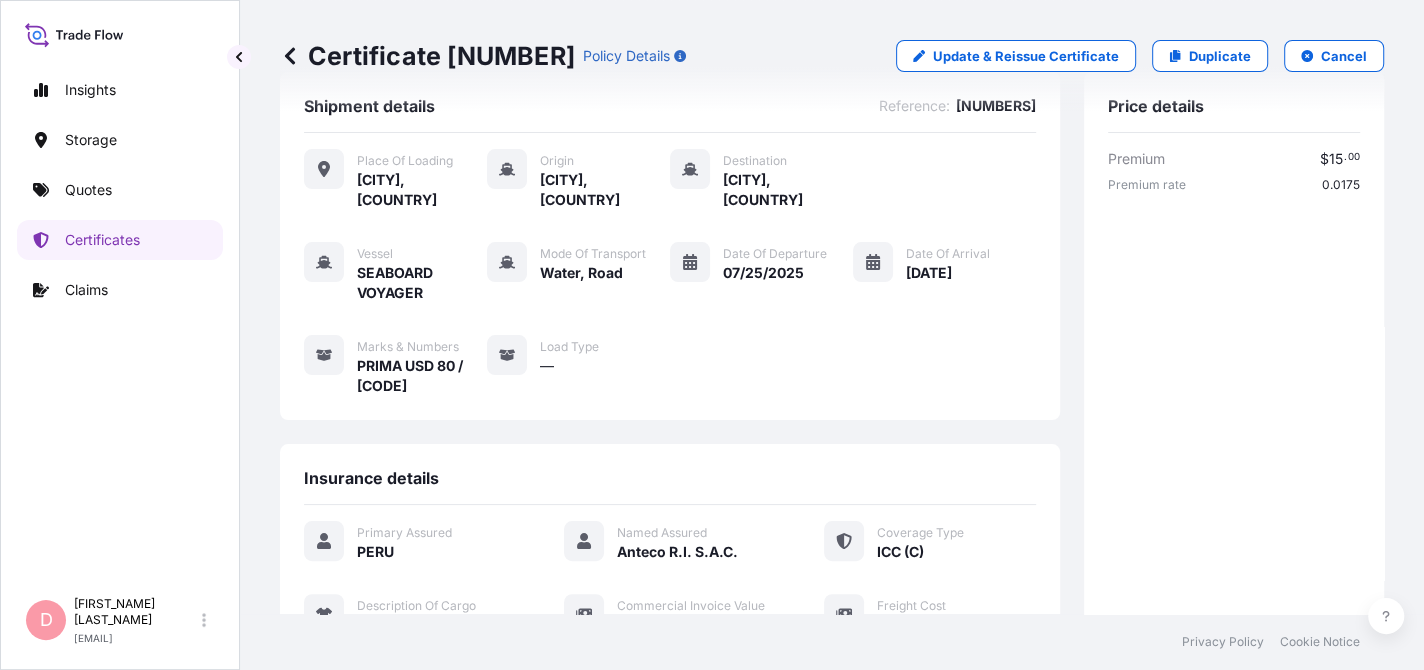 scroll, scrollTop: 40, scrollLeft: 0, axis: vertical 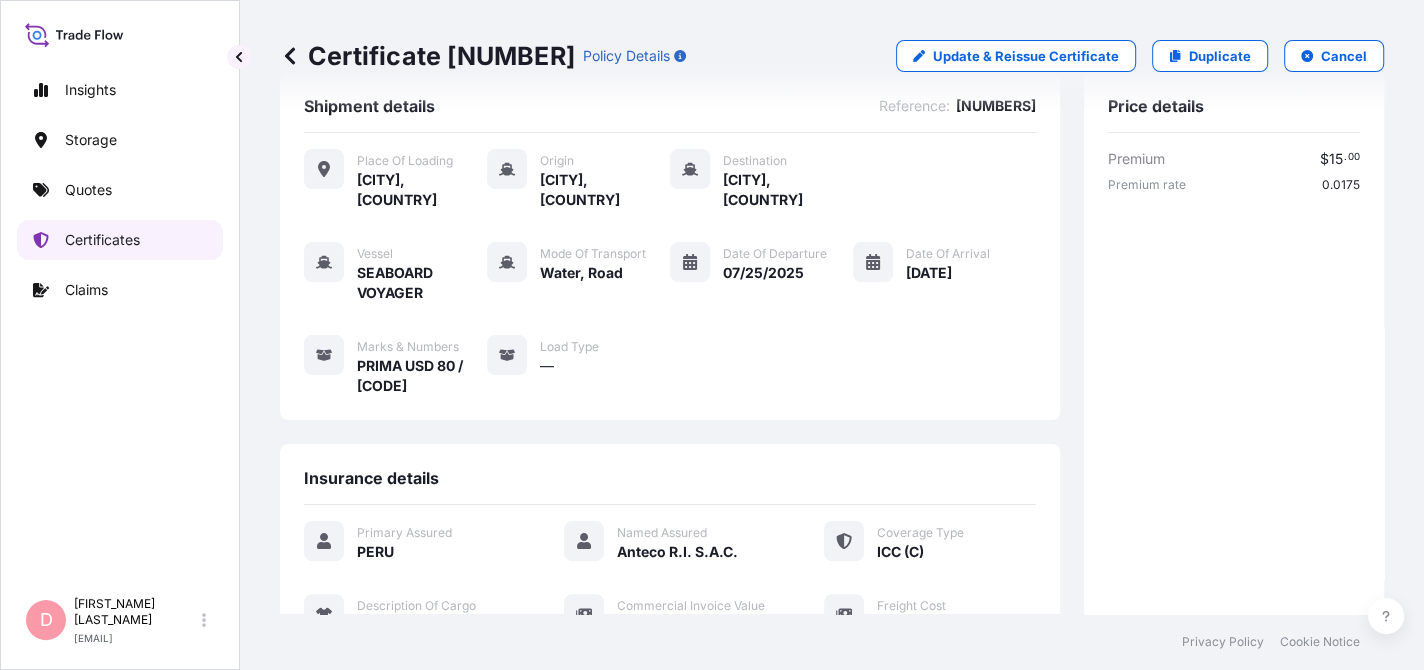 click on "Certificates" at bounding box center [102, 240] 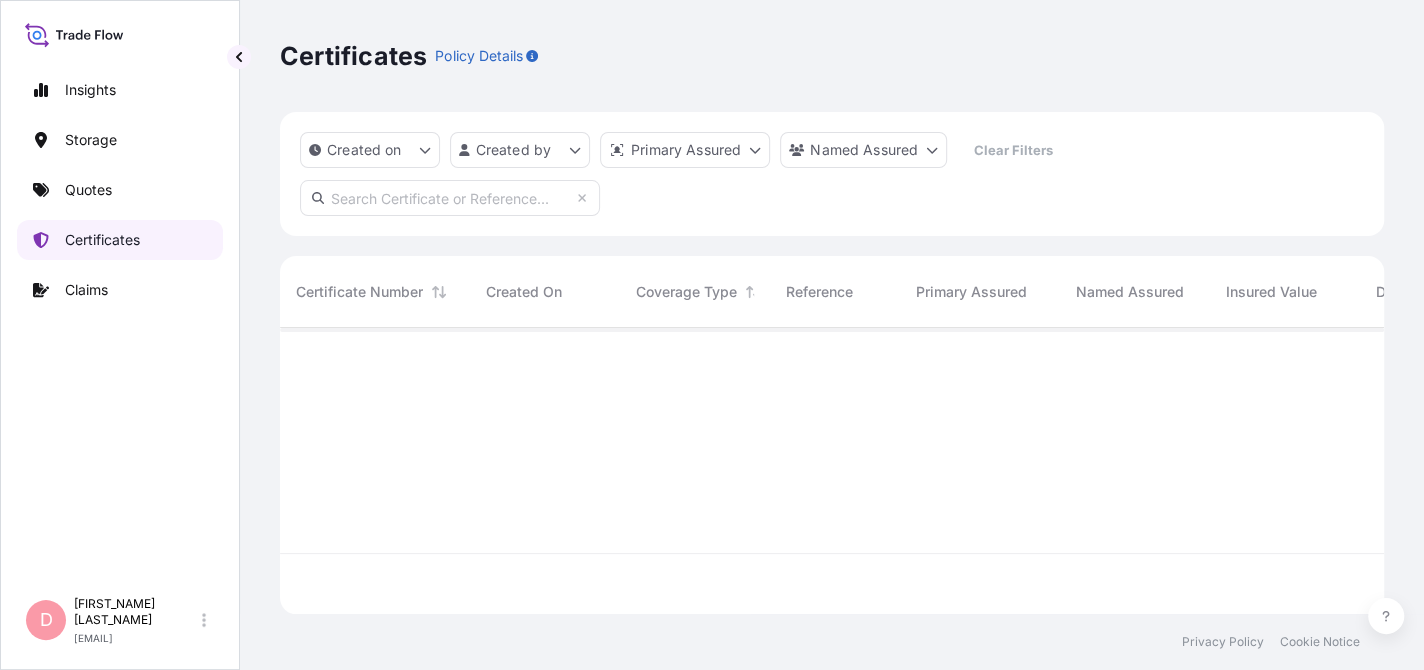scroll, scrollTop: 15, scrollLeft: 16, axis: both 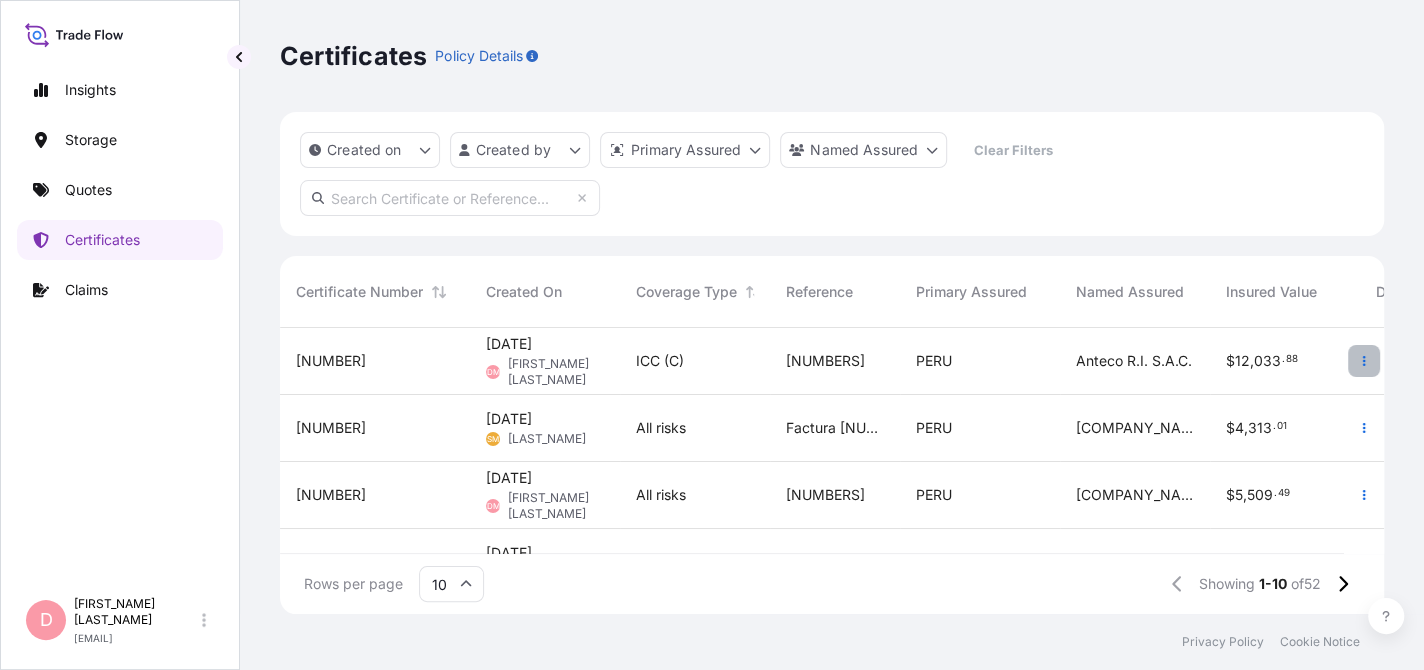 click at bounding box center (1364, 361) 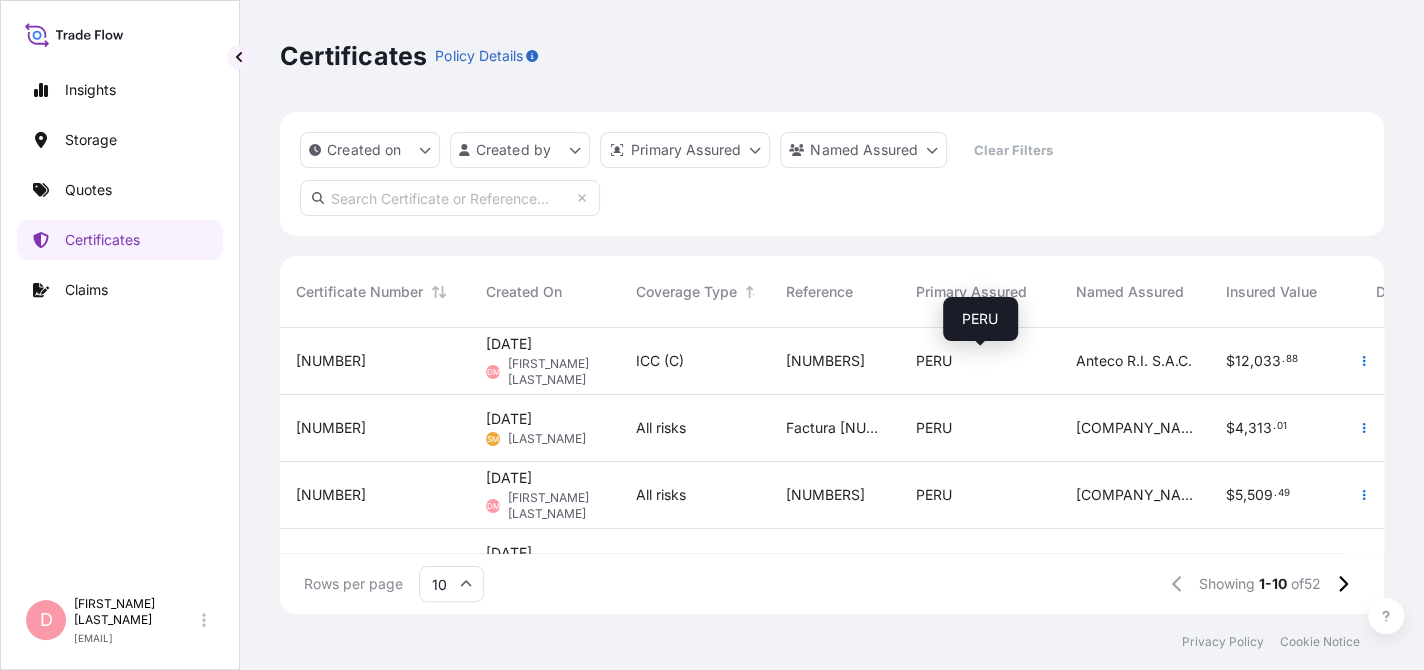 click on "PERU" at bounding box center [934, 361] 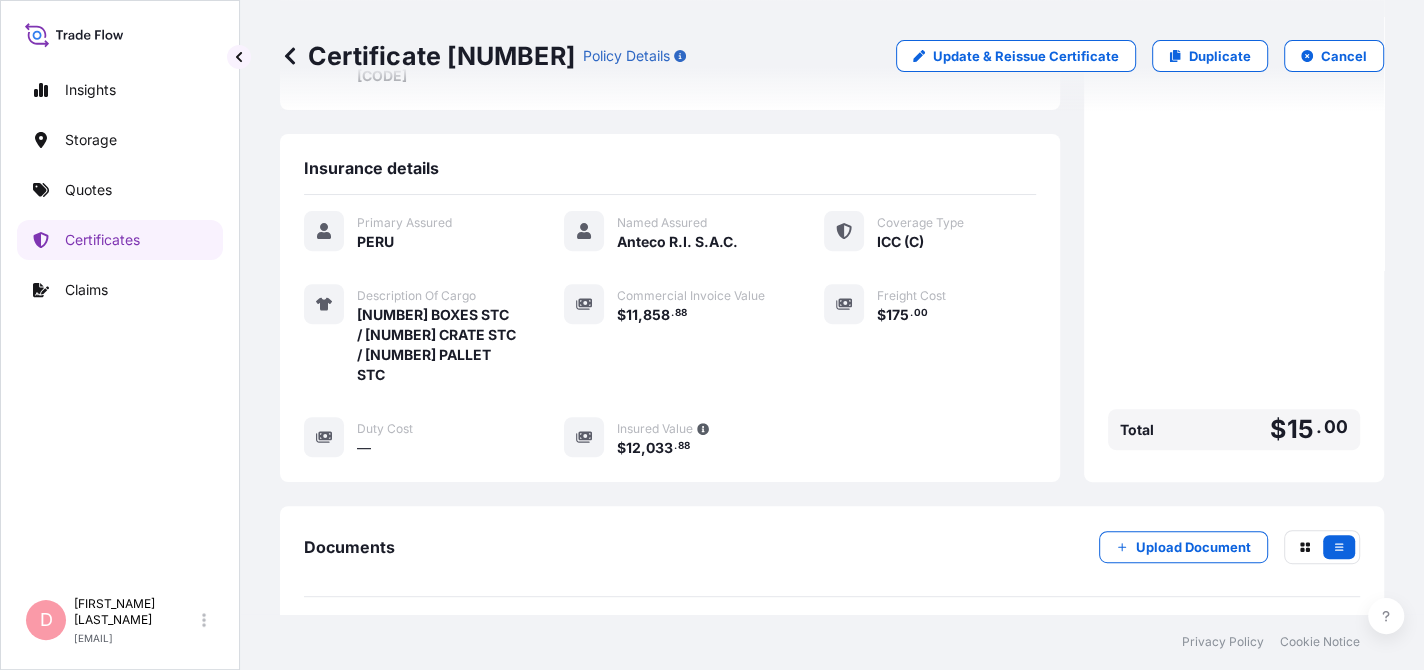 scroll, scrollTop: 351, scrollLeft: 0, axis: vertical 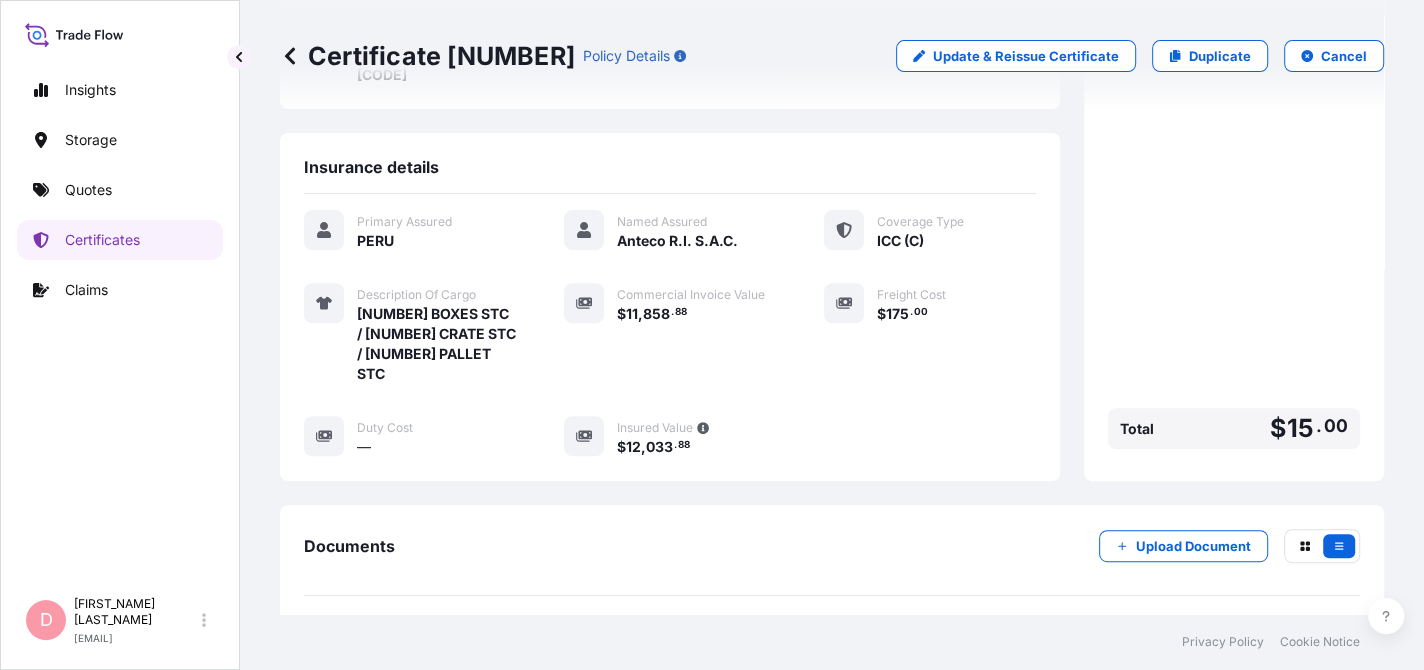 click on "Premium $ 15 . 00 Premium rate 0.0175 Total $ 15 . 00" at bounding box center (1234, 147) 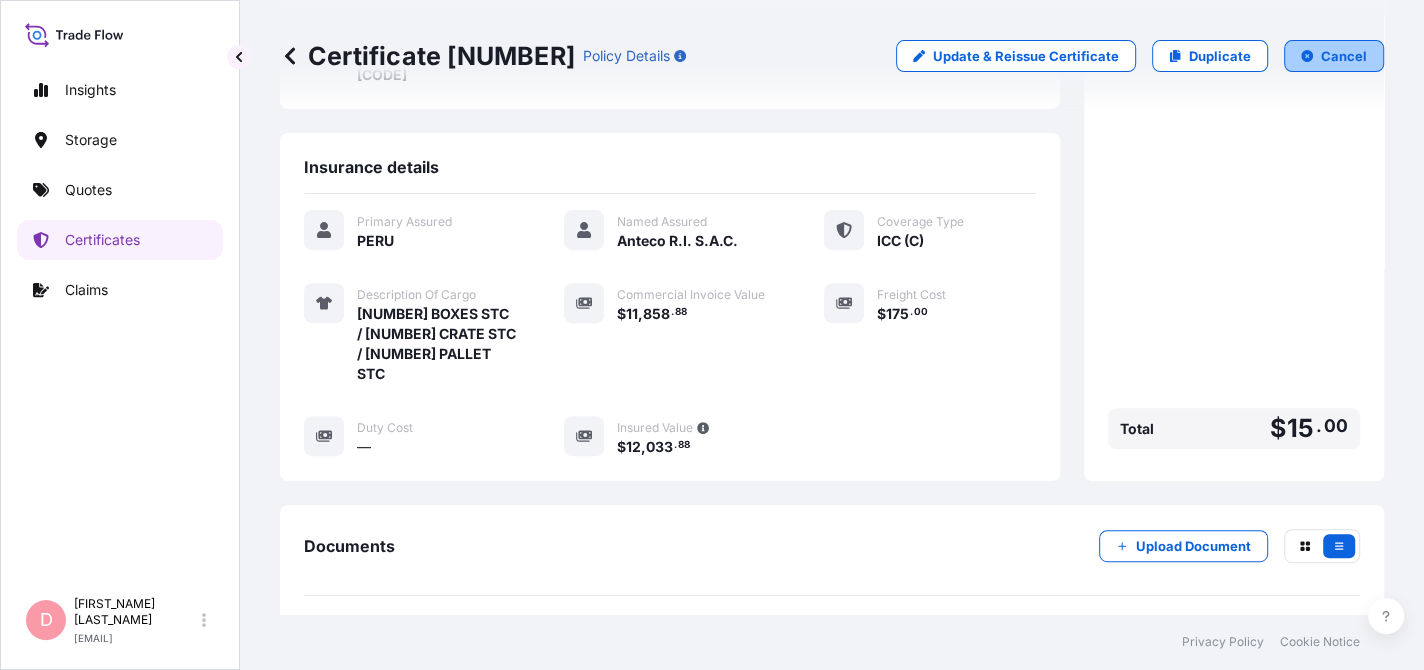 click on "Cancel" at bounding box center [1334, 56] 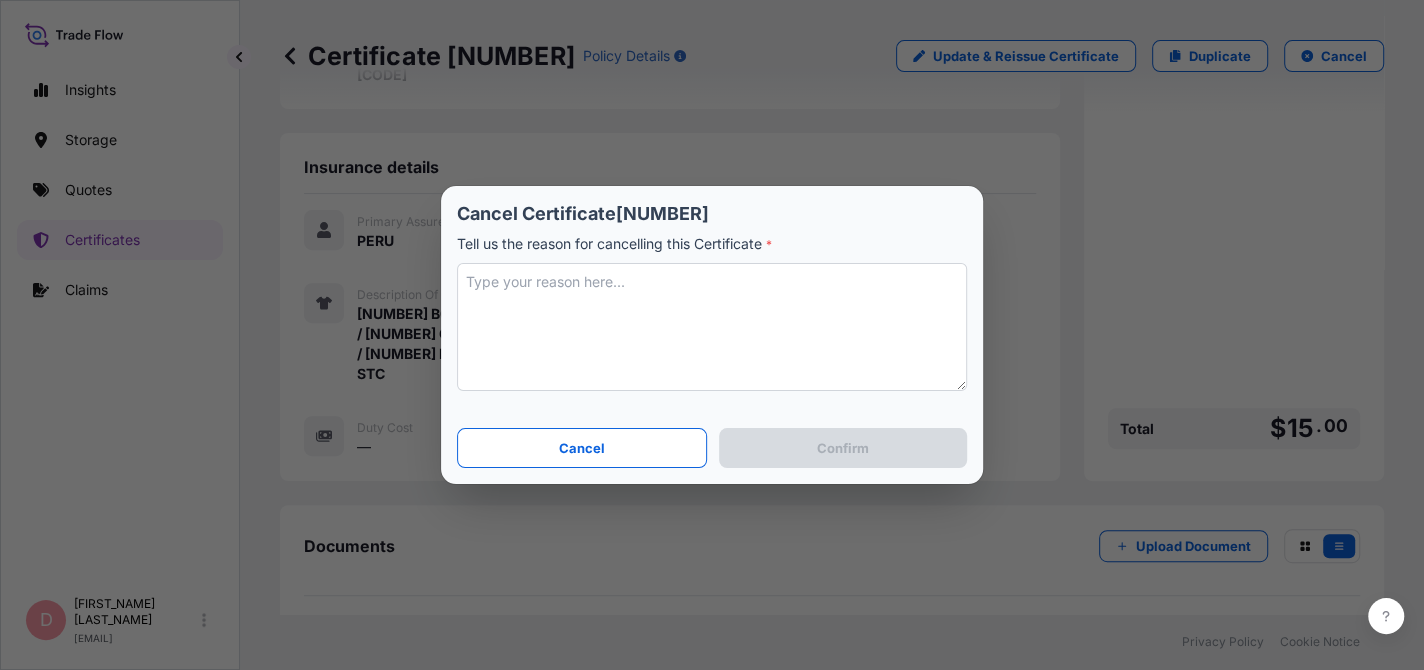 click at bounding box center (712, 327) 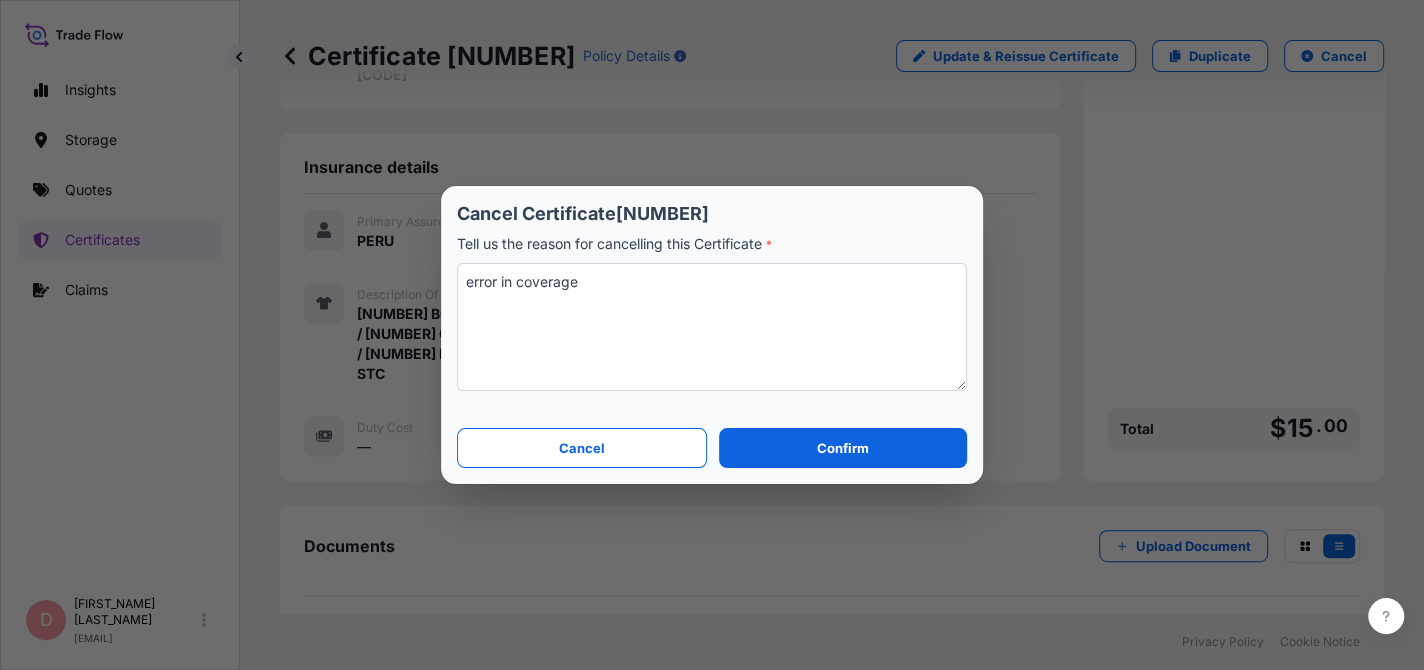 type on "error in coverage" 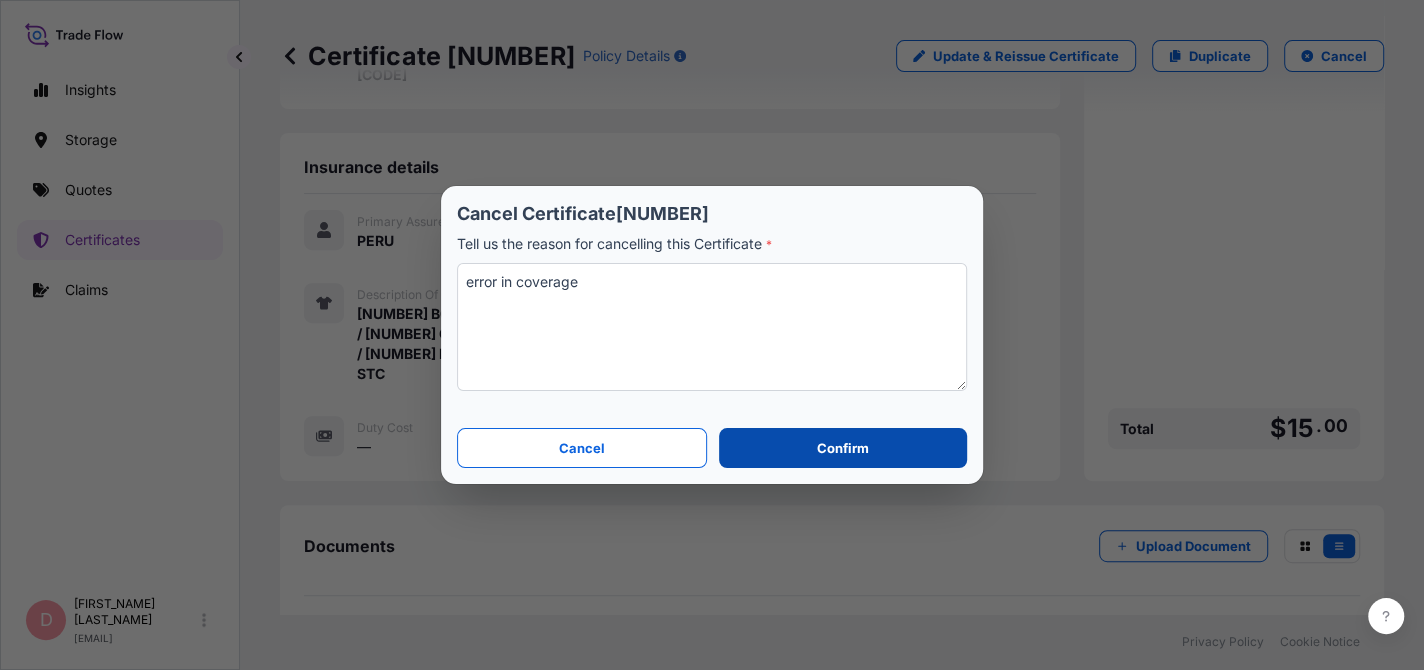 click on "Confirm" at bounding box center [843, 448] 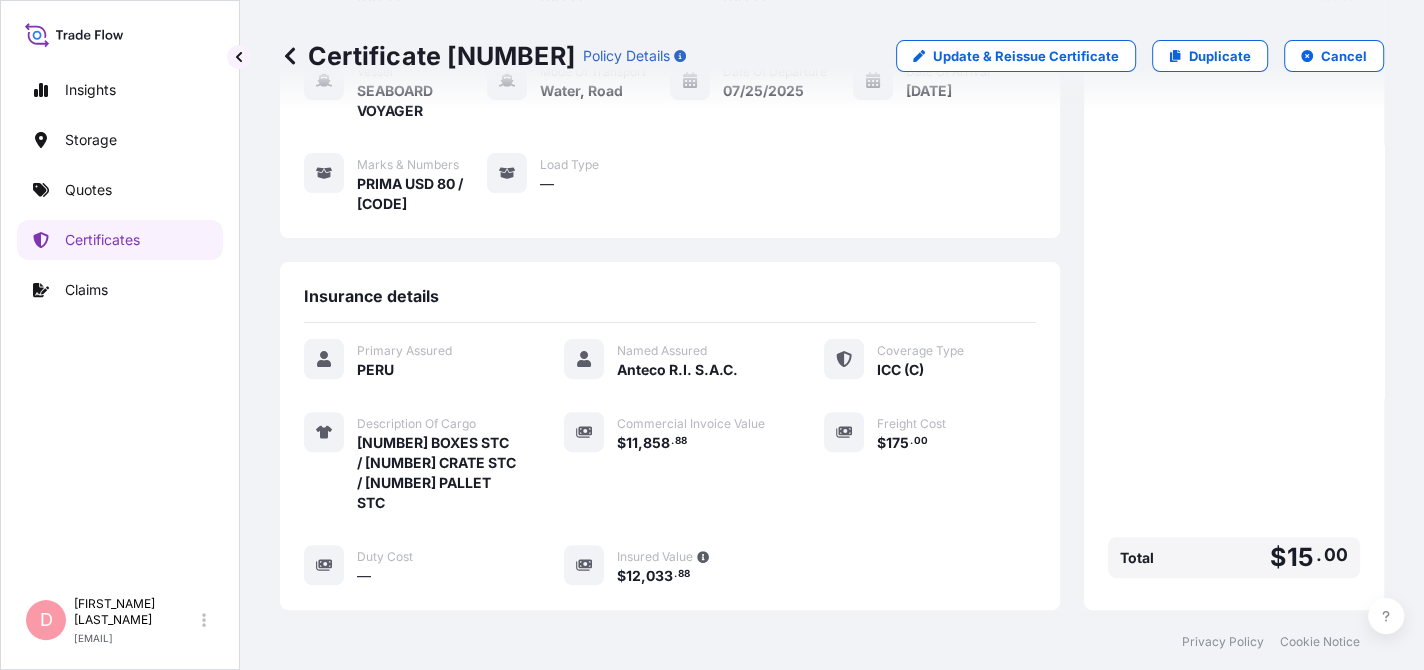 scroll, scrollTop: 0, scrollLeft: 0, axis: both 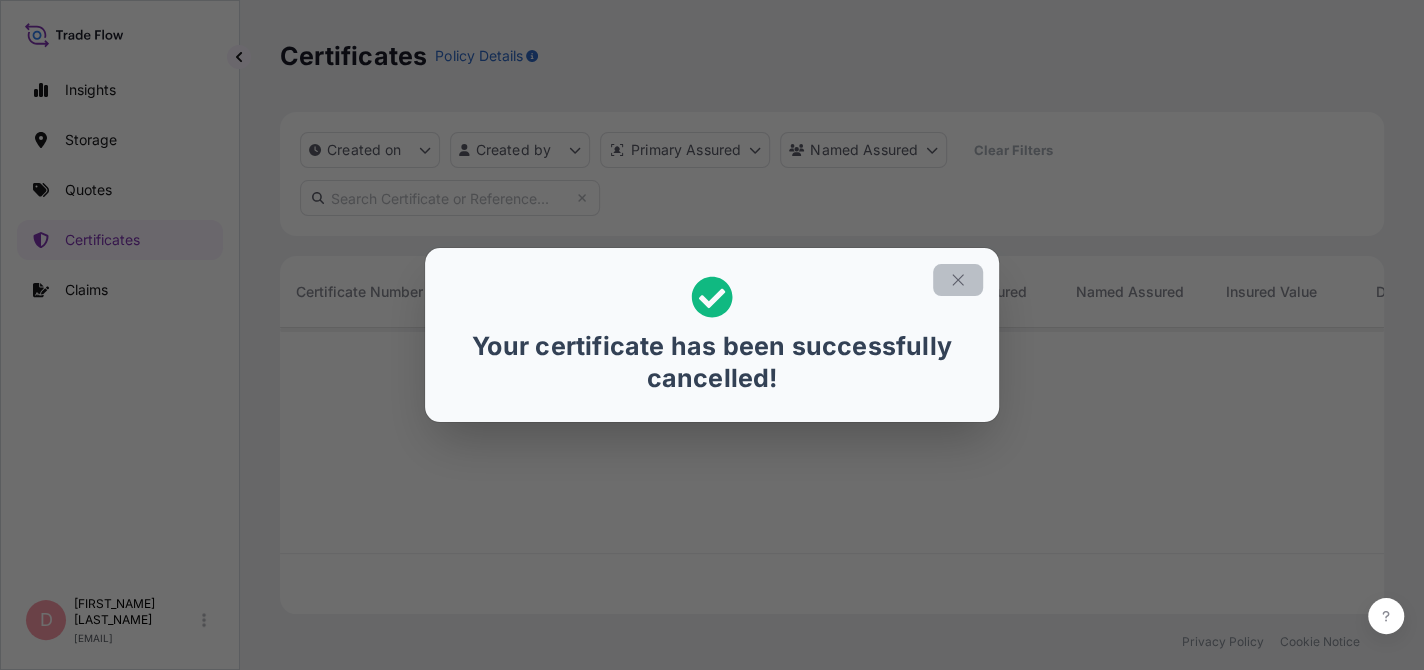 click 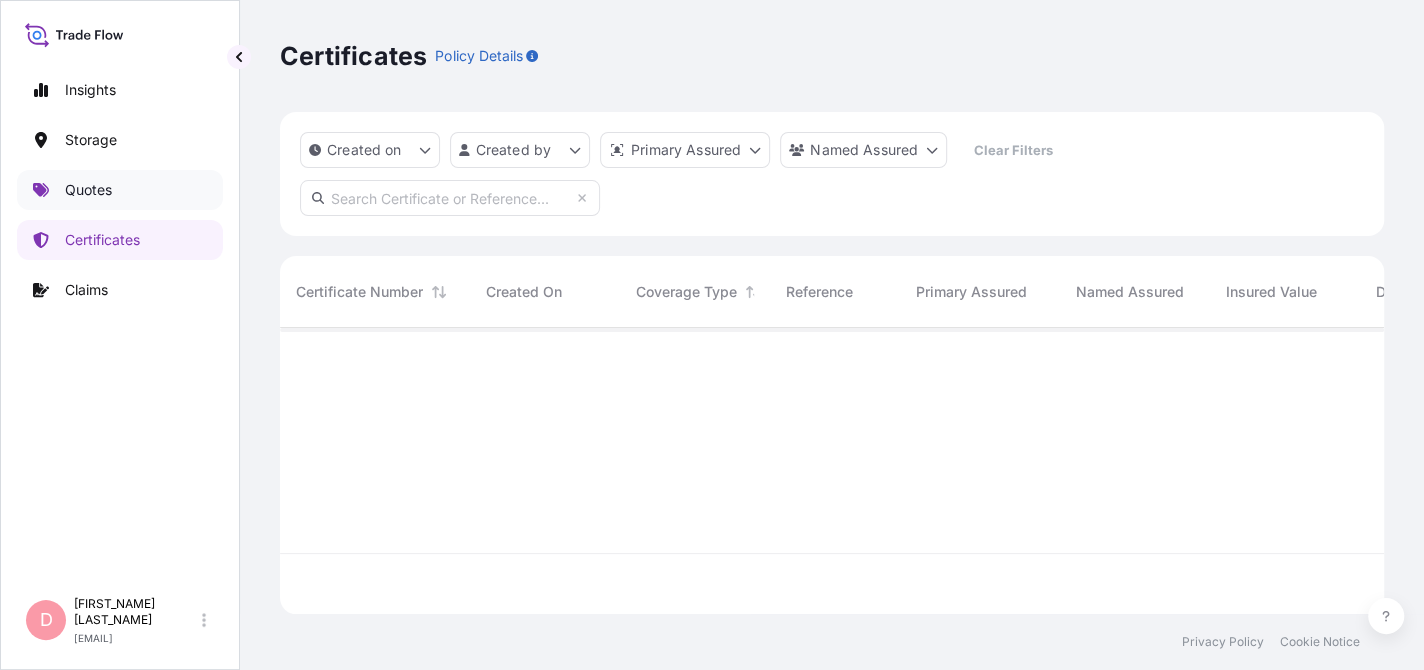 click on "Quotes" at bounding box center [120, 190] 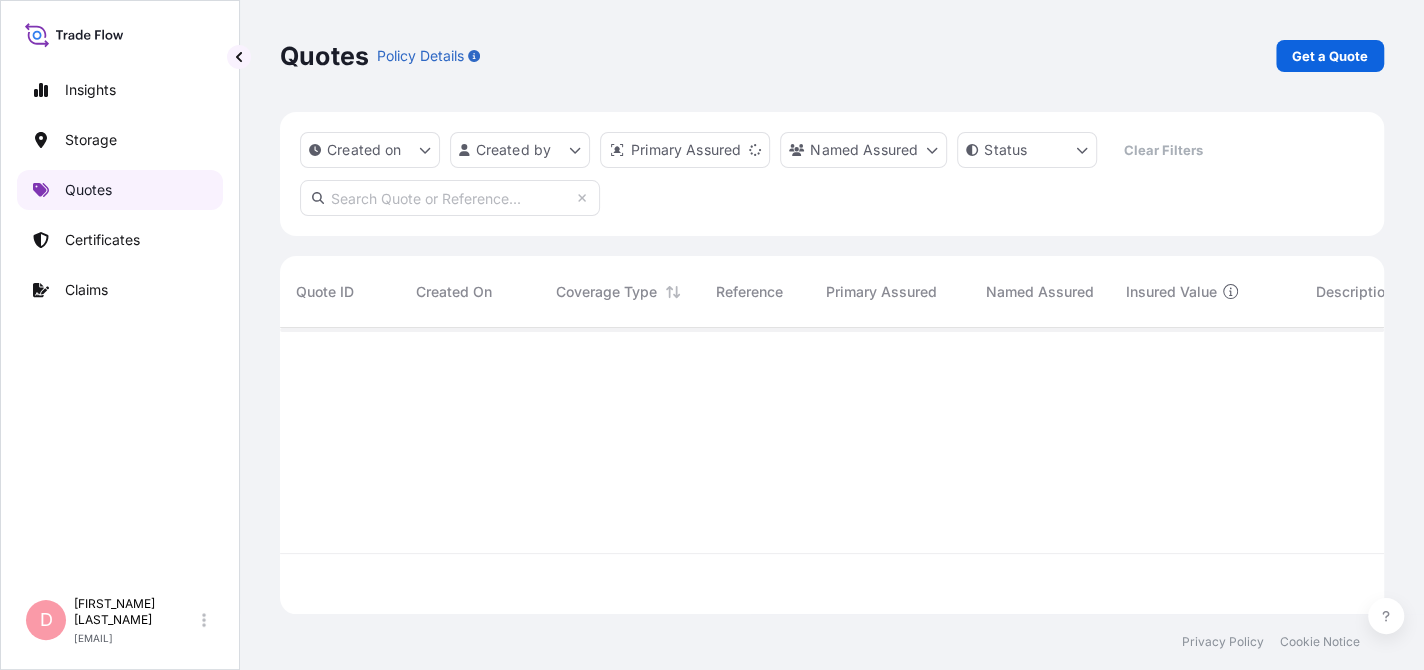 scroll, scrollTop: 15, scrollLeft: 16, axis: both 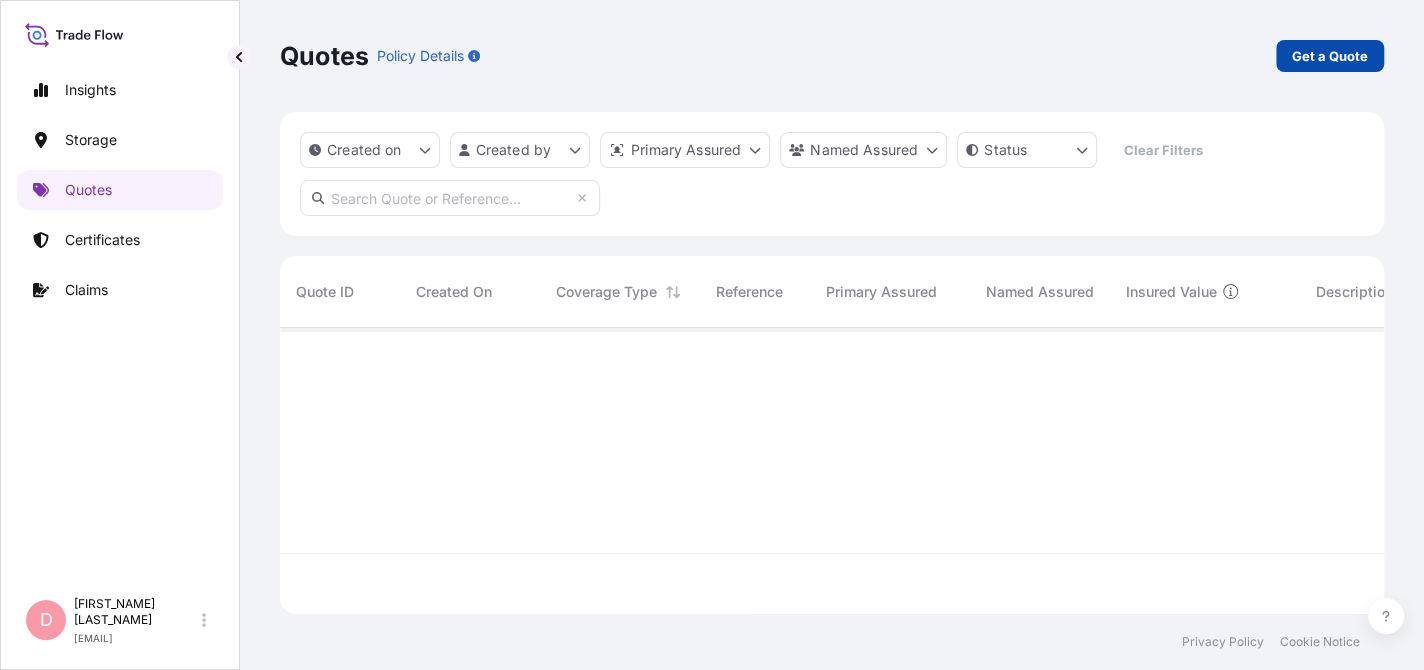 click on "Get a Quote" at bounding box center [1330, 56] 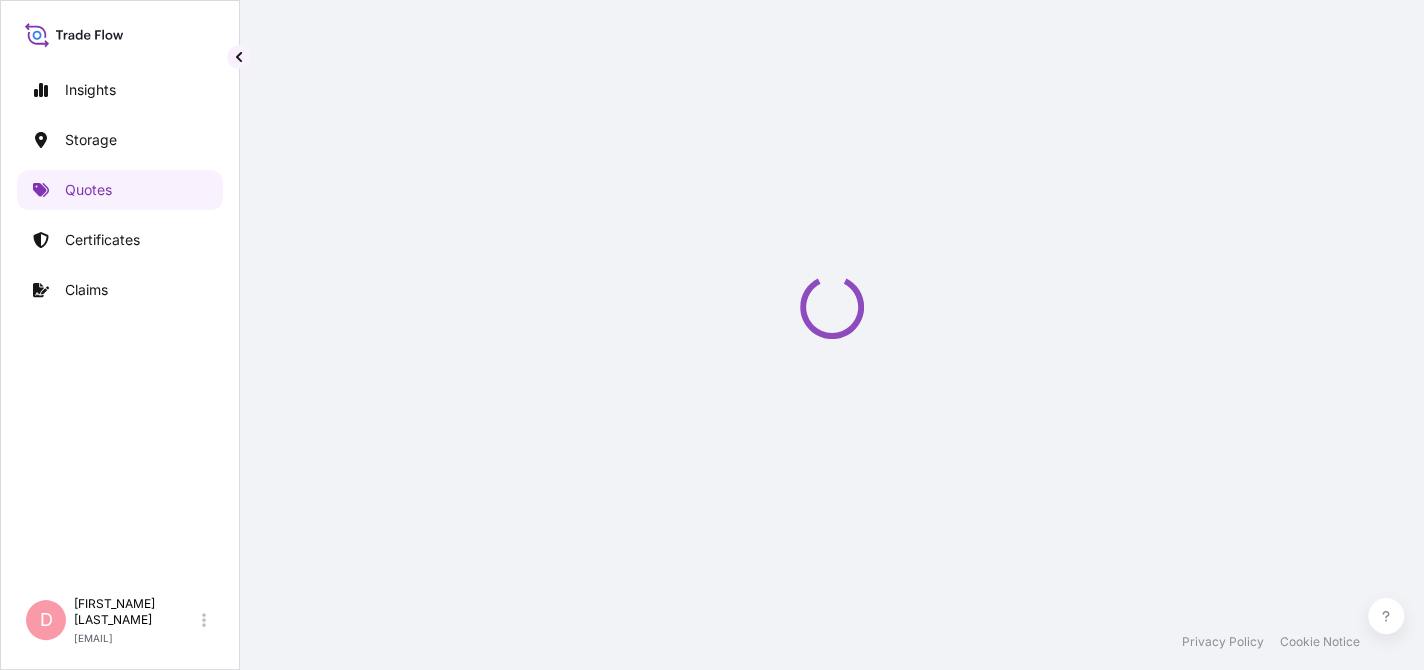 select on "Water" 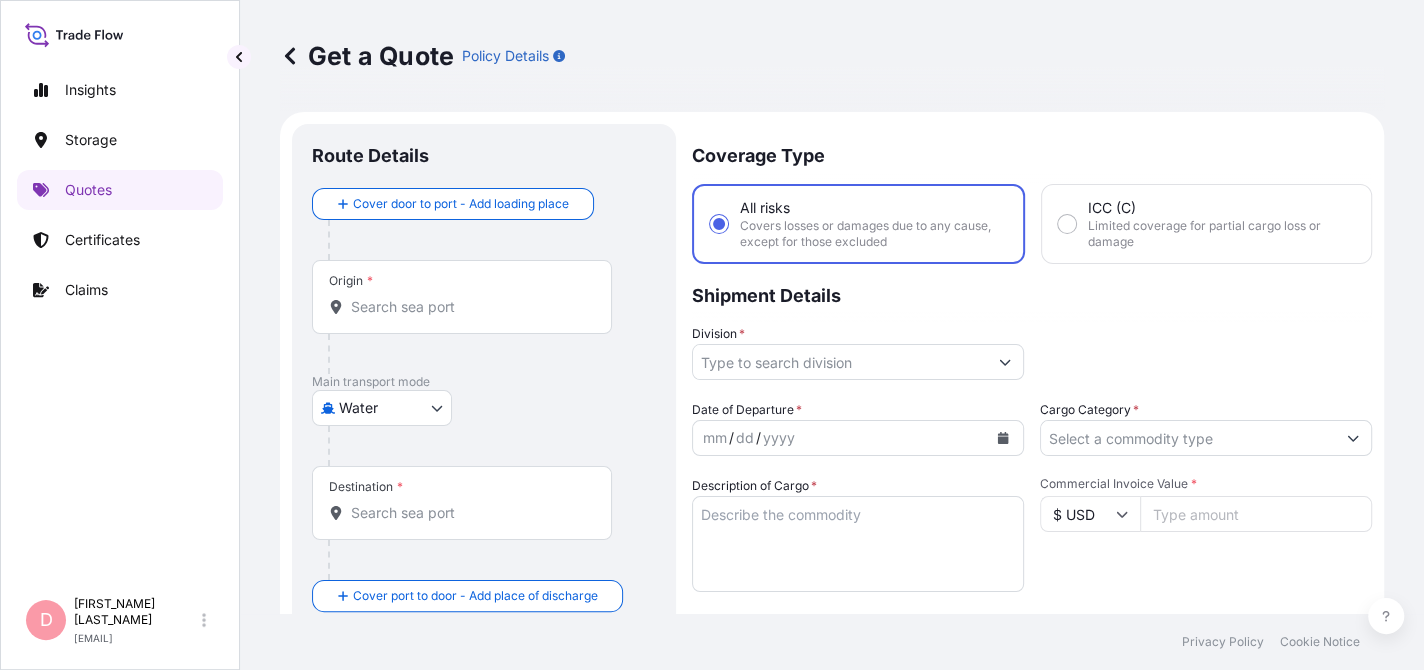 scroll, scrollTop: 31, scrollLeft: 0, axis: vertical 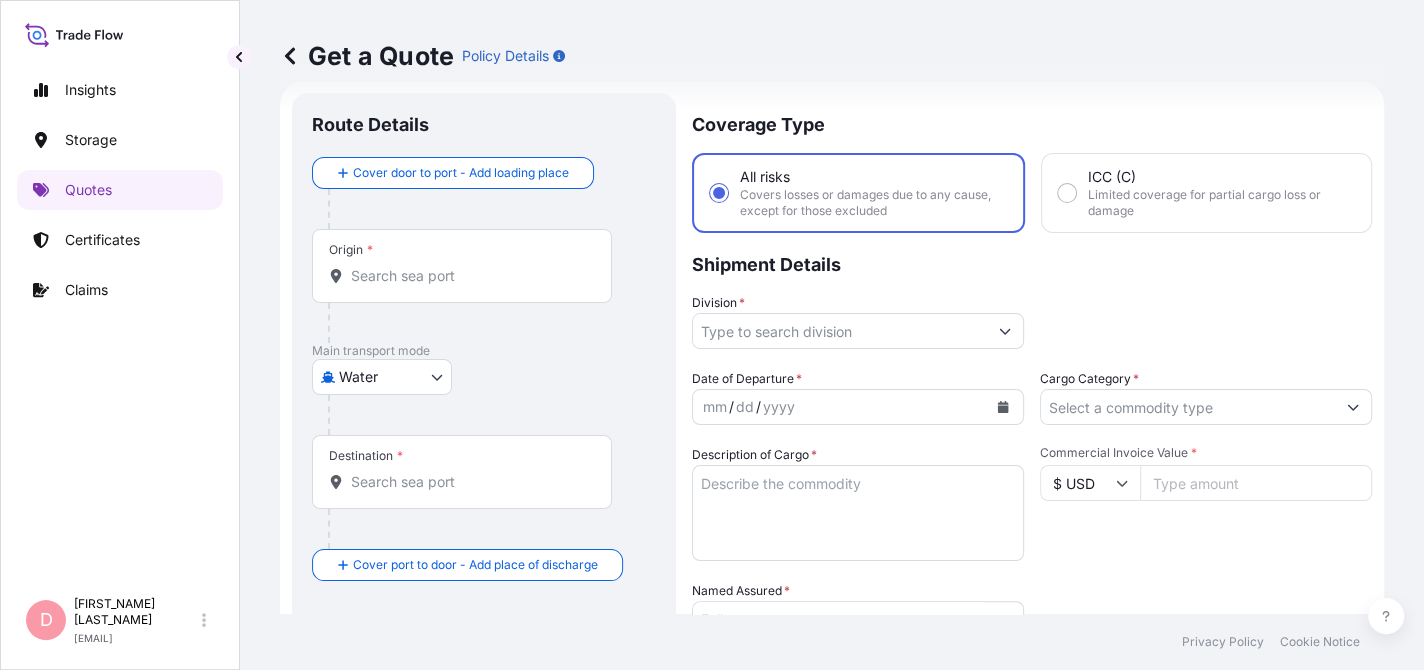click on "Origin *" at bounding box center (469, 276) 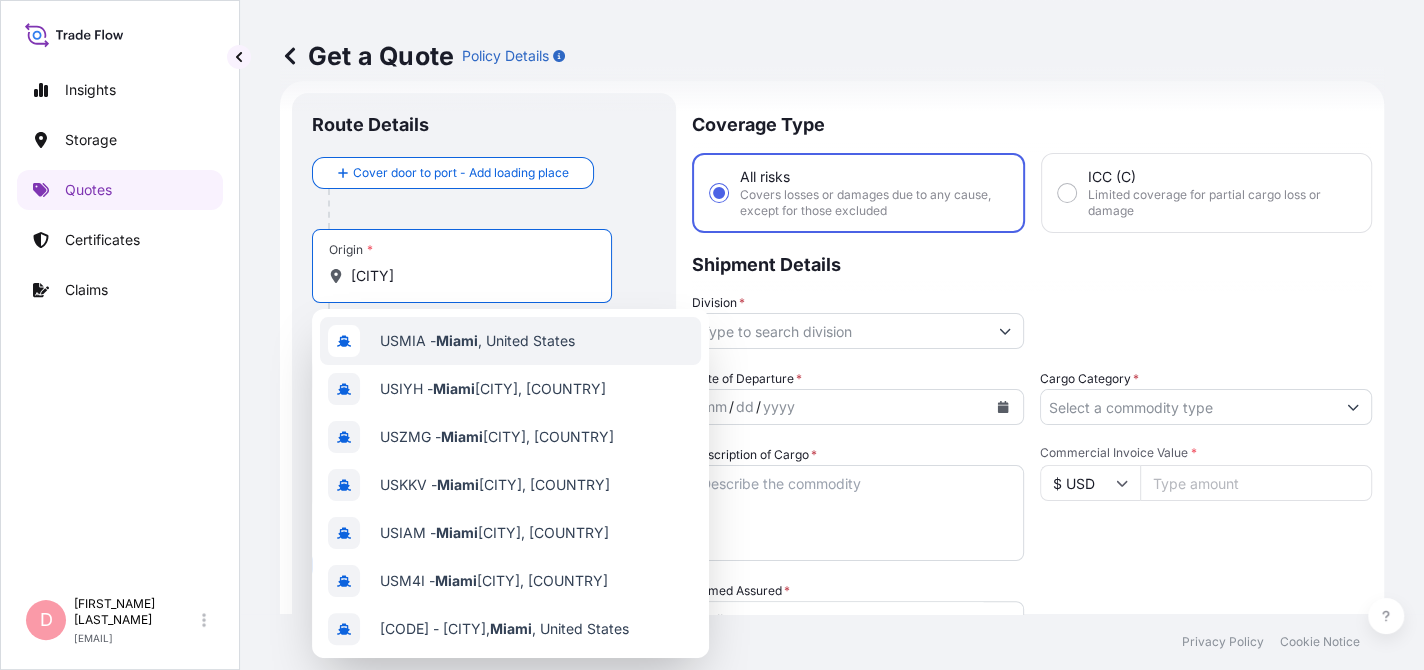 click on "US[CITY] - [CITY] , [COUNTRY]" at bounding box center (477, 341) 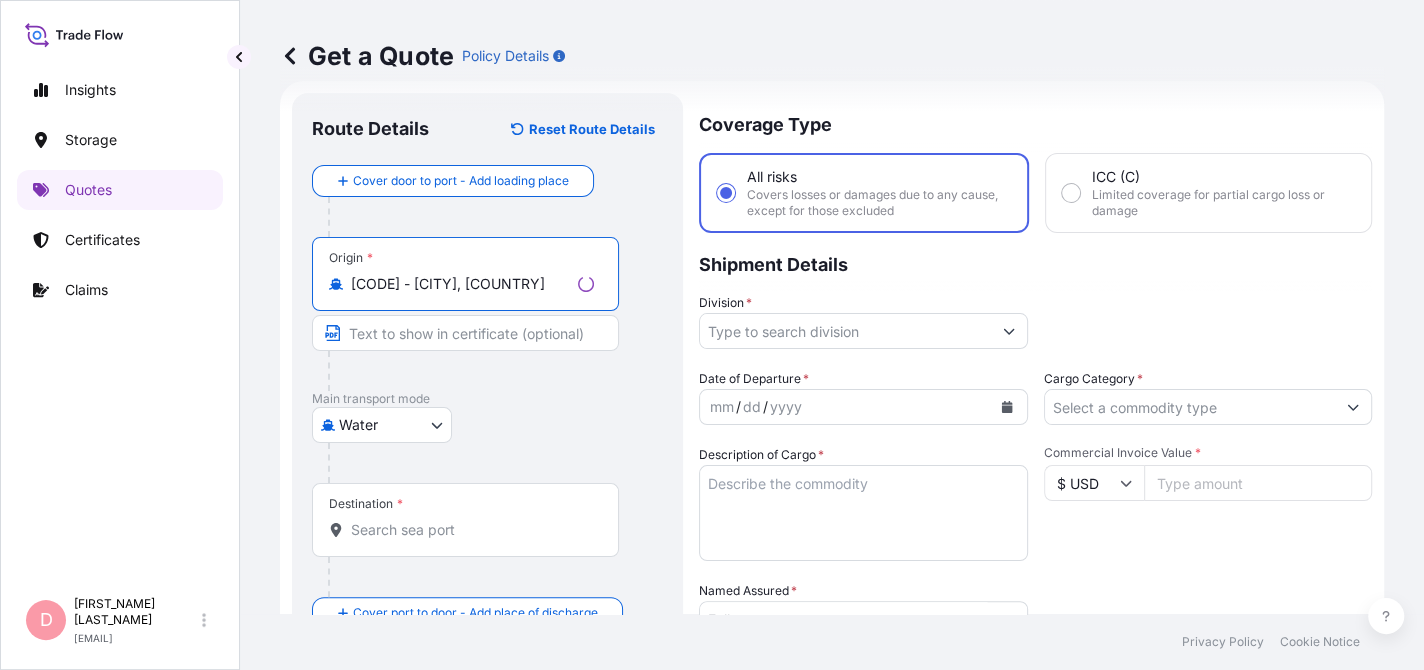 type on "US[CITY] - [CITY], [COUNTRY]" 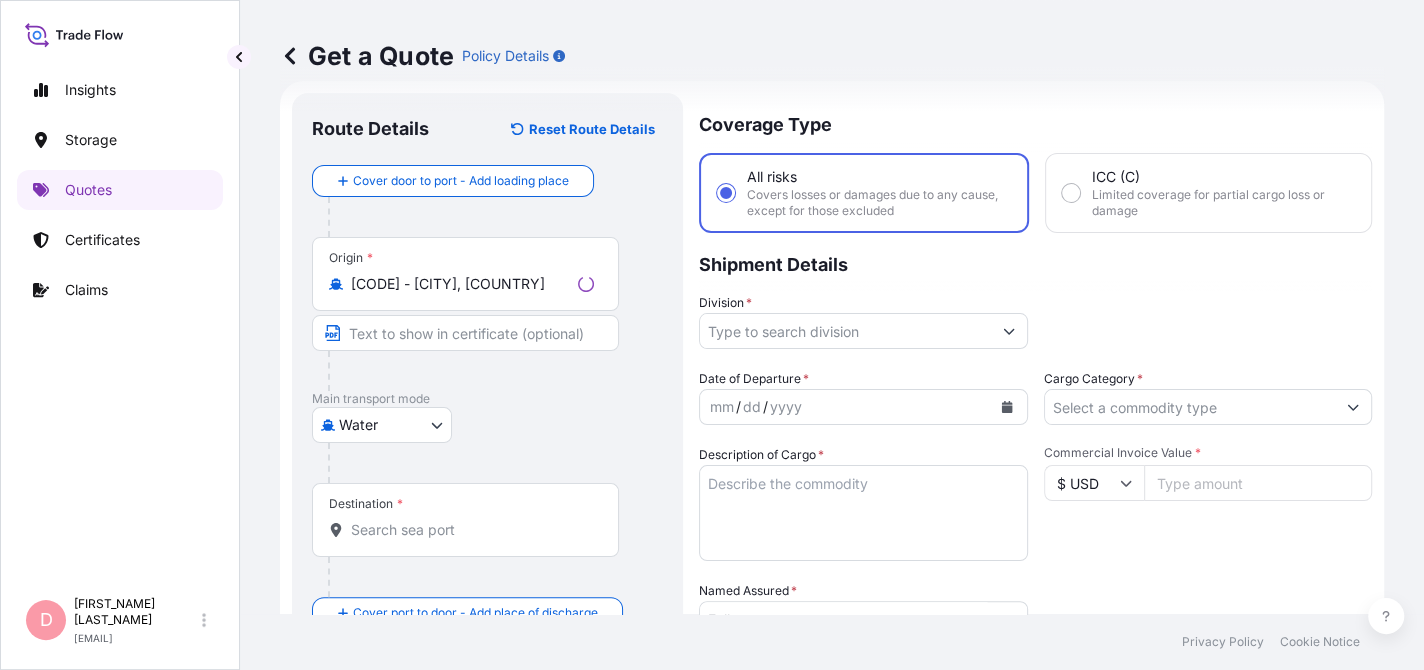 click on "*" at bounding box center (400, 504) 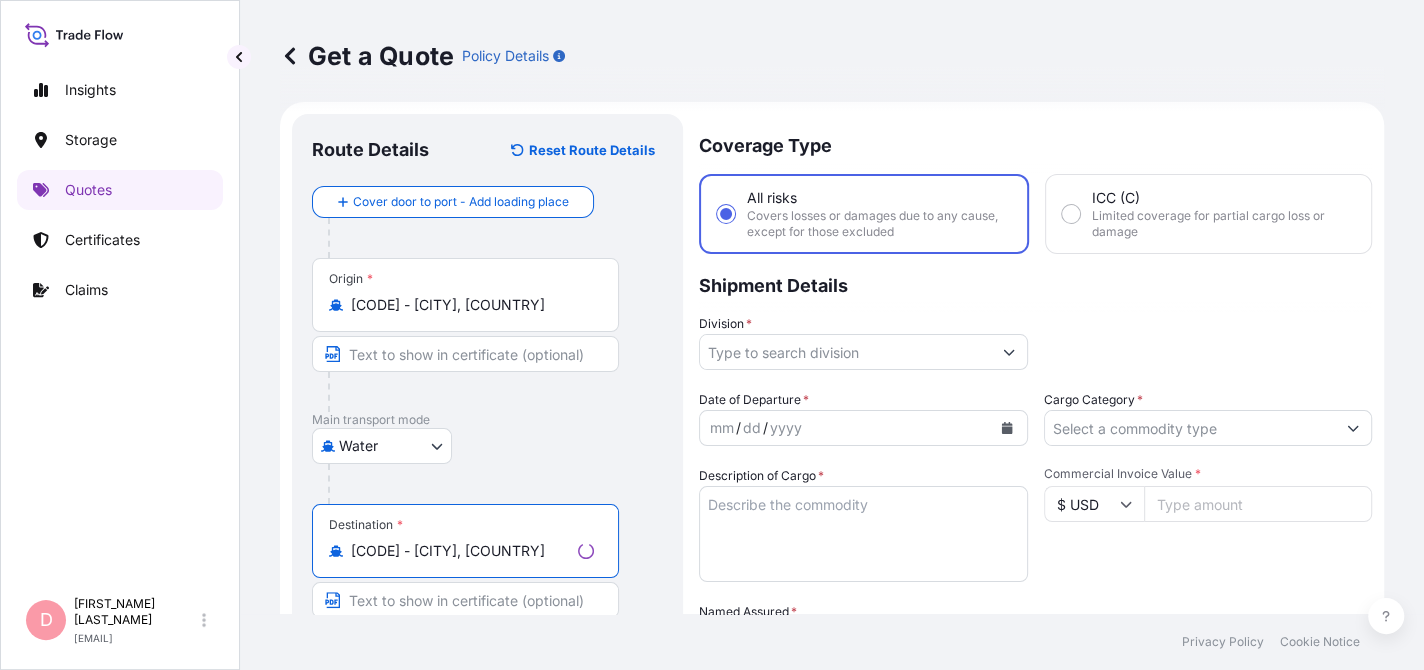 scroll, scrollTop: 0, scrollLeft: 0, axis: both 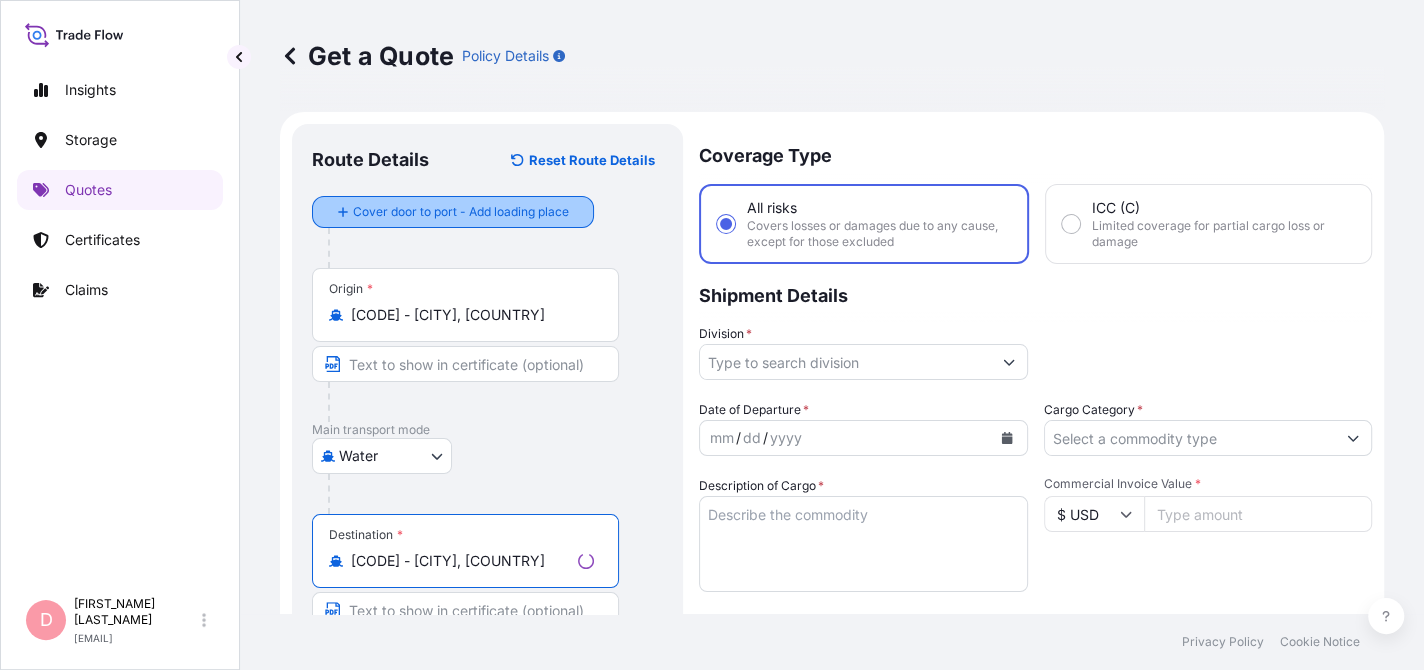 type on "[CITY][CITY] - [CITY], [COUNTRY]" 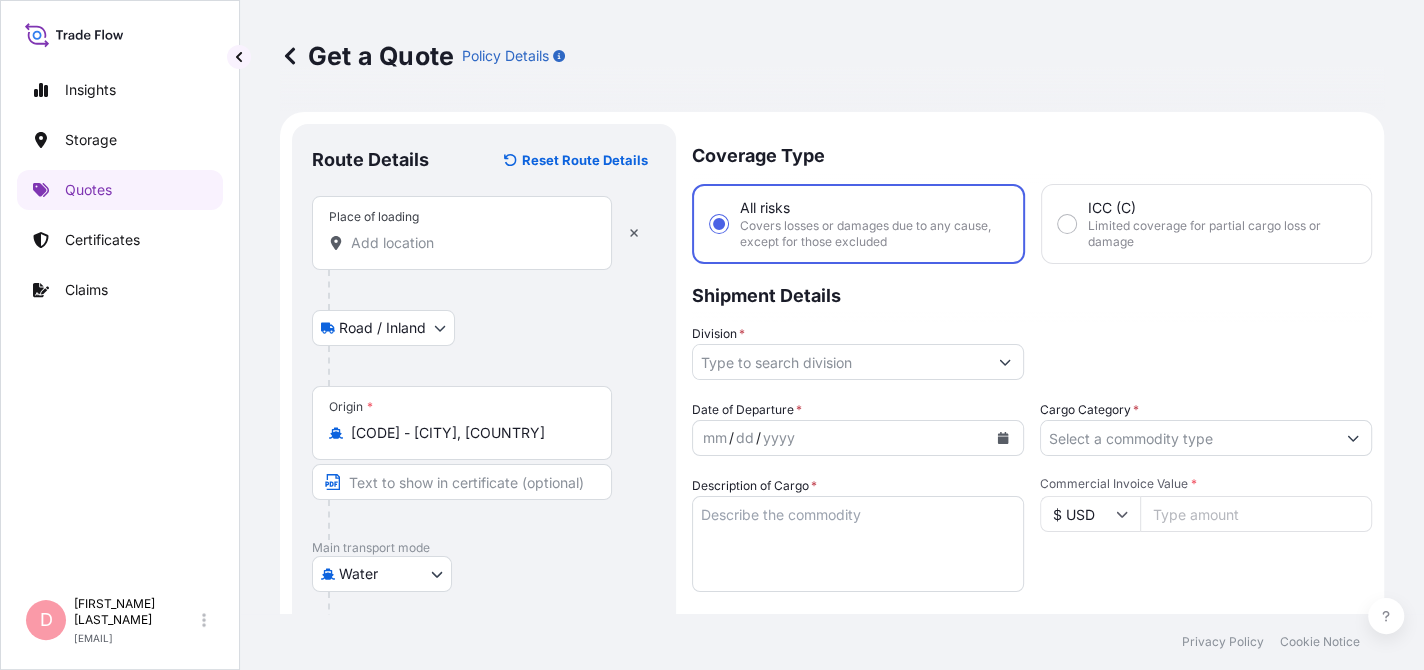 click on "Place of loading" at bounding box center (462, 233) 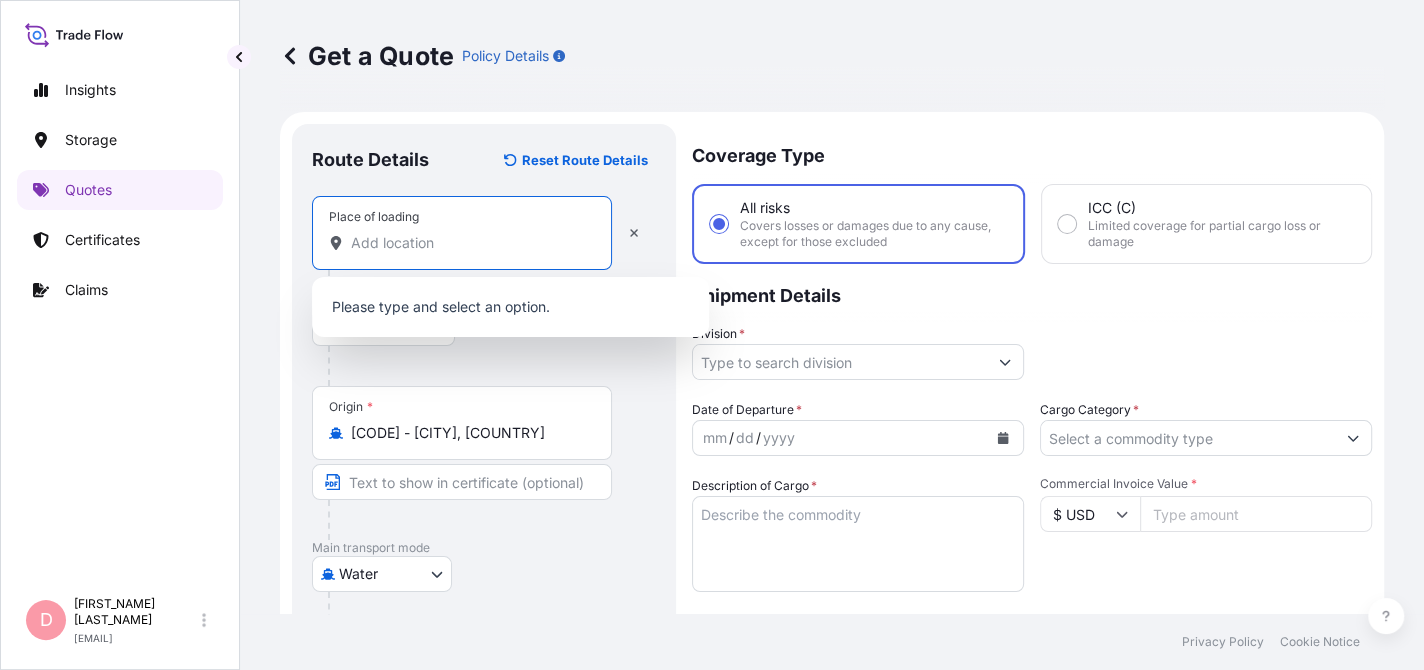 paste on "[NUMBER] [STREET], [CITY], [STATE] [POSTAL_CODE], [COUNTRY]" 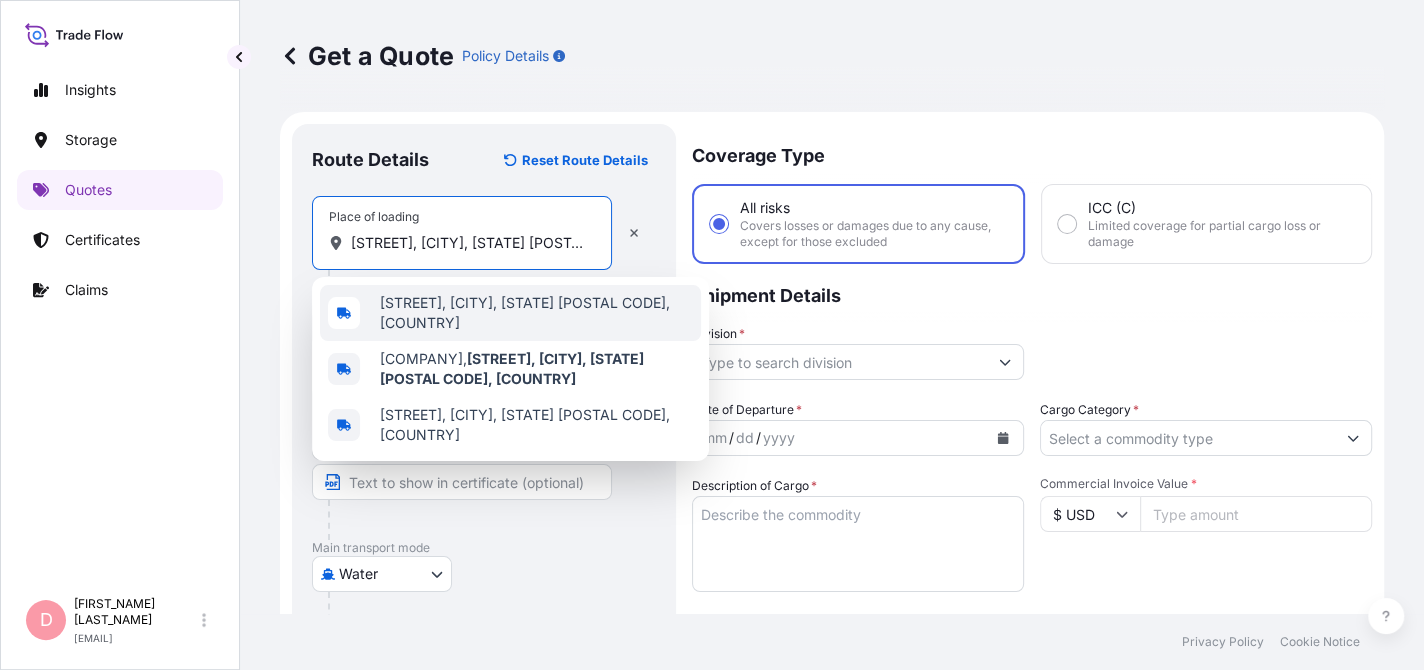 click on "[NUMBER] [STREET], [CITY], [STATE] [POSTAL_CODE], [COUNTRY]" at bounding box center (510, 313) 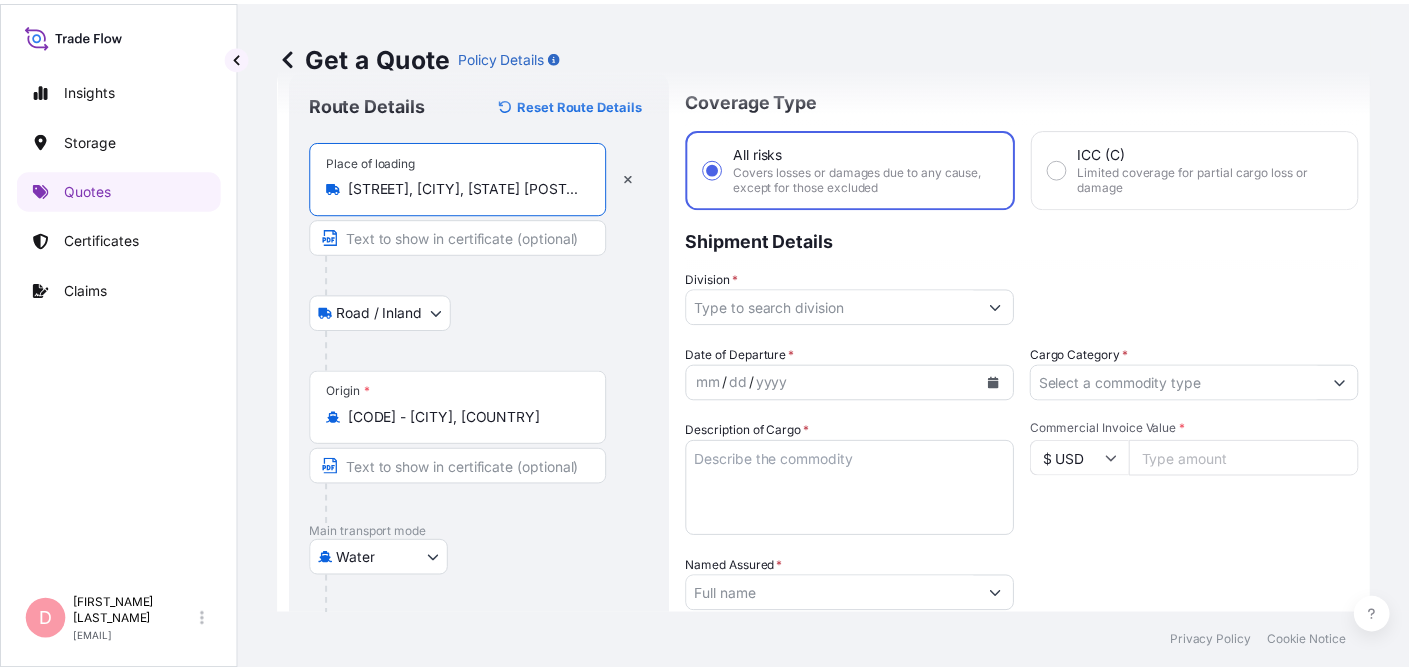 scroll, scrollTop: 100, scrollLeft: 0, axis: vertical 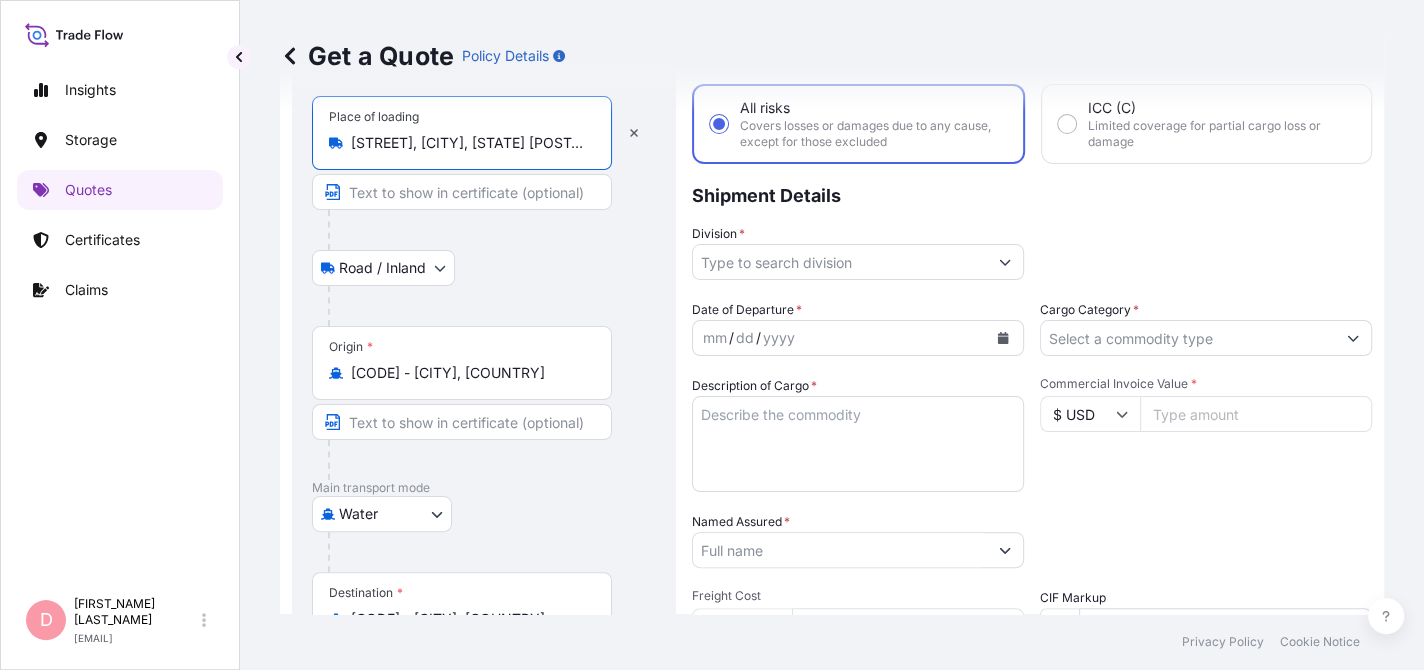 type on "[NUMBER] [STREET], [CITY], [STATE] [POSTAL_CODE], [COUNTRY]" 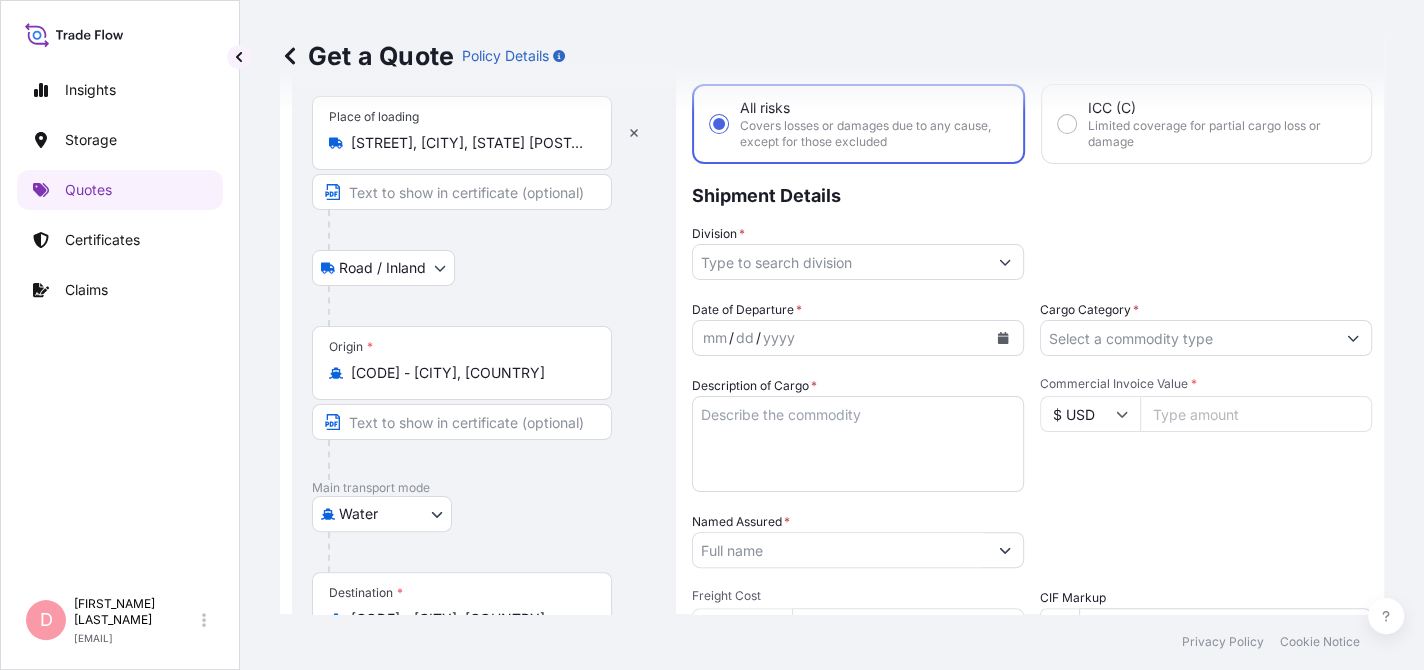 click on "All risks" at bounding box center [765, 108] 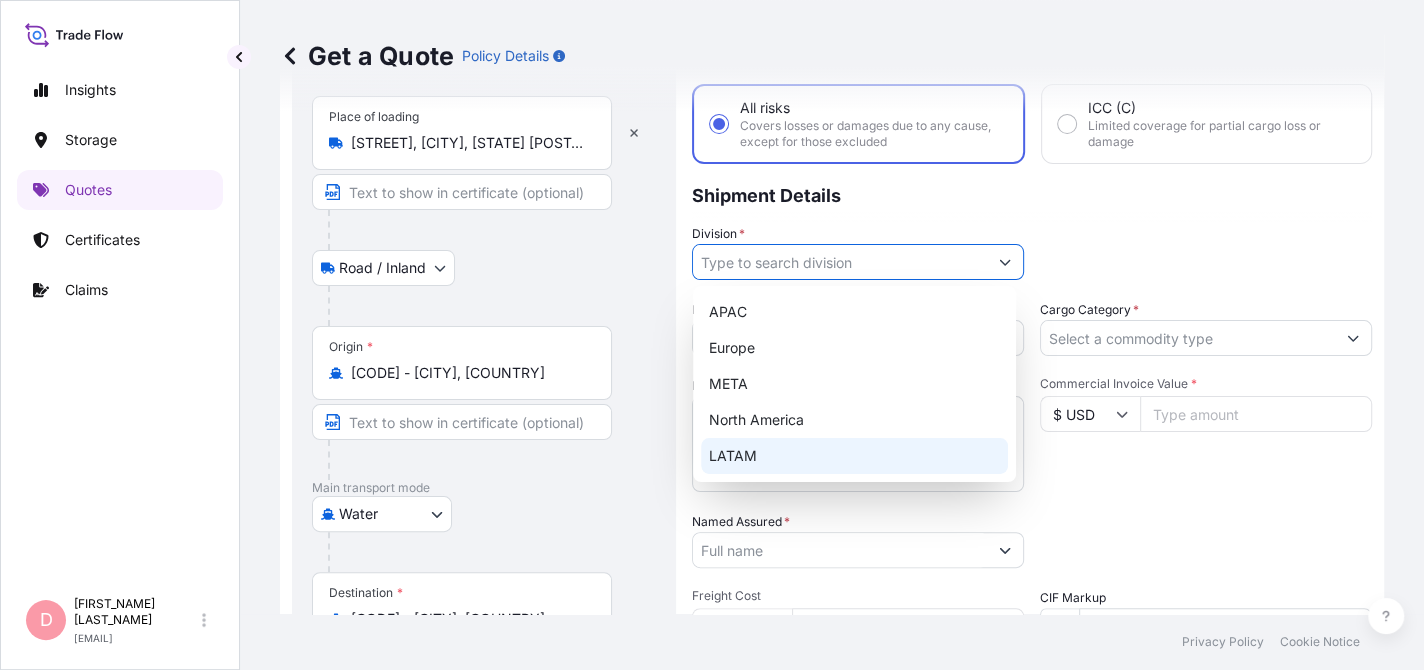 click on "LATAM" at bounding box center (854, 456) 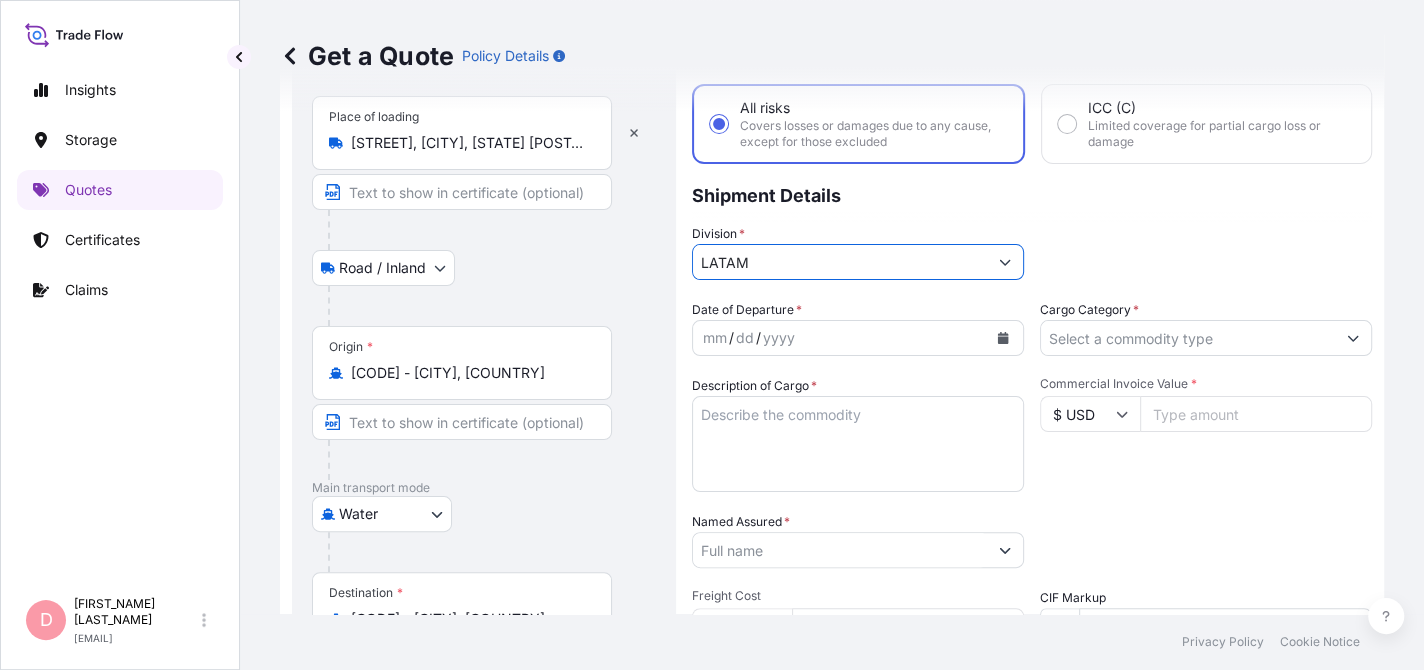 click on "mm / dd / yyyy" at bounding box center [840, 338] 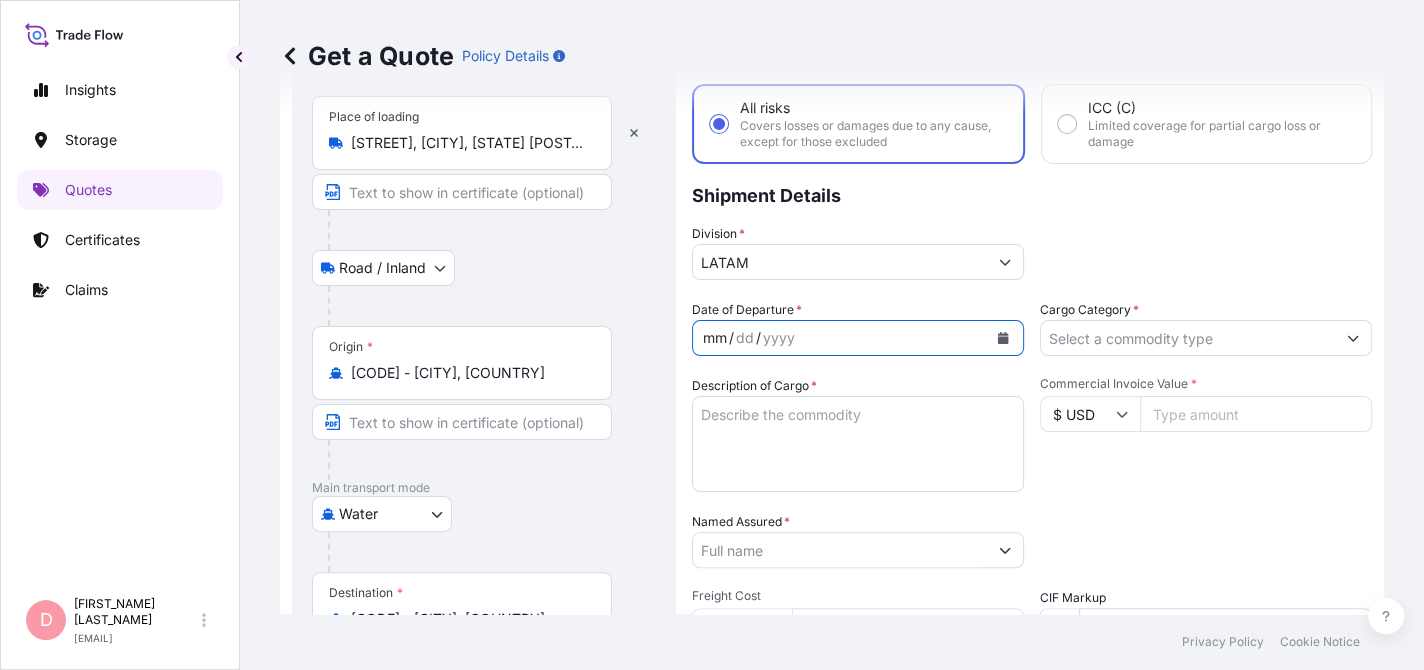 click at bounding box center [1003, 338] 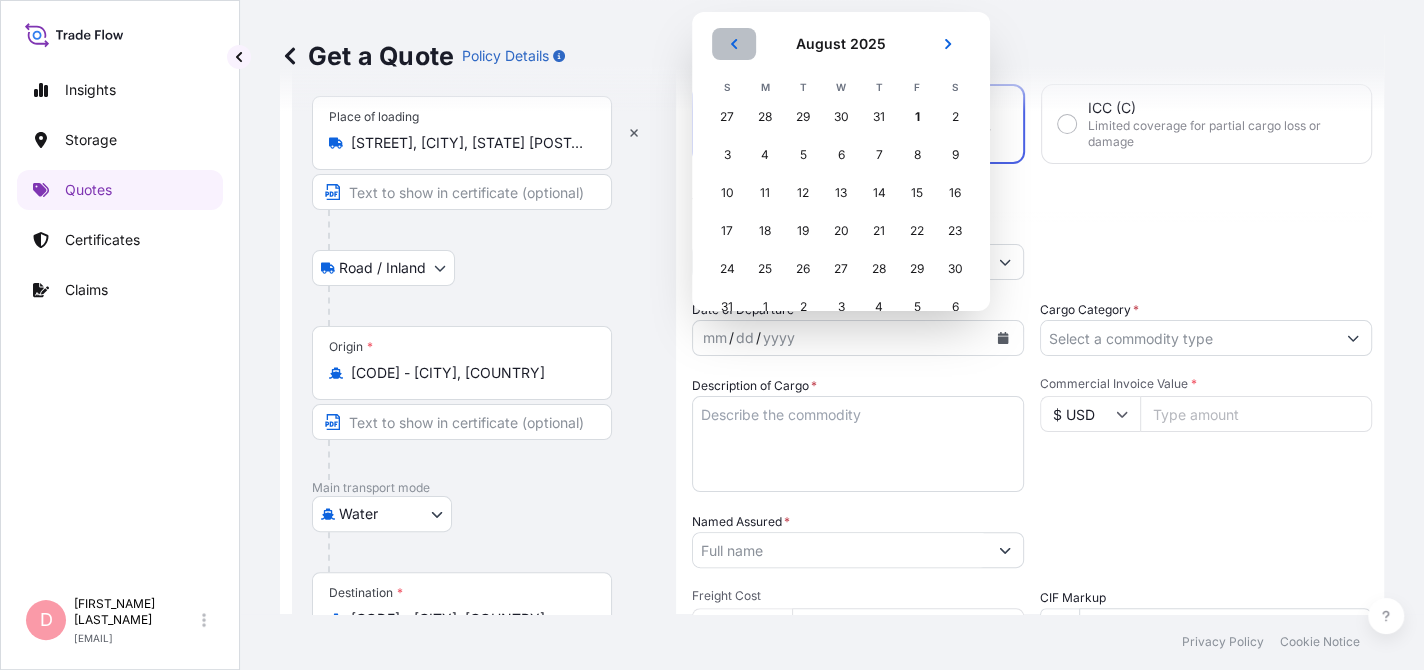 click 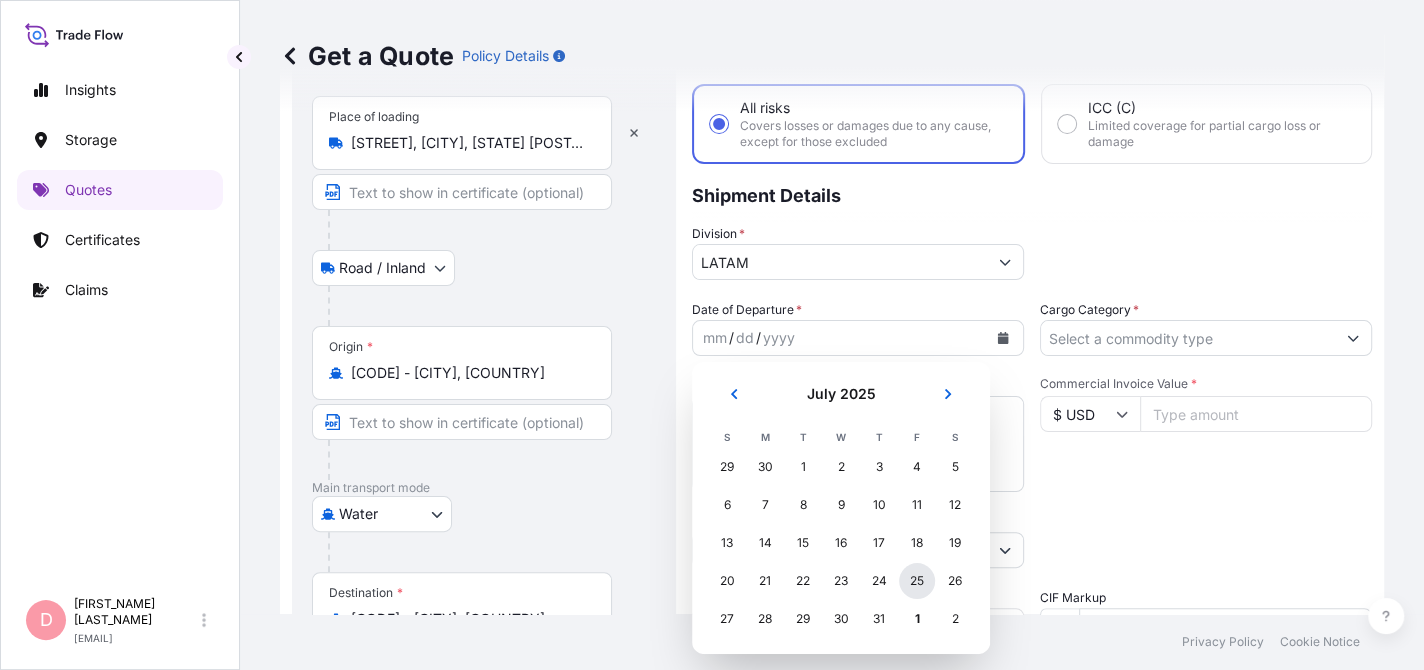 click on "25" at bounding box center [917, 581] 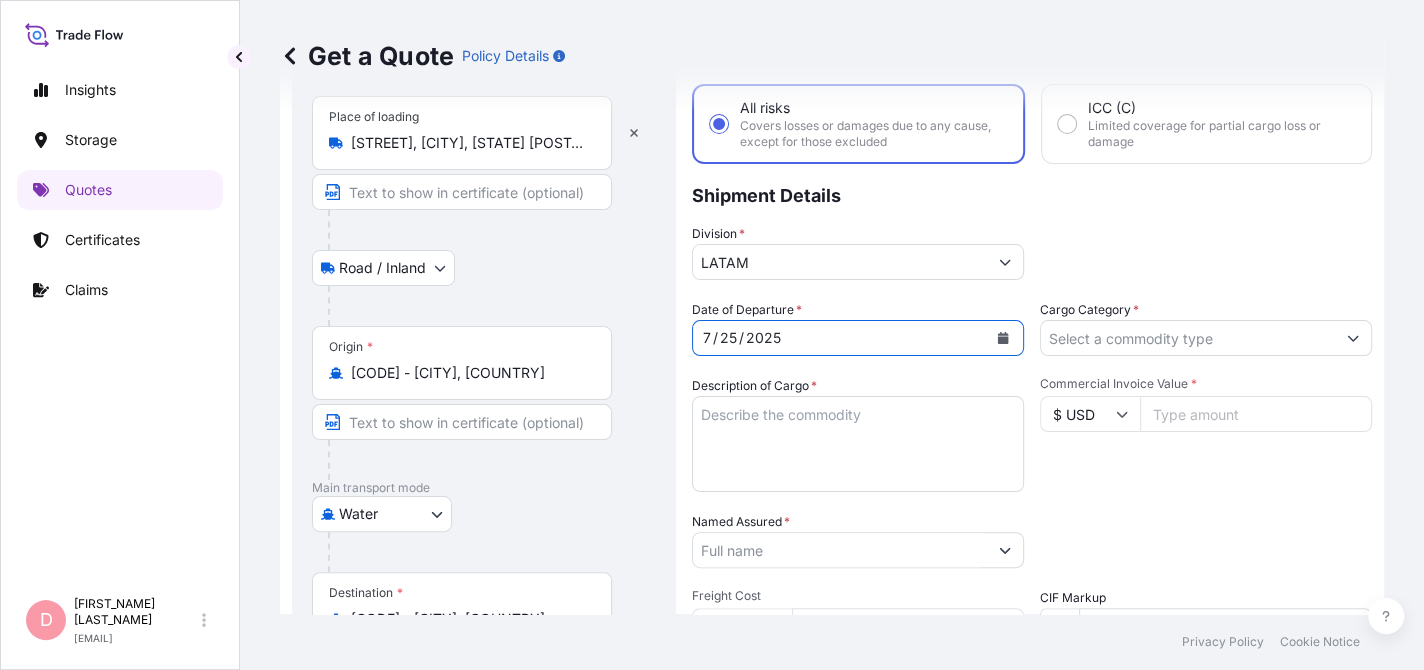 click on "Cargo Category *" at bounding box center [1188, 338] 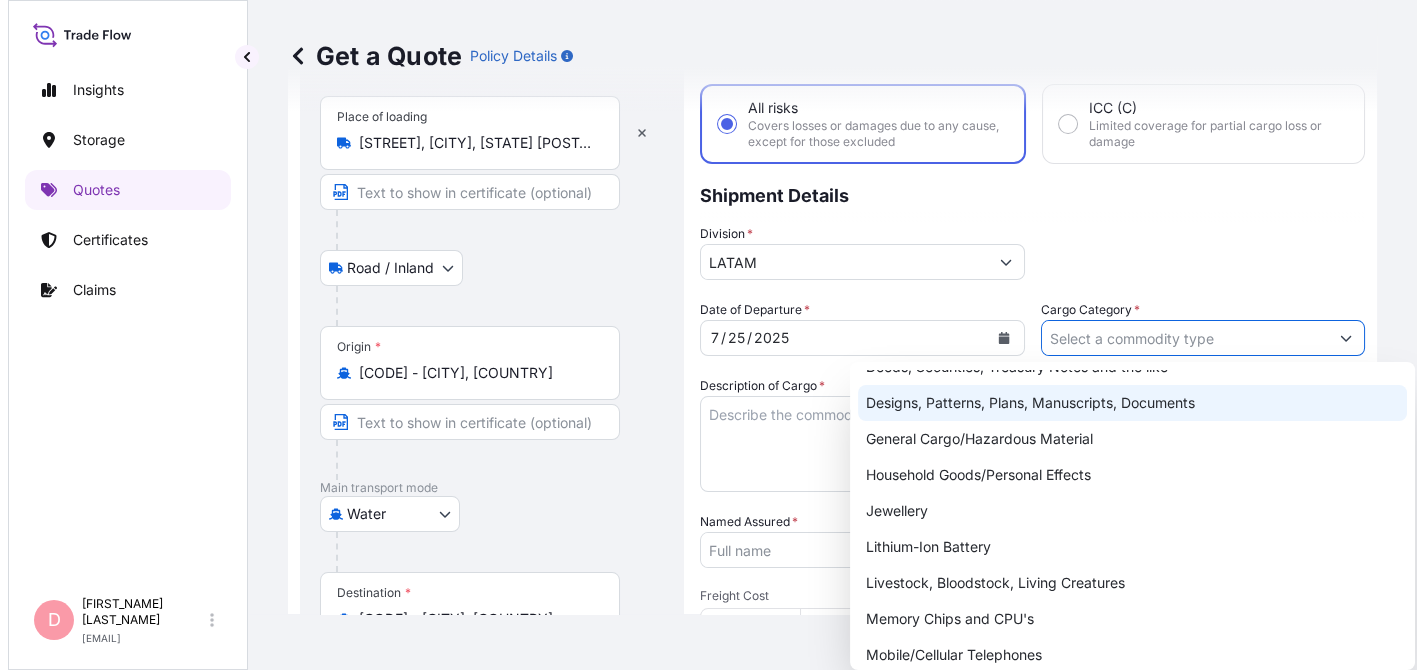 scroll, scrollTop: 200, scrollLeft: 0, axis: vertical 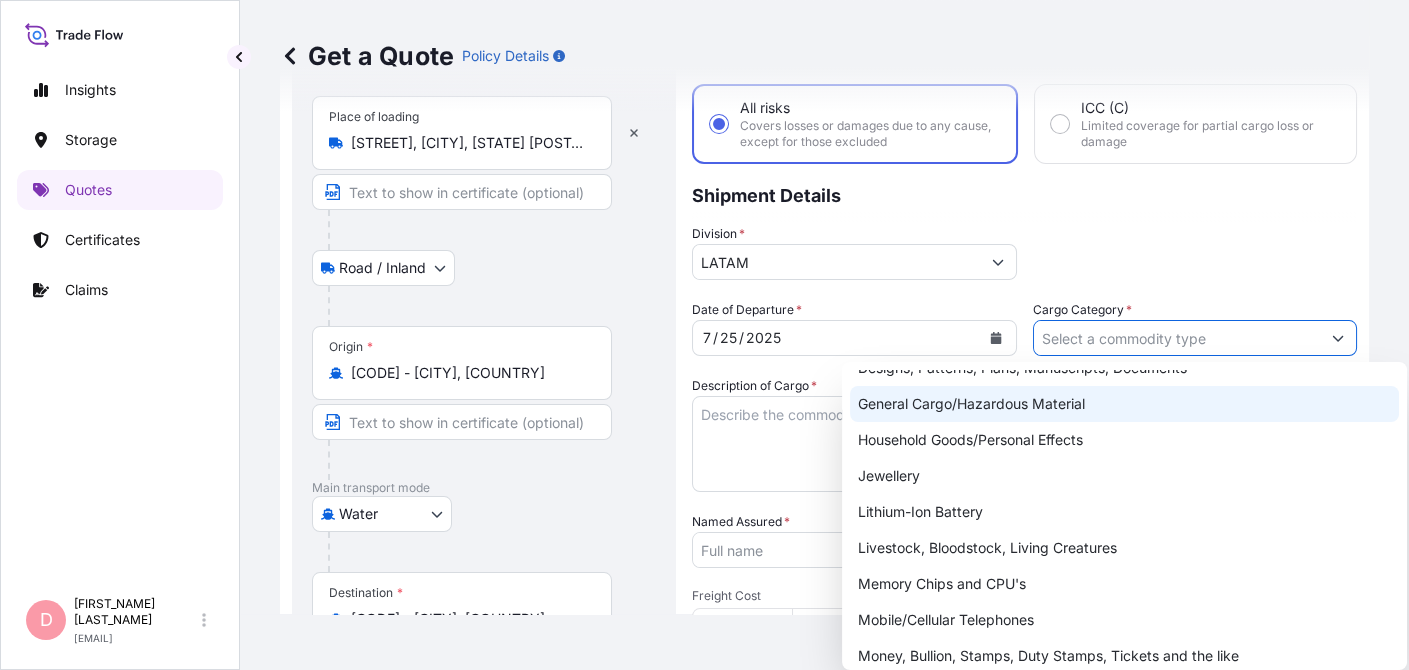 click on "General Cargo/Hazardous Material" at bounding box center (1124, 404) 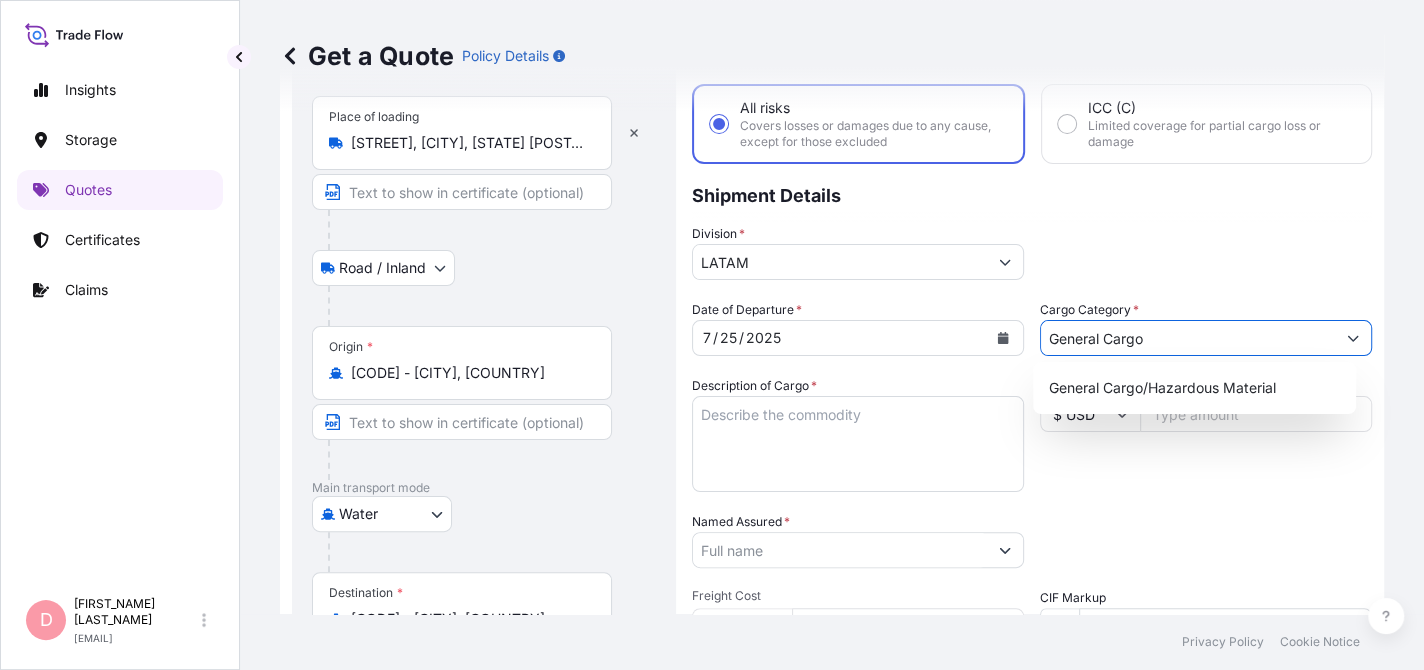 type on "General Cargo" 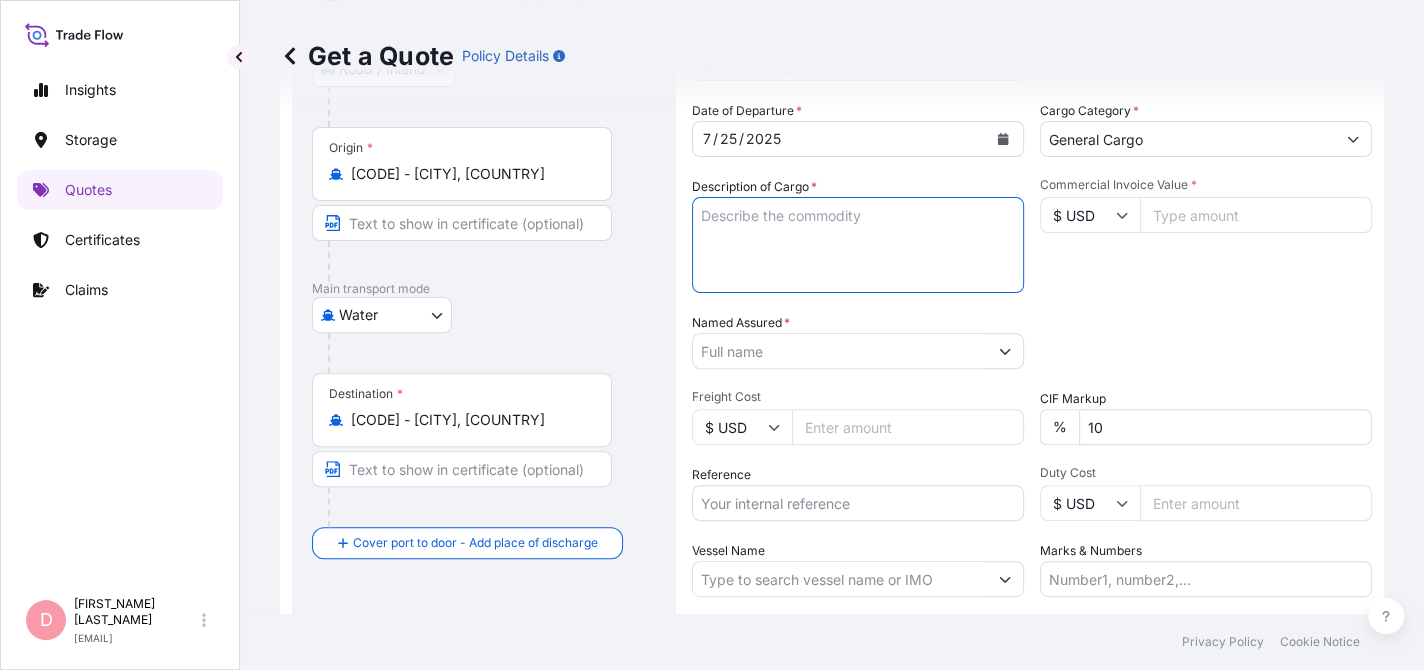 scroll, scrollTop: 300, scrollLeft: 0, axis: vertical 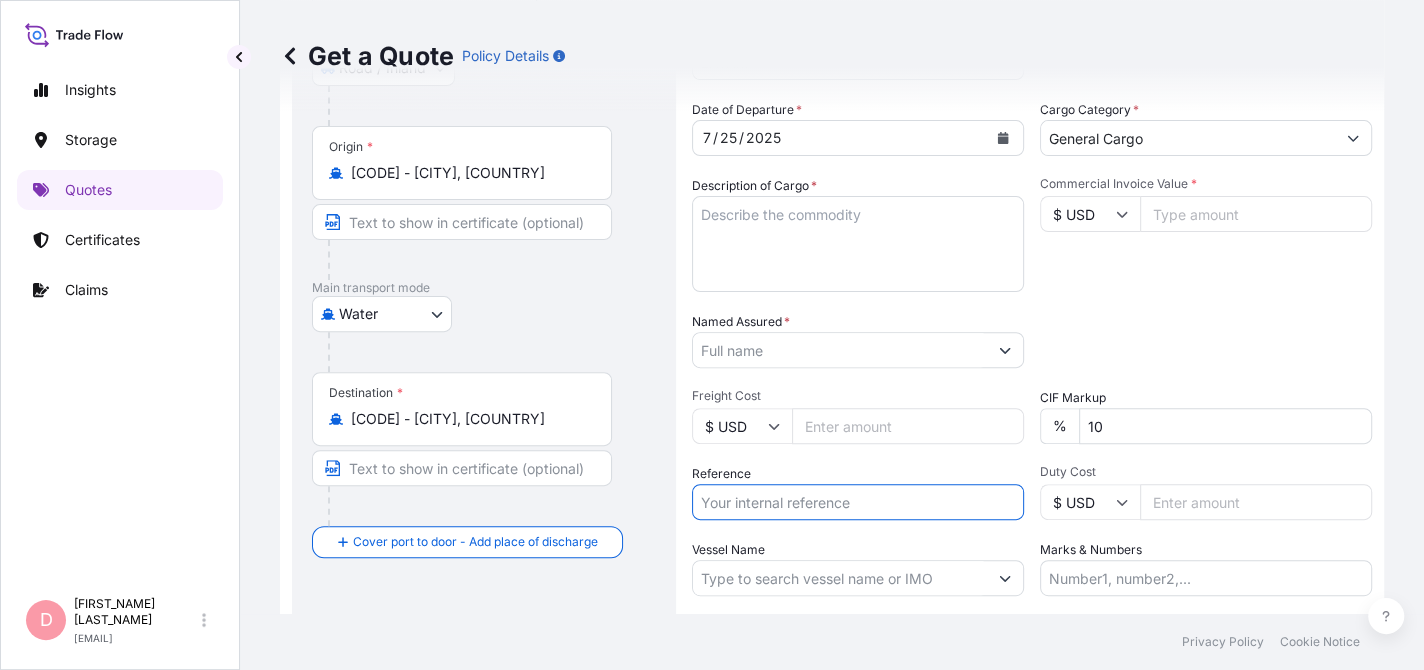 click on "Reference" at bounding box center [858, 502] 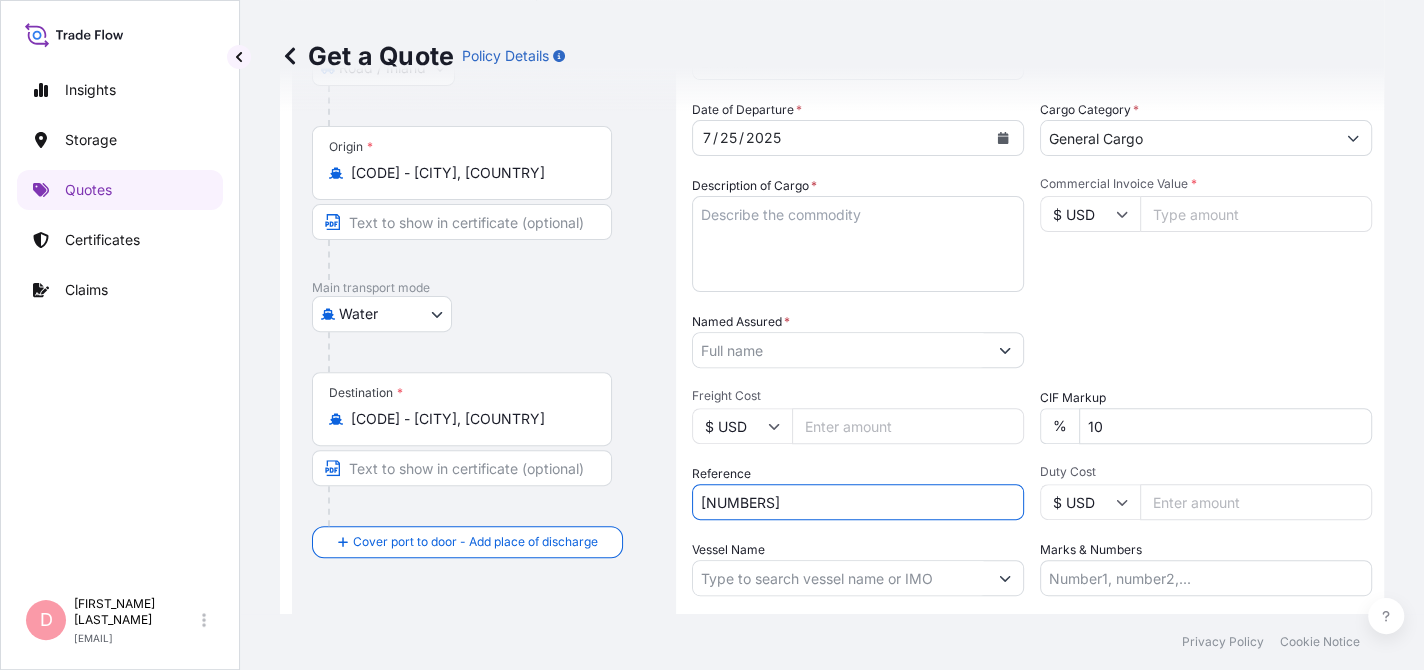 scroll, scrollTop: 0, scrollLeft: 50, axis: horizontal 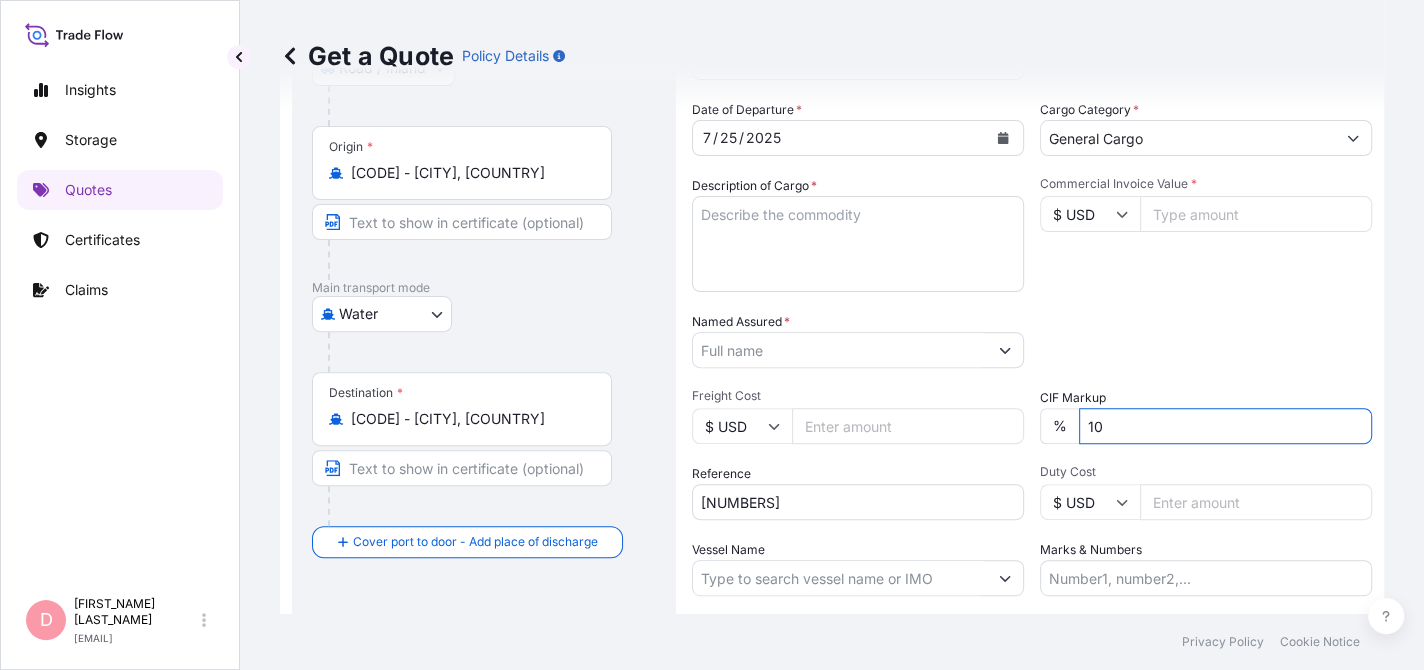 type on "1" 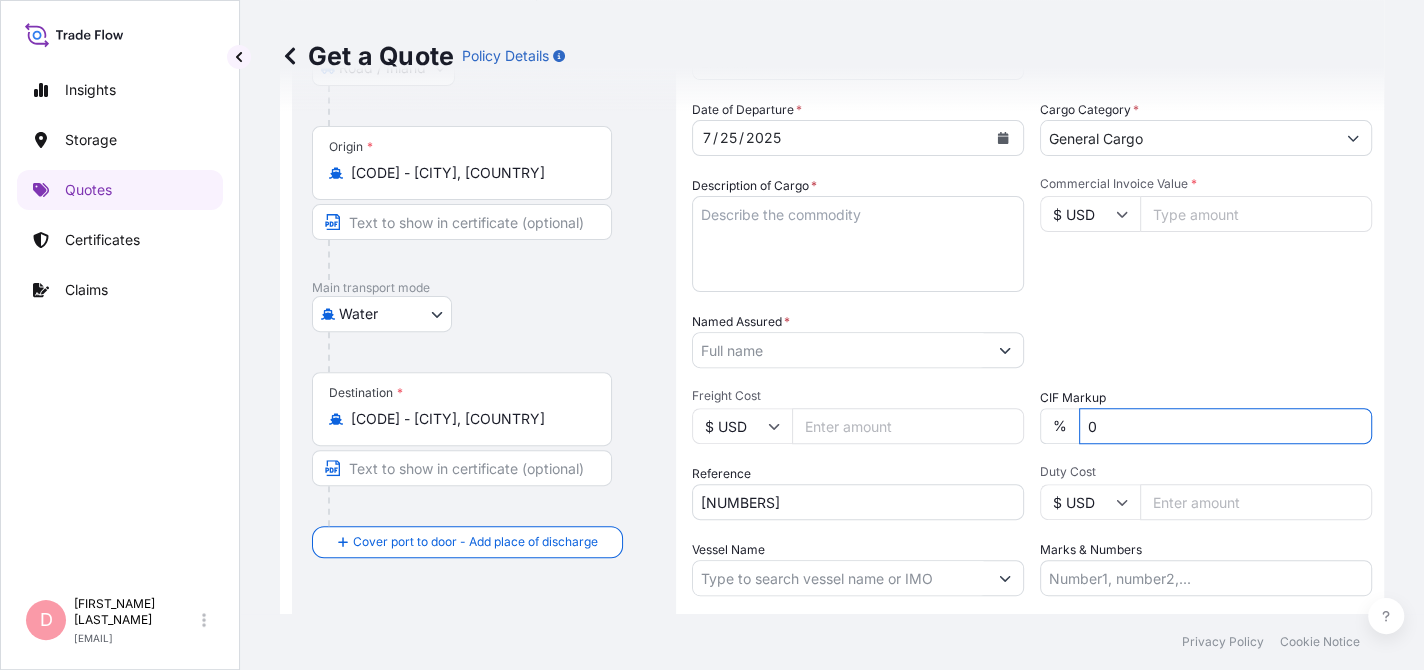 type on "0" 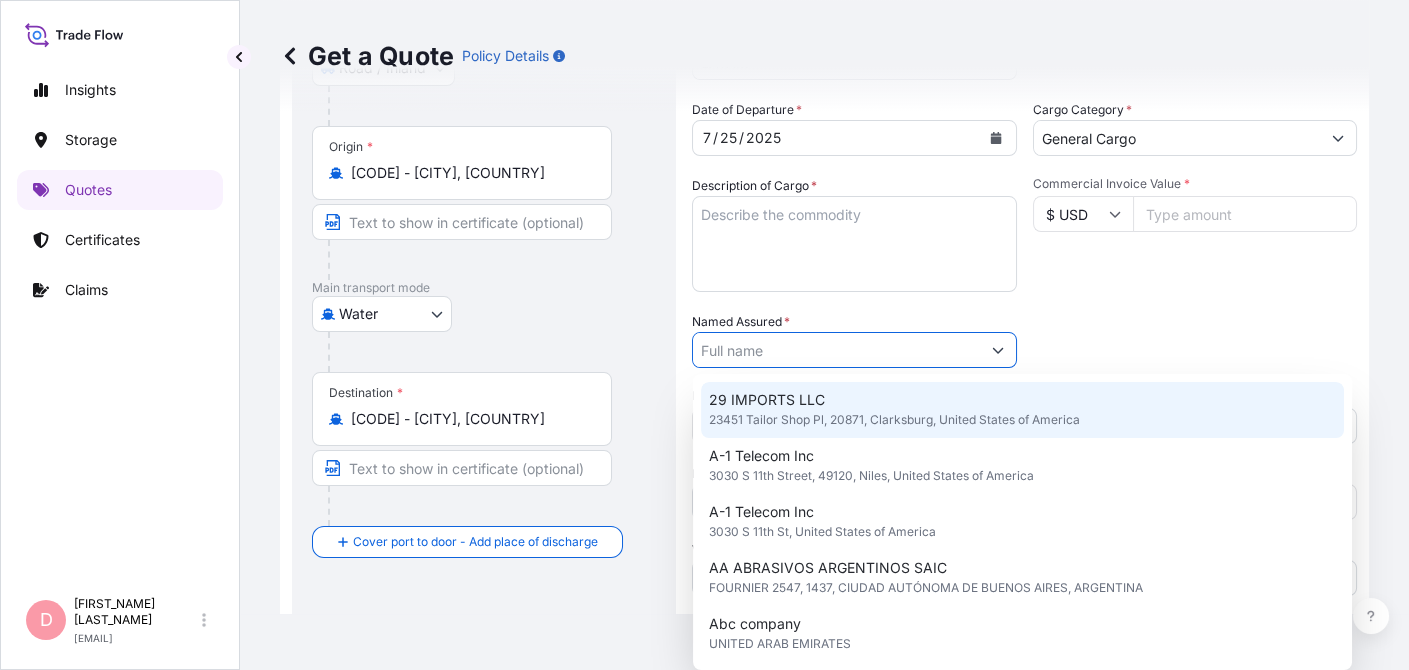 type on "l" 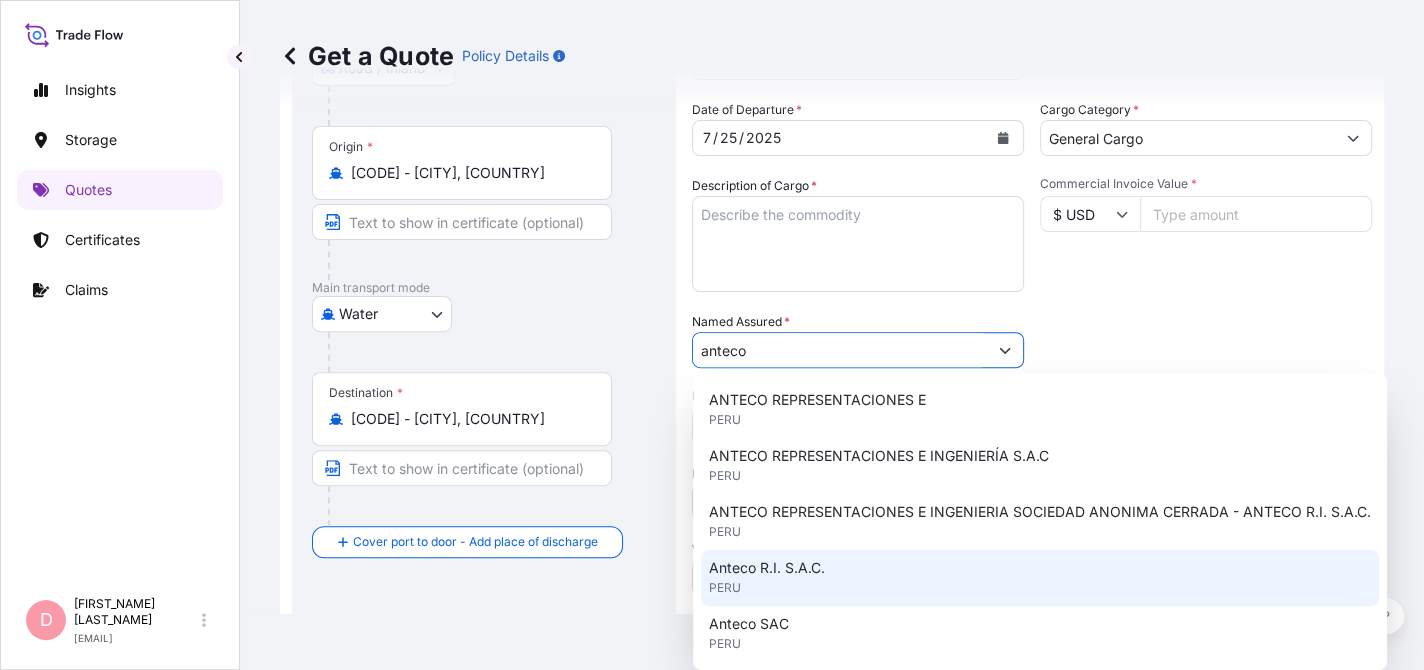 click on "Anteco R.I. S.A.C. PERU" at bounding box center (1040, 578) 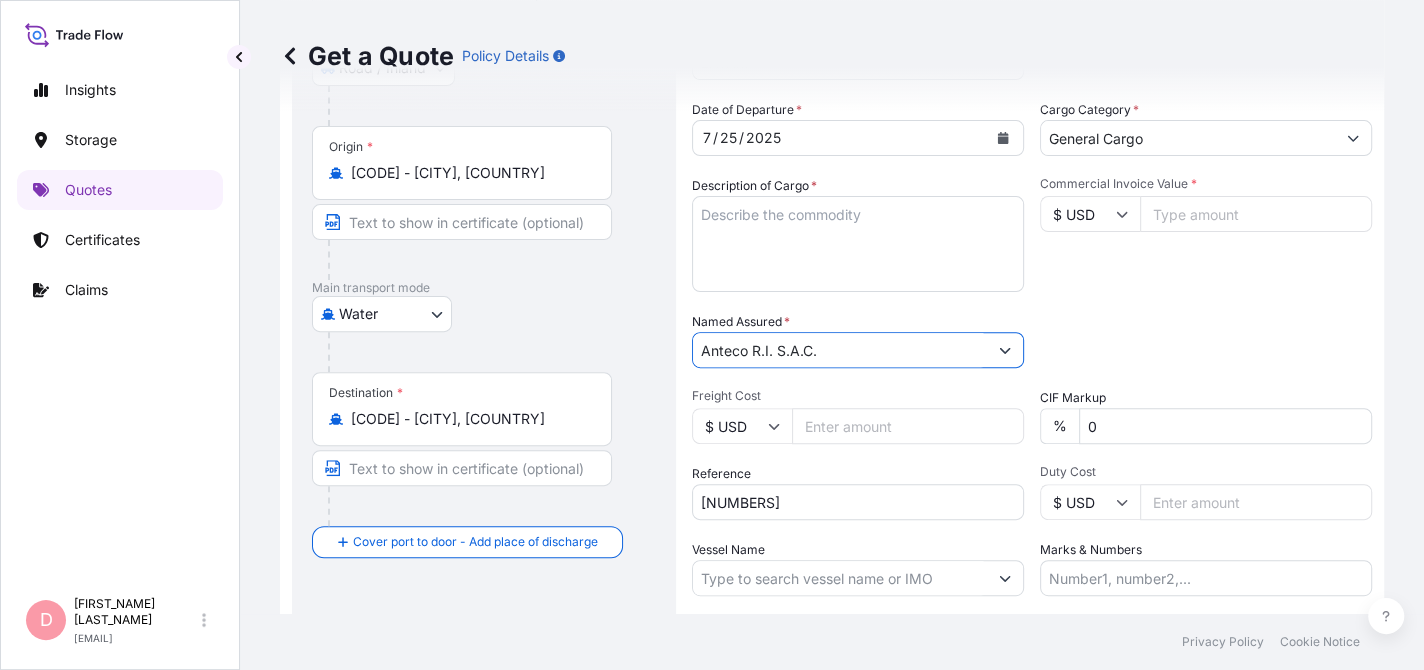 click on "Anteco R.I. S.A.C." at bounding box center (840, 350) 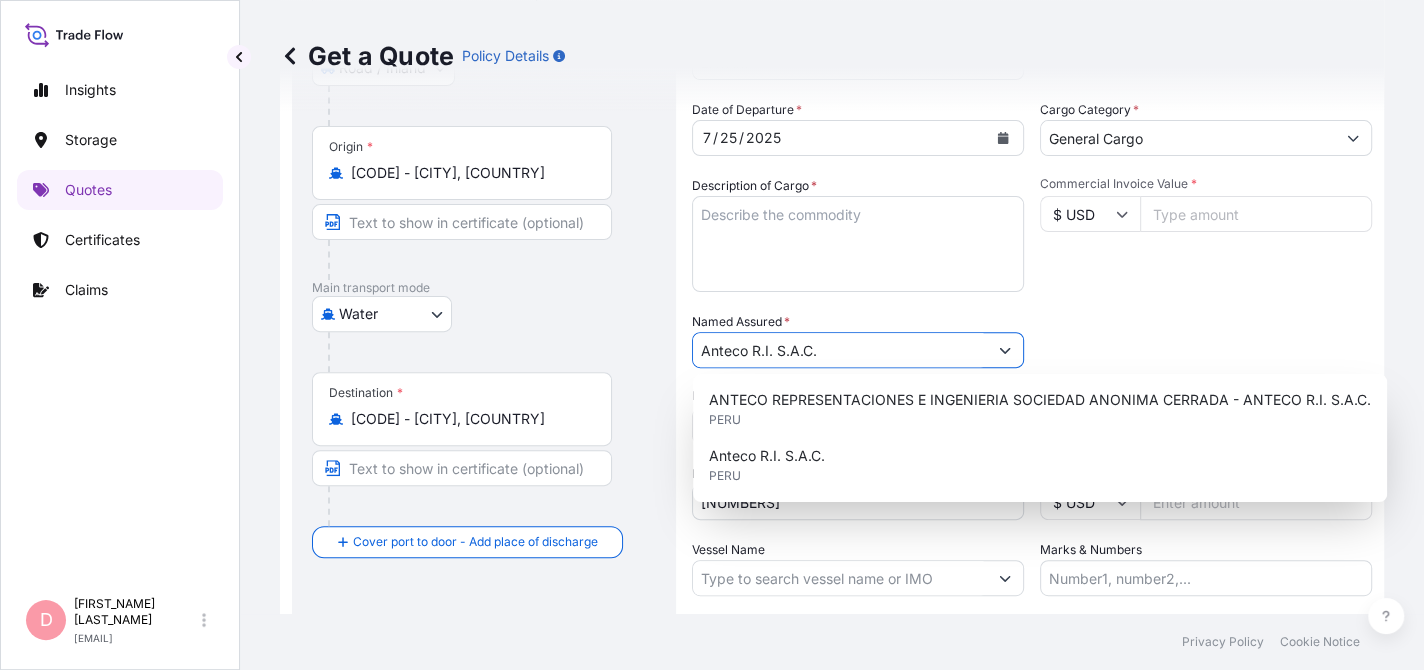 click 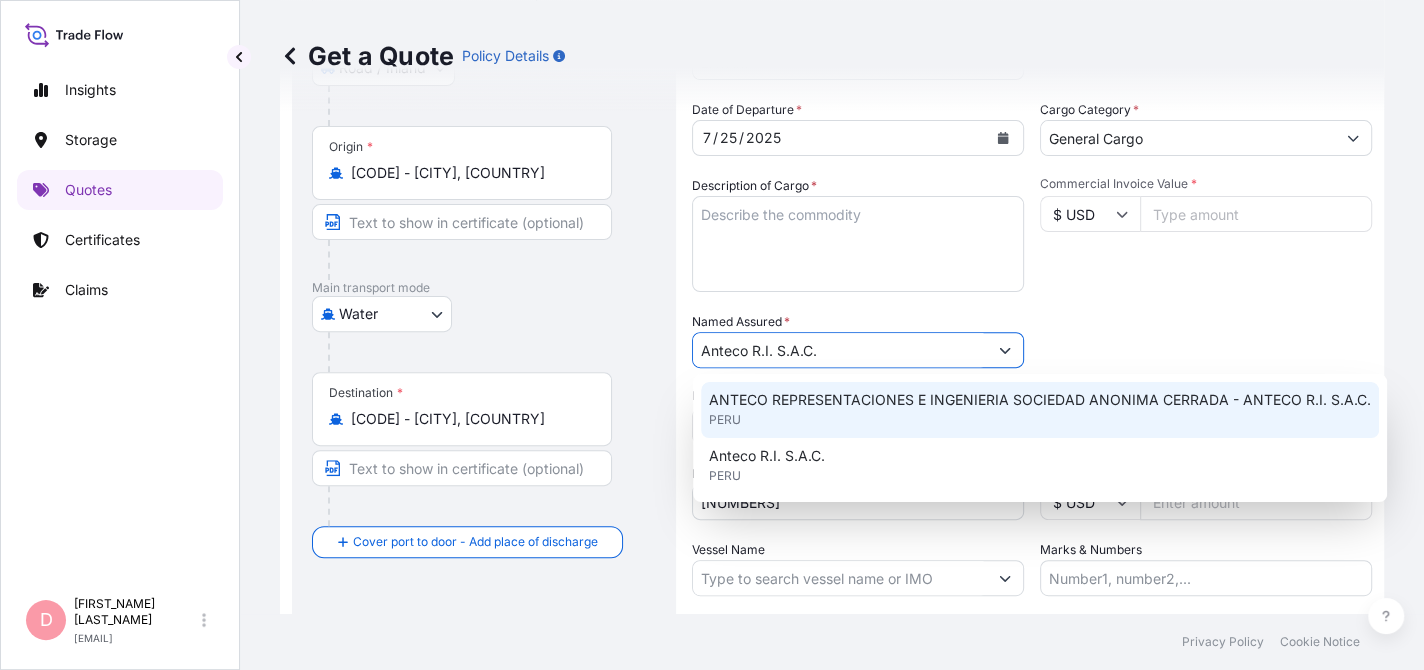 type on "Anteco R.I. S.A.C." 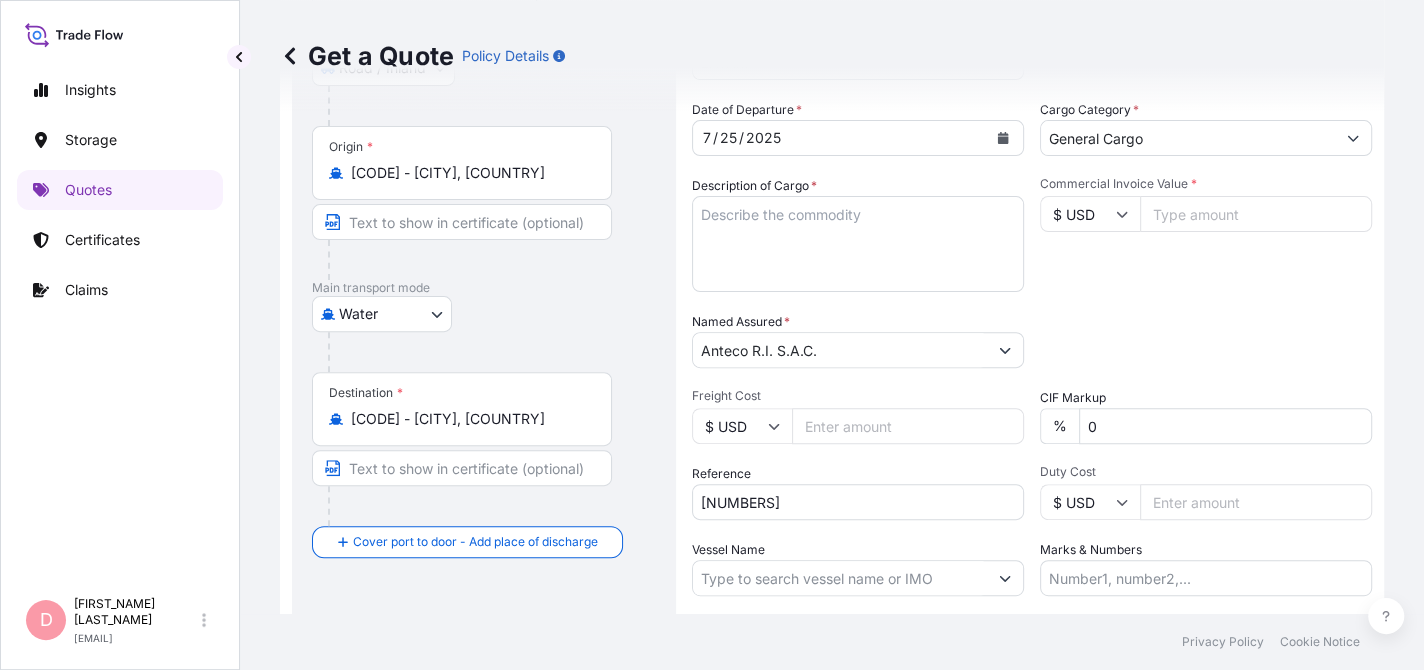 click on "Description of Cargo *" at bounding box center [858, 244] 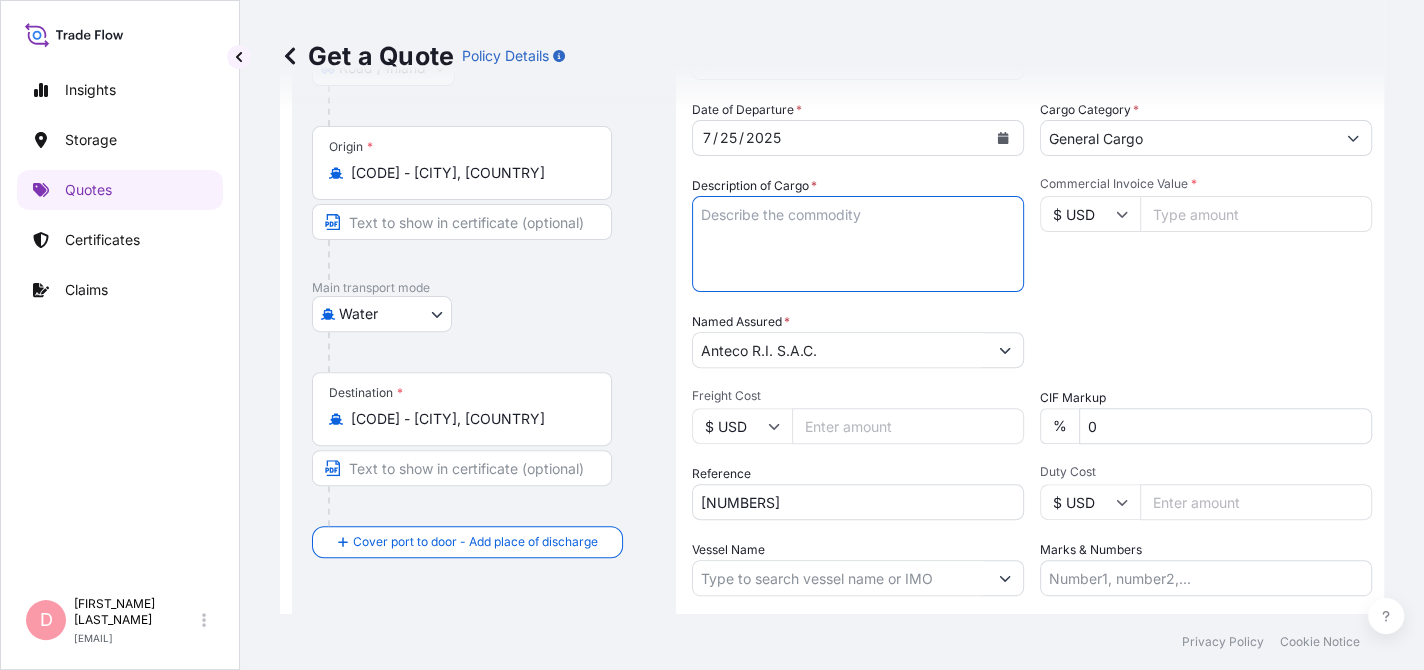 paste on "6 BOXES STC / 1 CRATE STC / 1 PALLET STC" 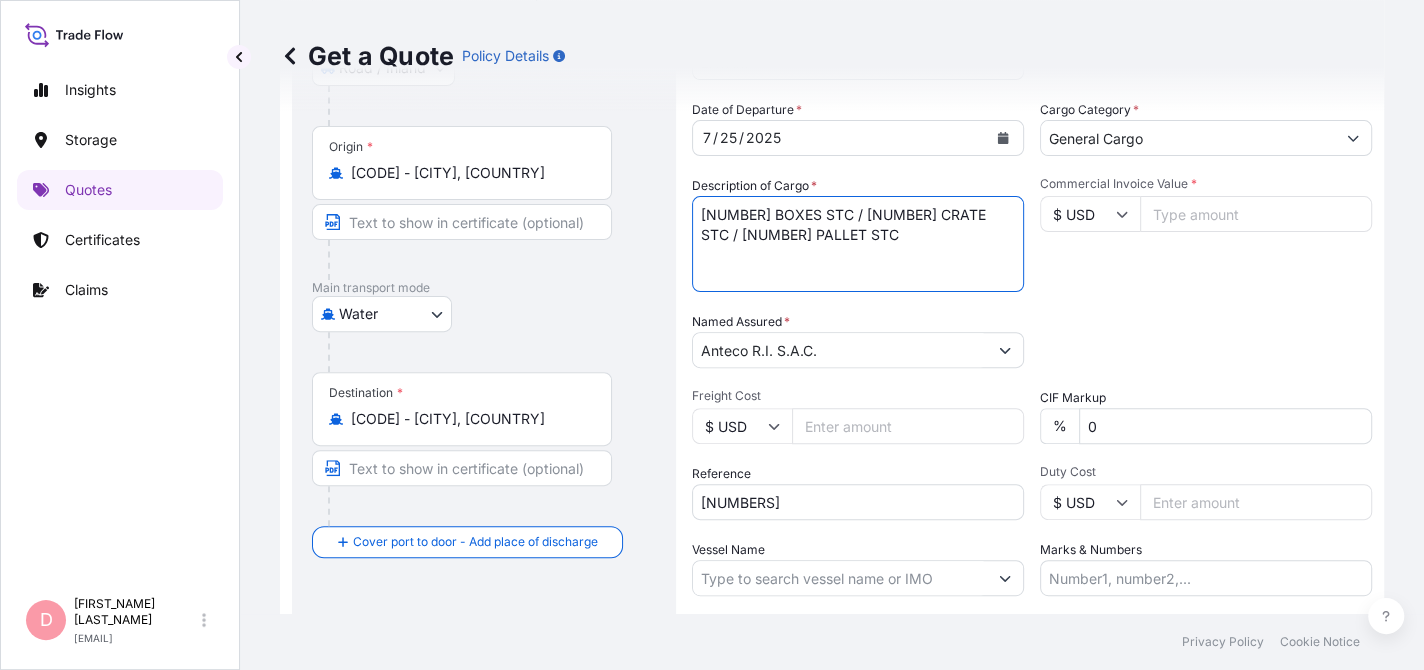 type on "6 BOXES STC / 1 CRATE STC / 1 PALLET STC" 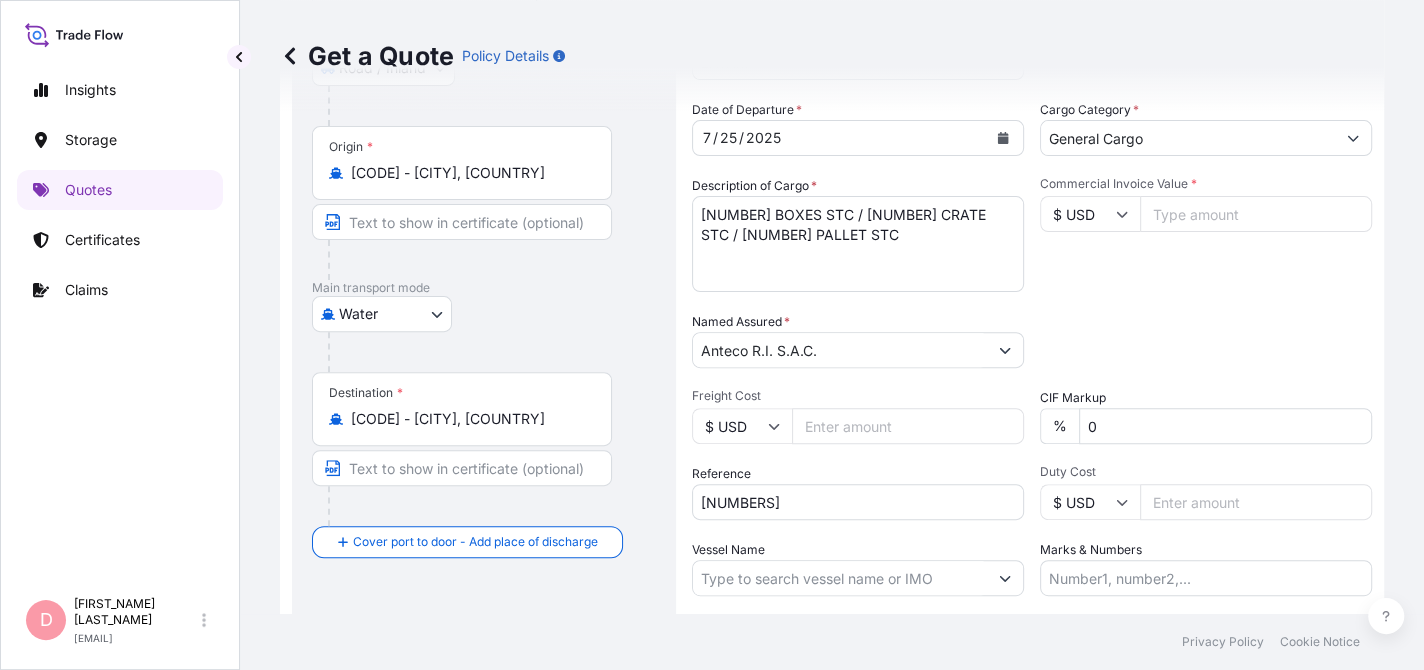 click on "Commercial Invoice Value   *" at bounding box center [1256, 214] 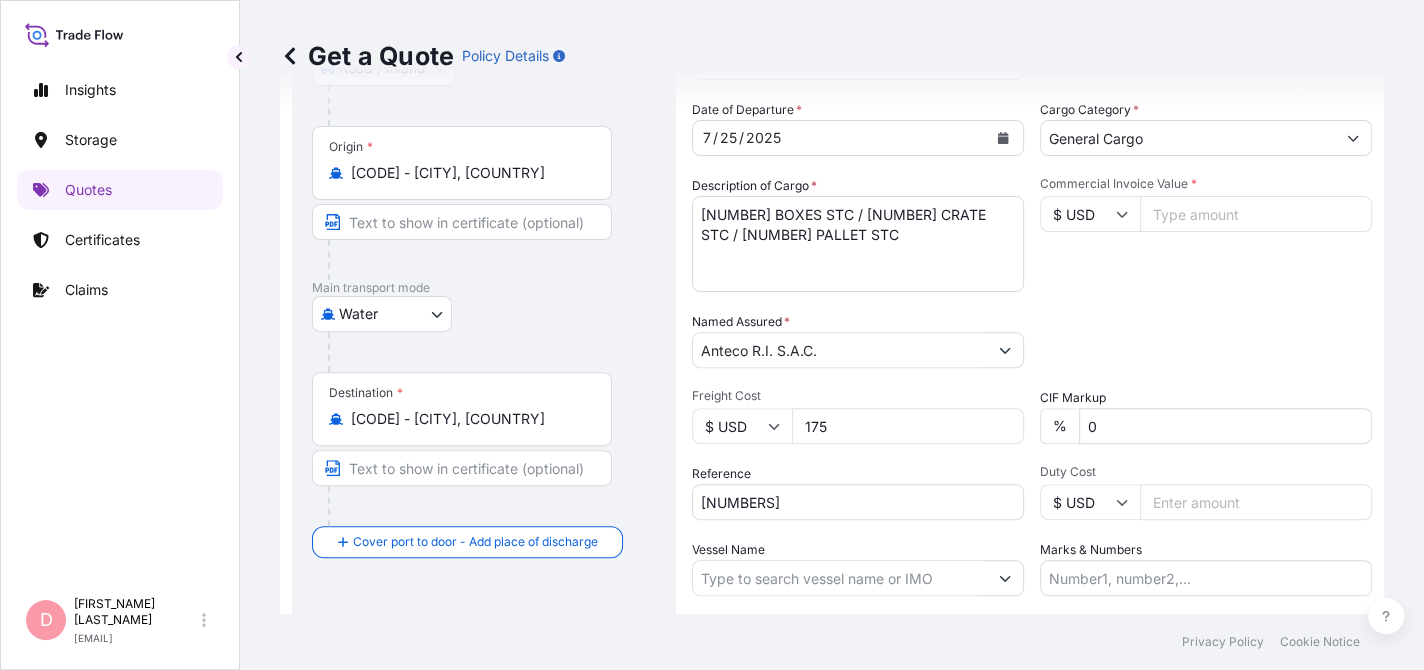 type on "175" 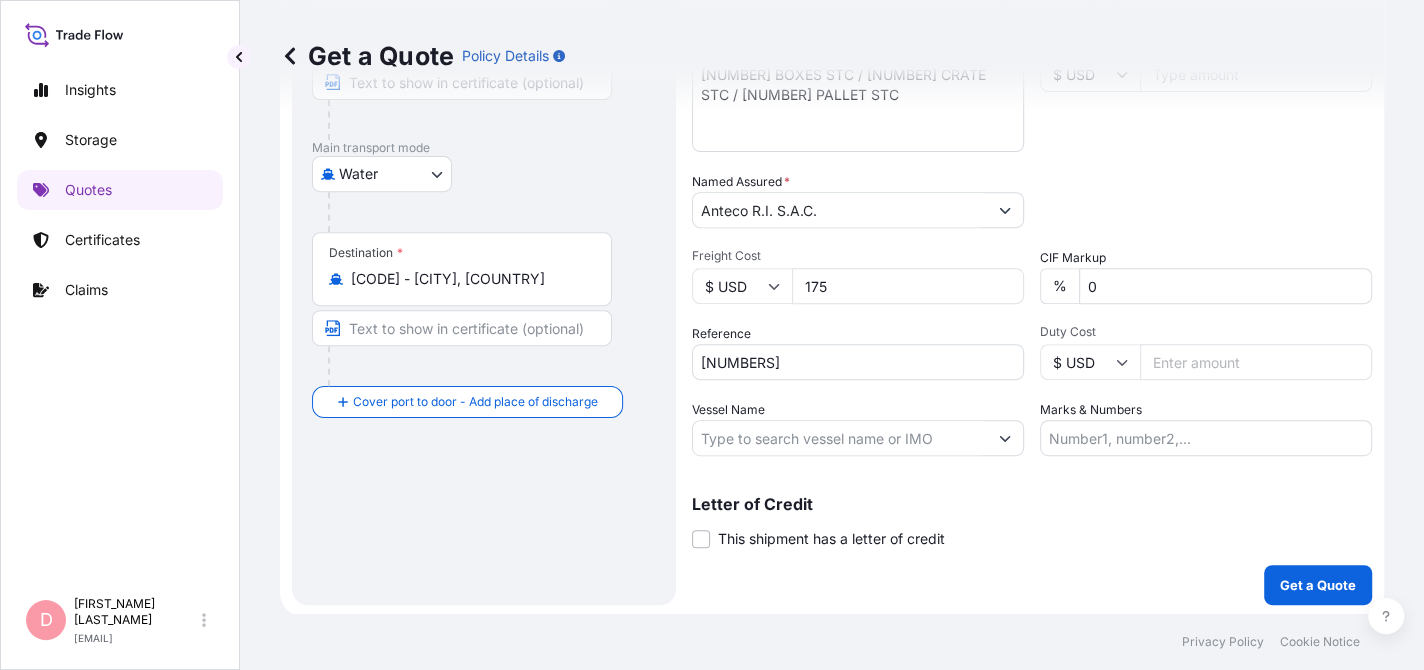 scroll, scrollTop: 442, scrollLeft: 0, axis: vertical 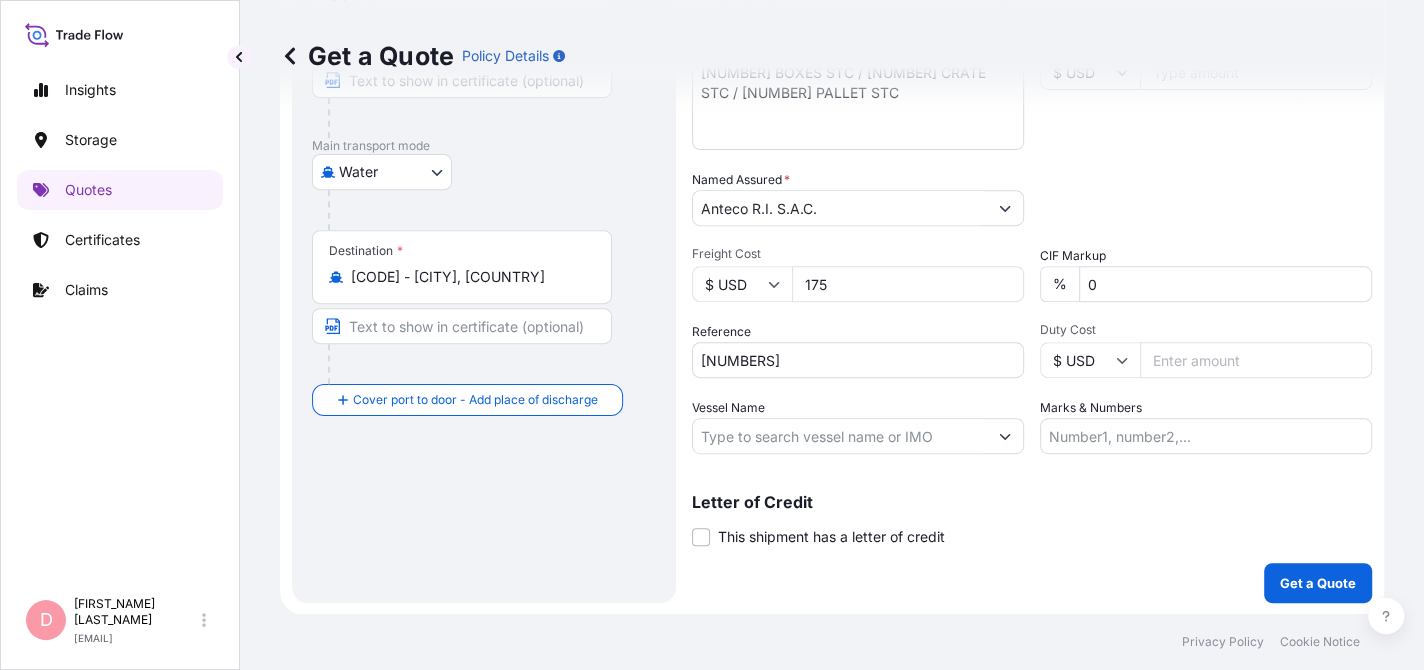 click on "Vessel Name" at bounding box center [840, 436] 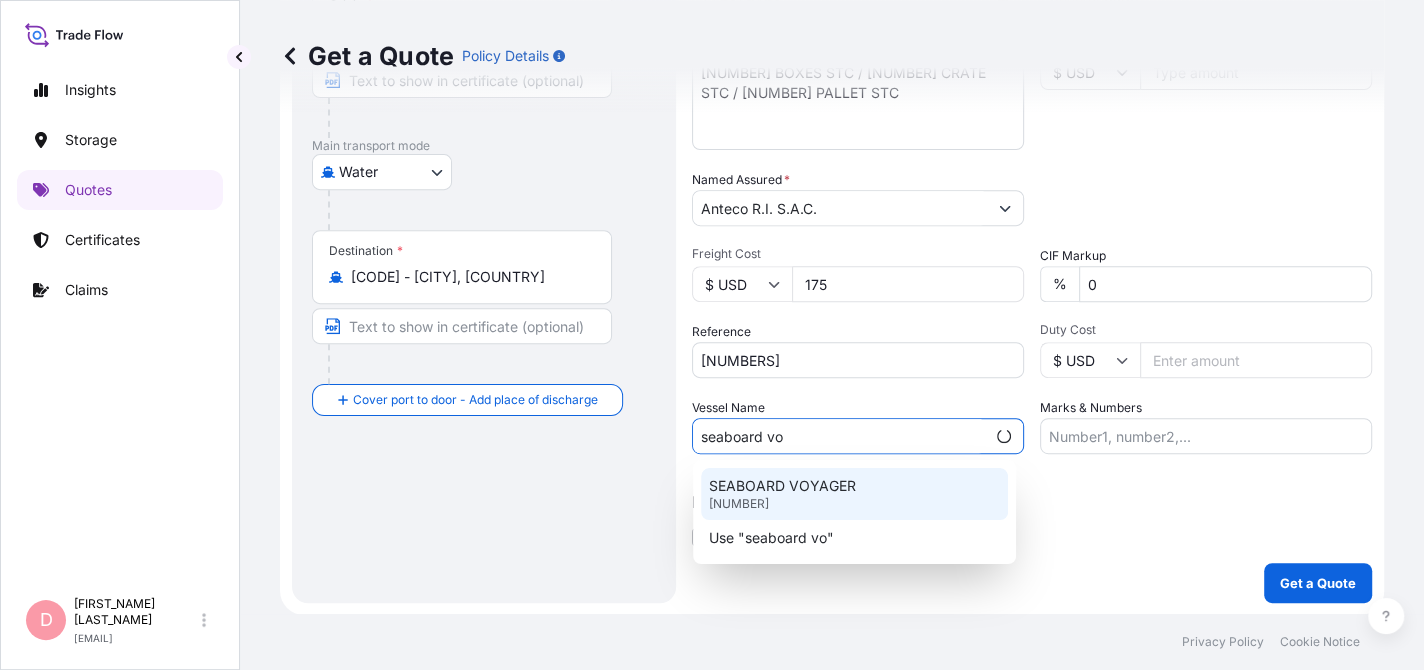 click on "SEABOARD VOYAGER" at bounding box center (782, 486) 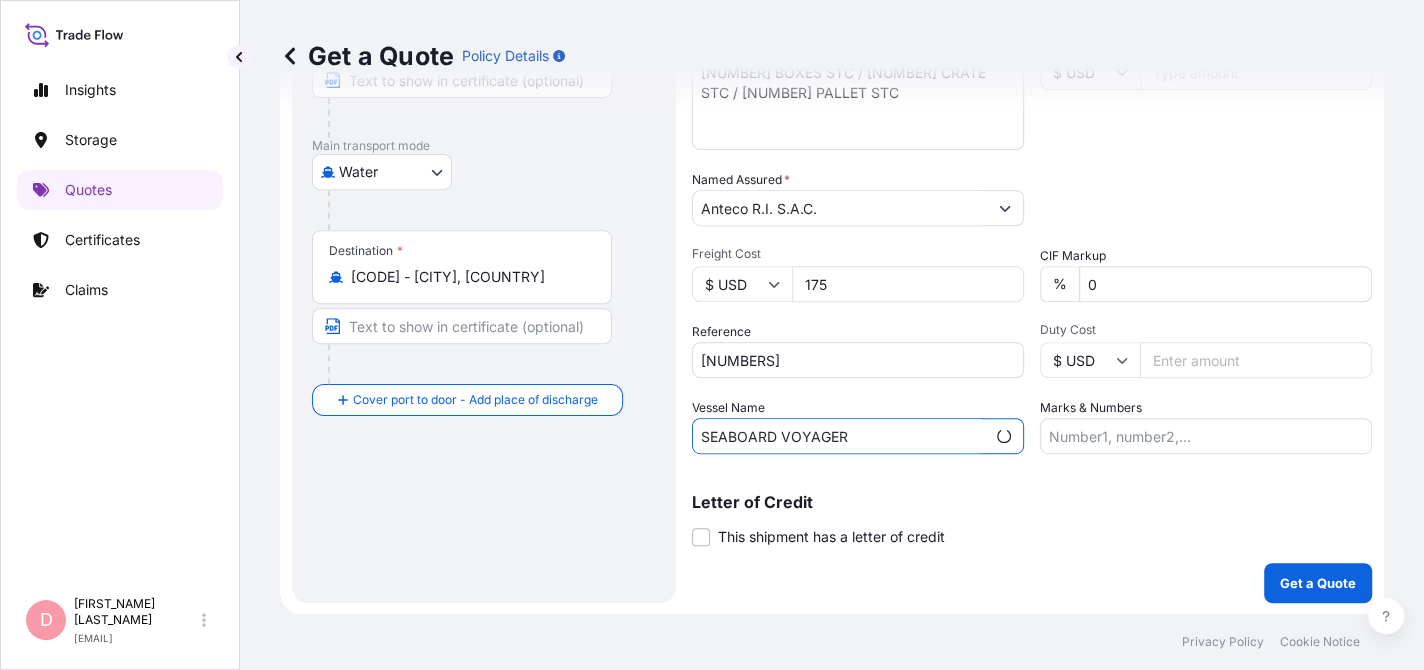 type on "SEABOARD VOYAGER" 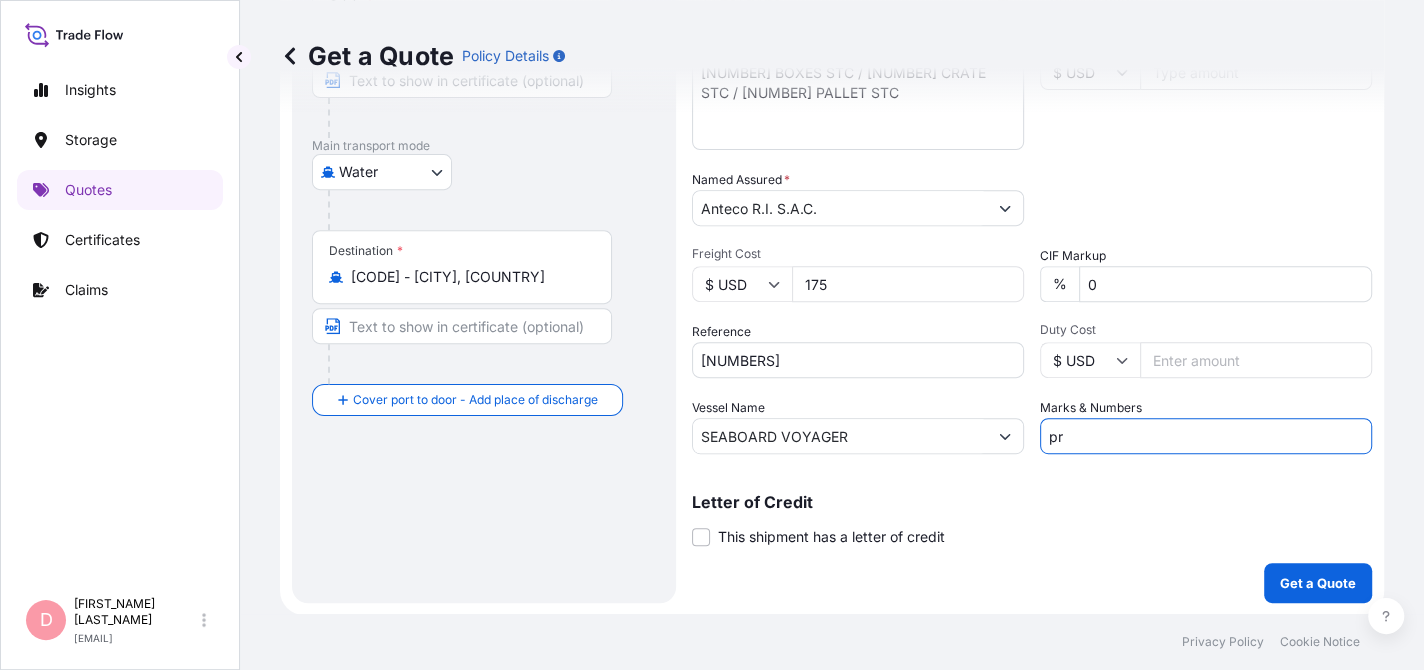 type on "p" 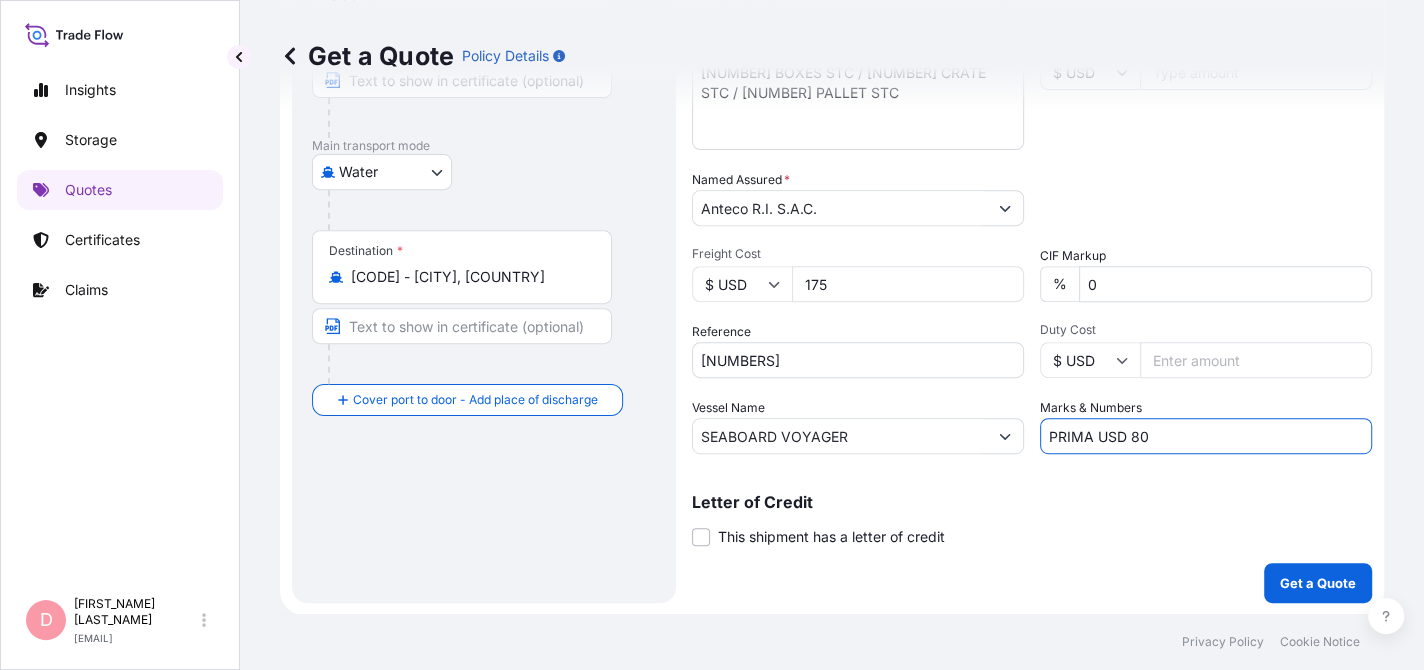 type on "[PRODUCT_NAME] [PRICE] / [PRODUCT_NAME]" 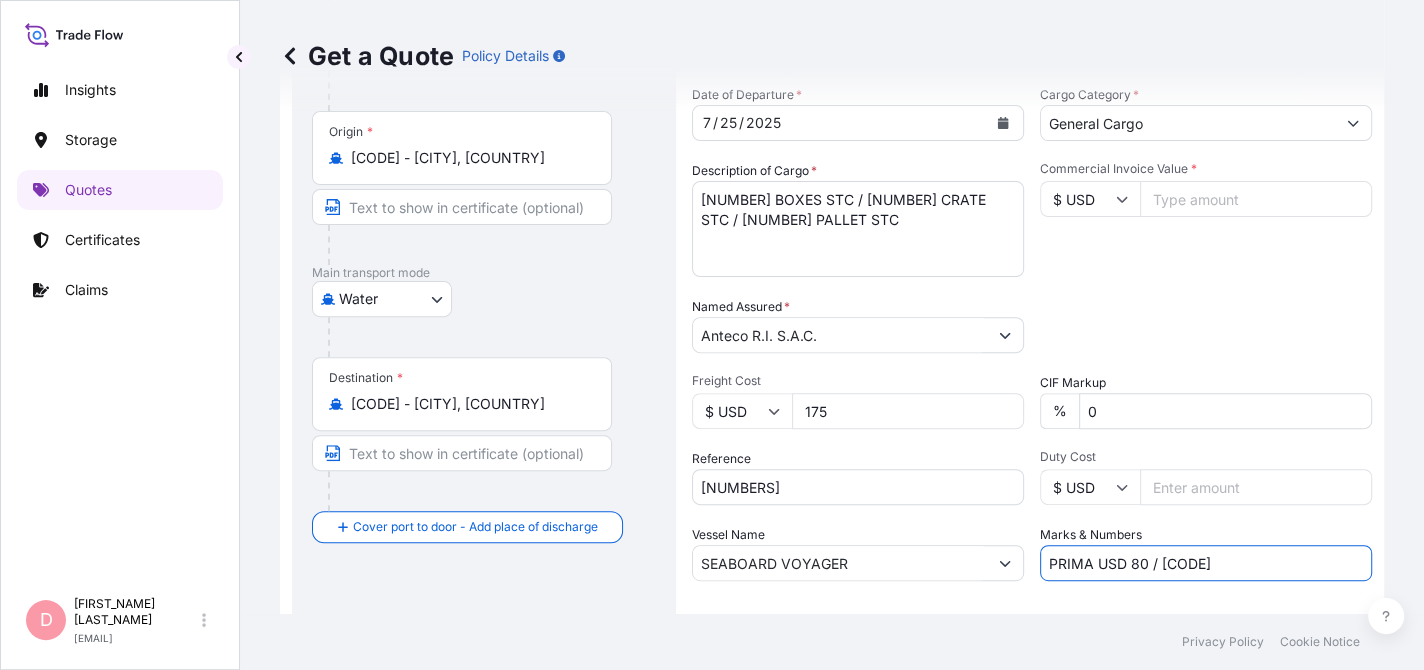 scroll, scrollTop: 142, scrollLeft: 0, axis: vertical 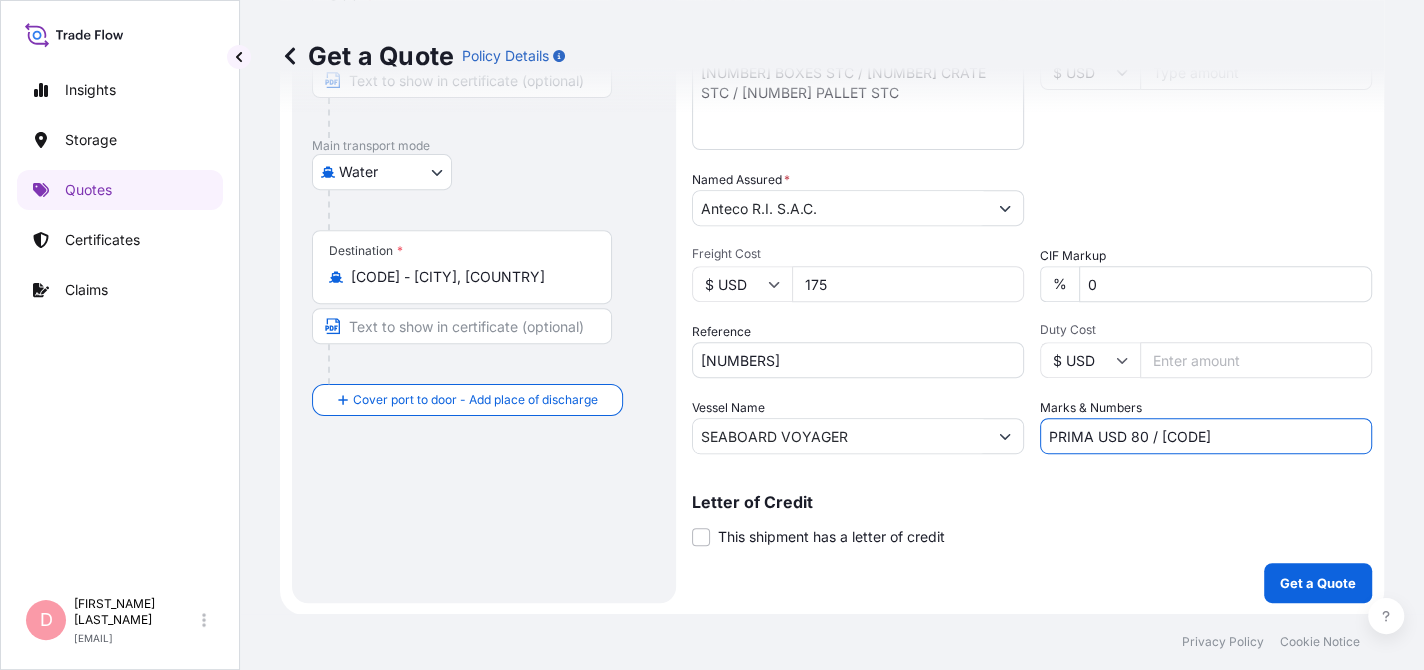 click on "Letter of Credit This shipment has a letter of credit Letter of credit * Letter of credit may not exceed 12000 characters" at bounding box center (1032, 520) 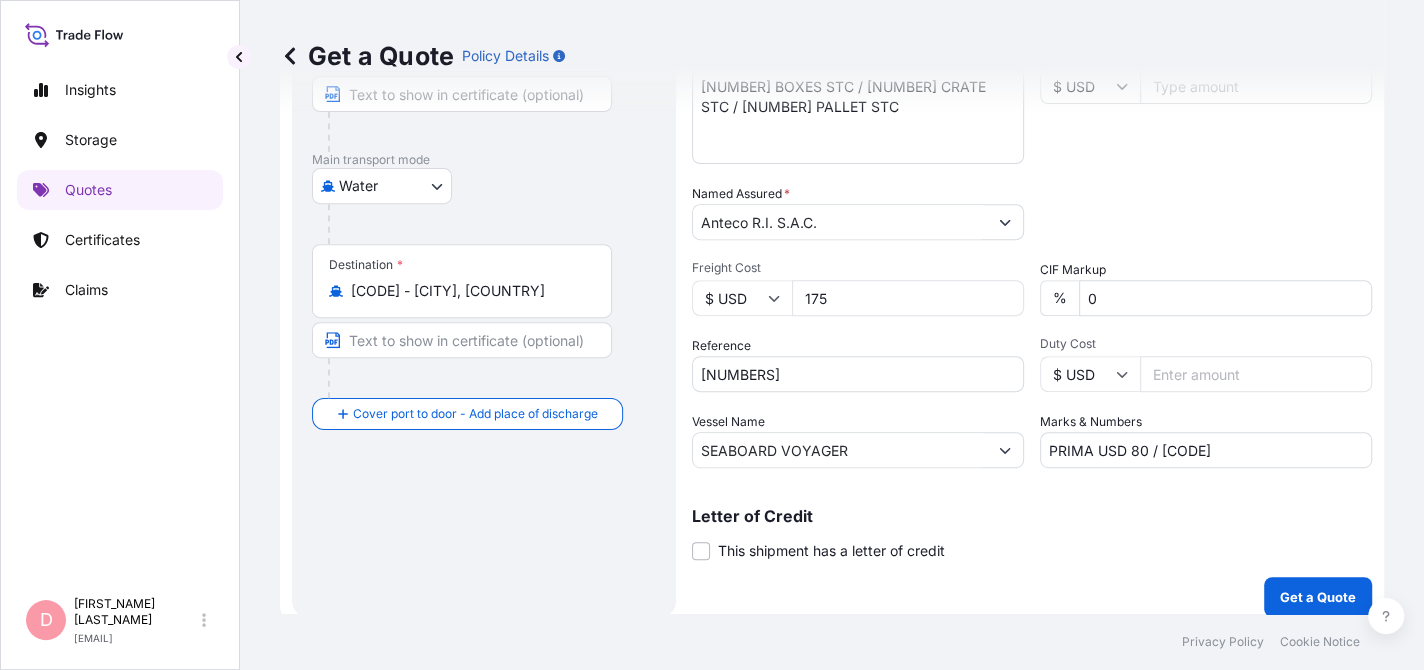 scroll, scrollTop: 442, scrollLeft: 0, axis: vertical 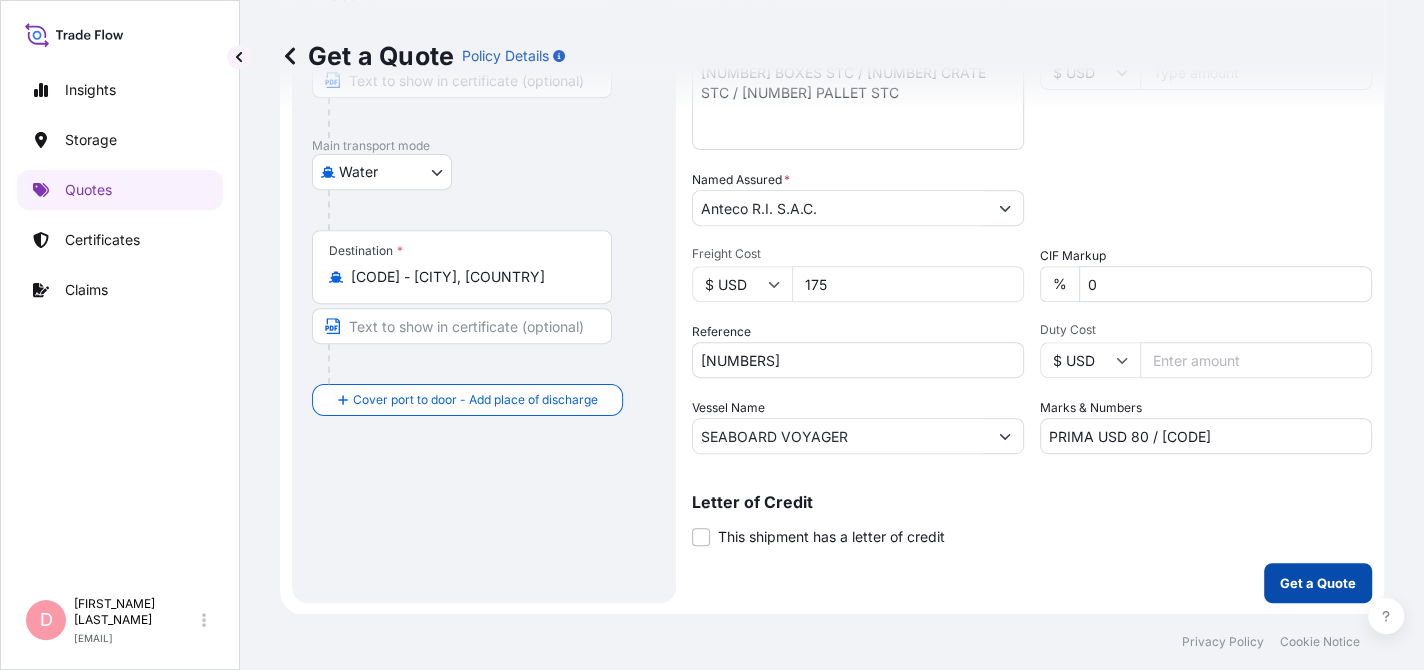click on "Get a Quote" at bounding box center (1318, 583) 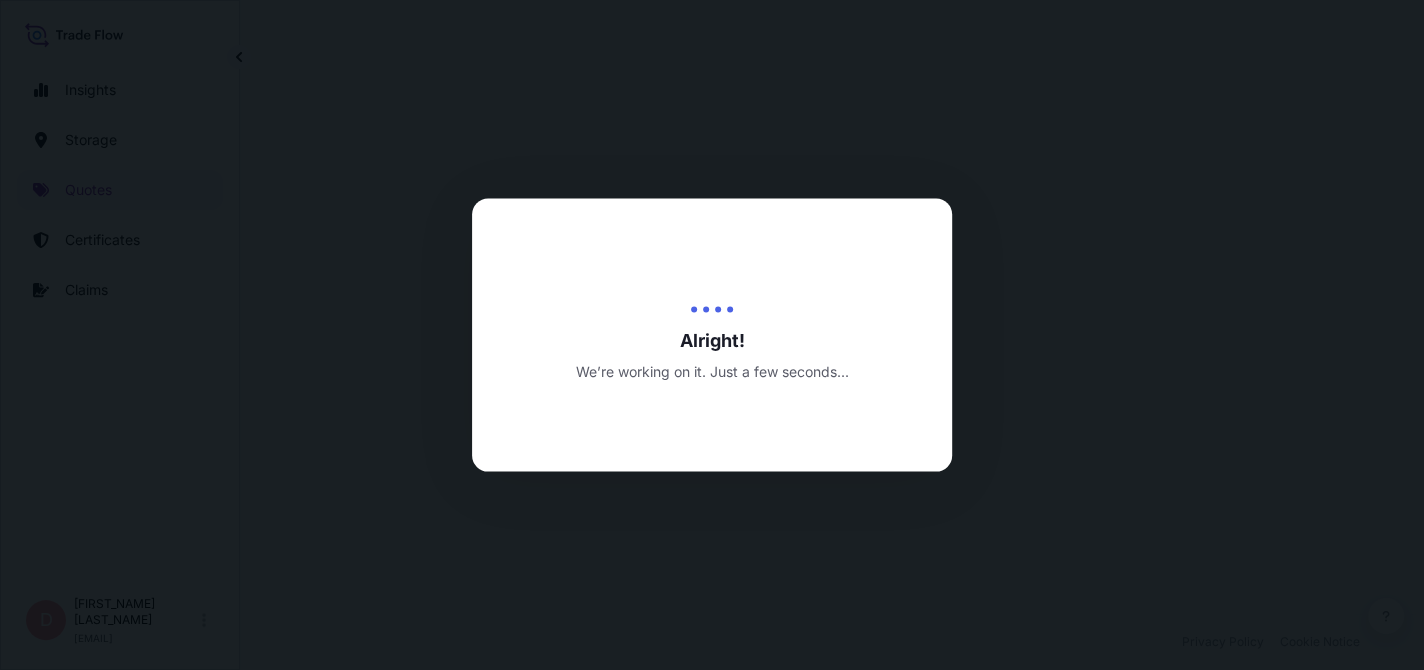 select on "Road / Inland" 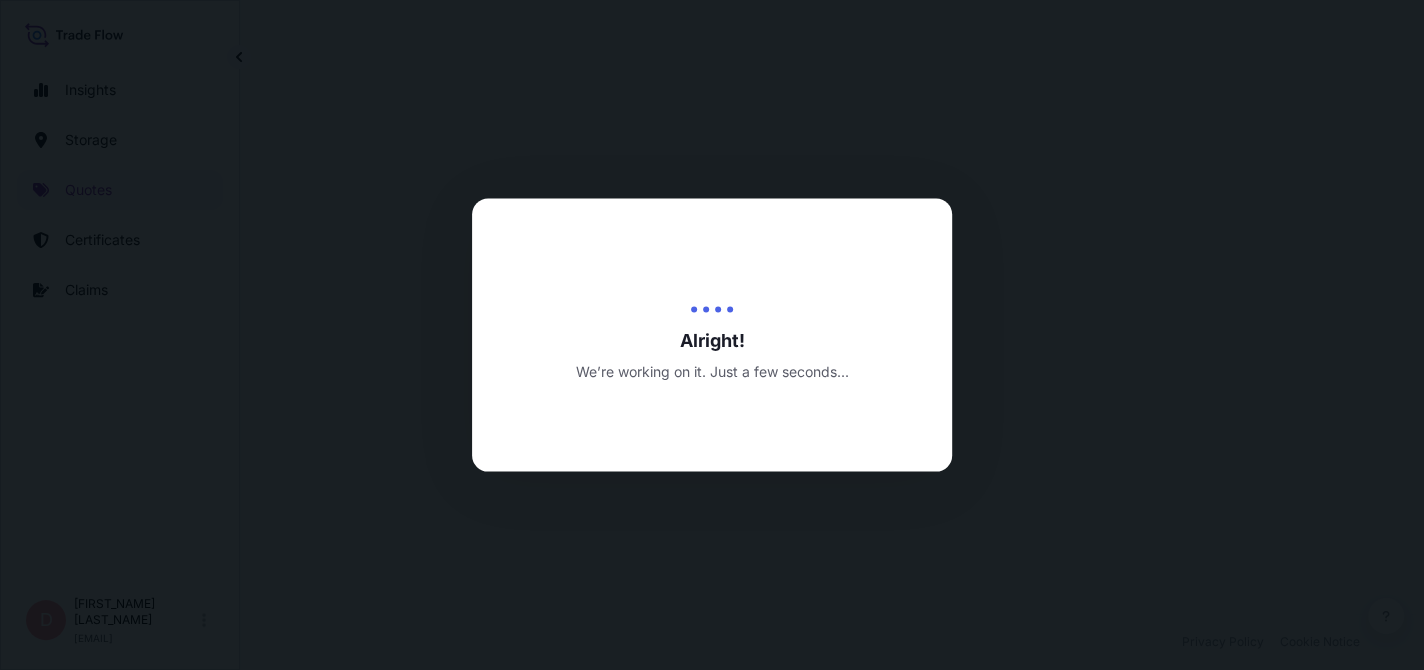 select on "Water" 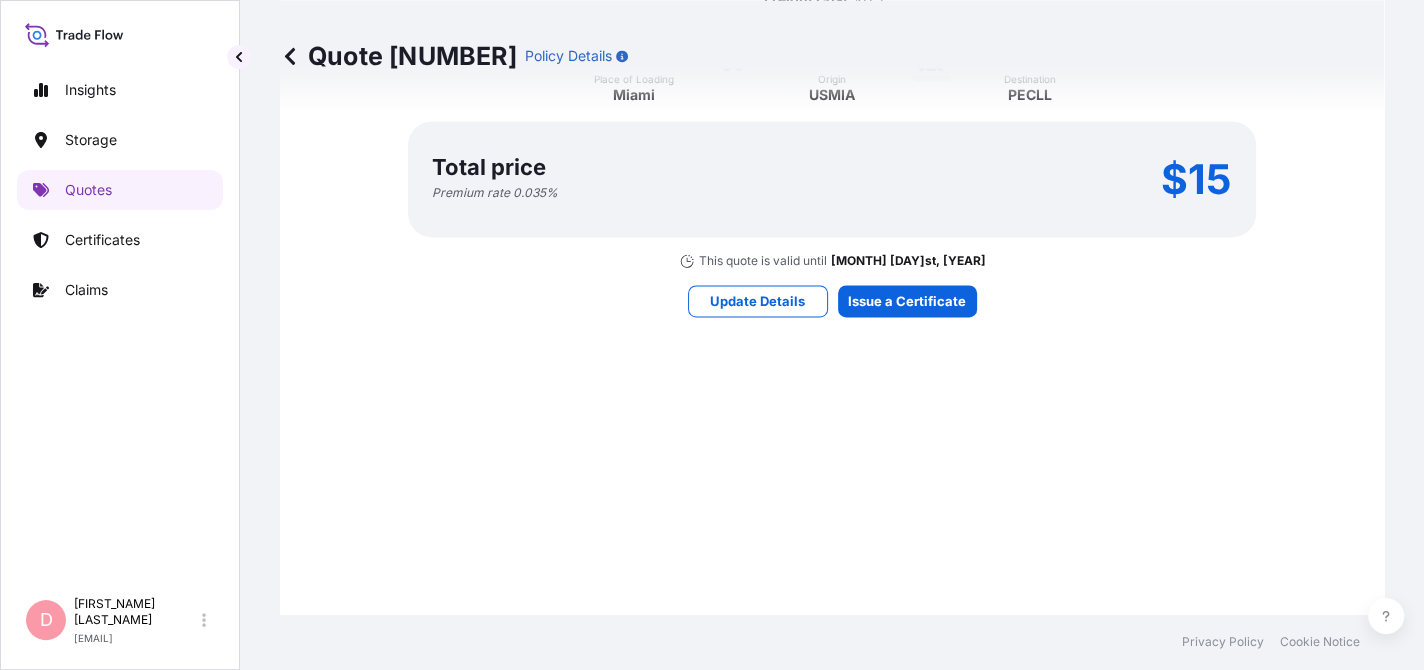 scroll, scrollTop: 1575, scrollLeft: 0, axis: vertical 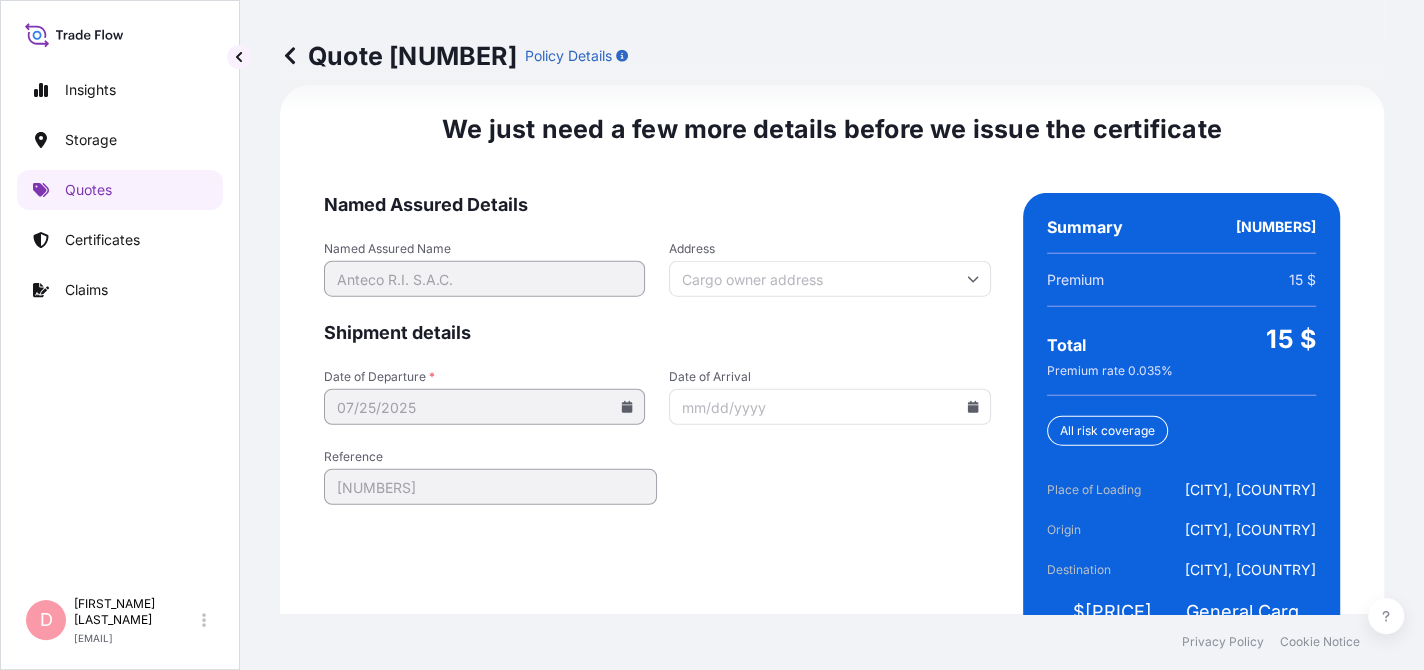 click 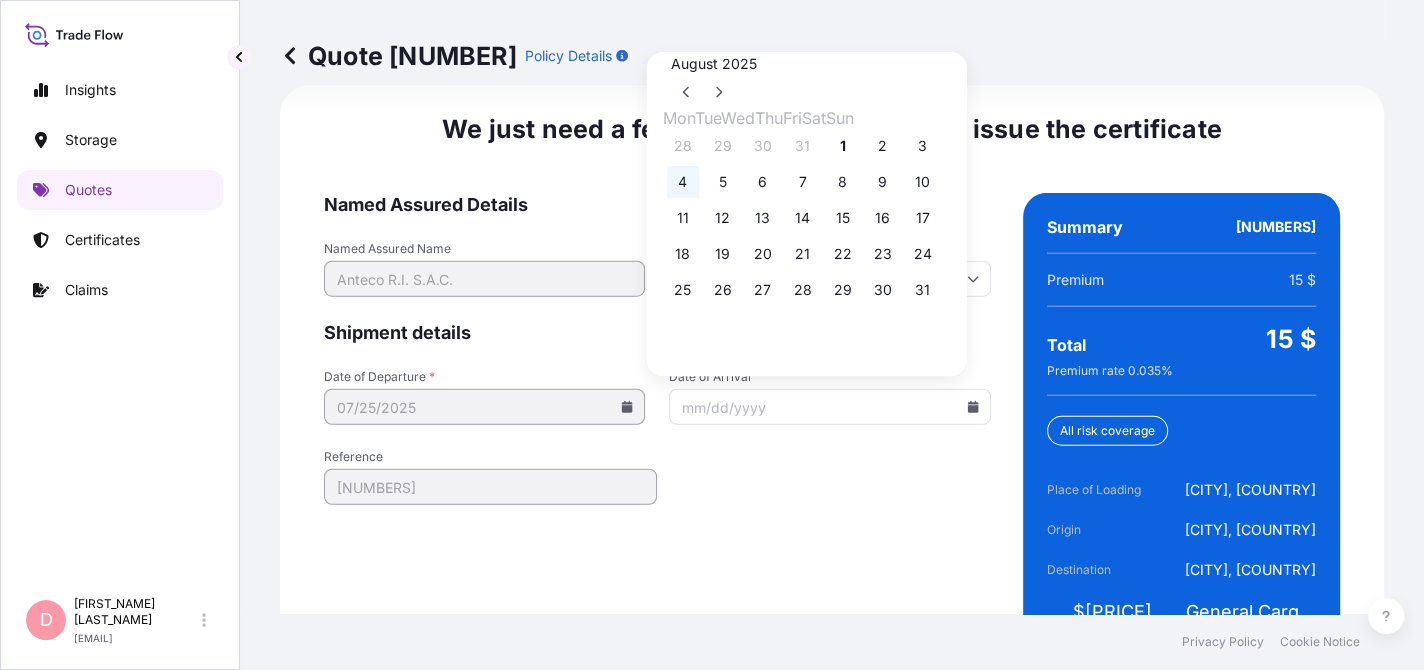 click on "4" at bounding box center [683, 182] 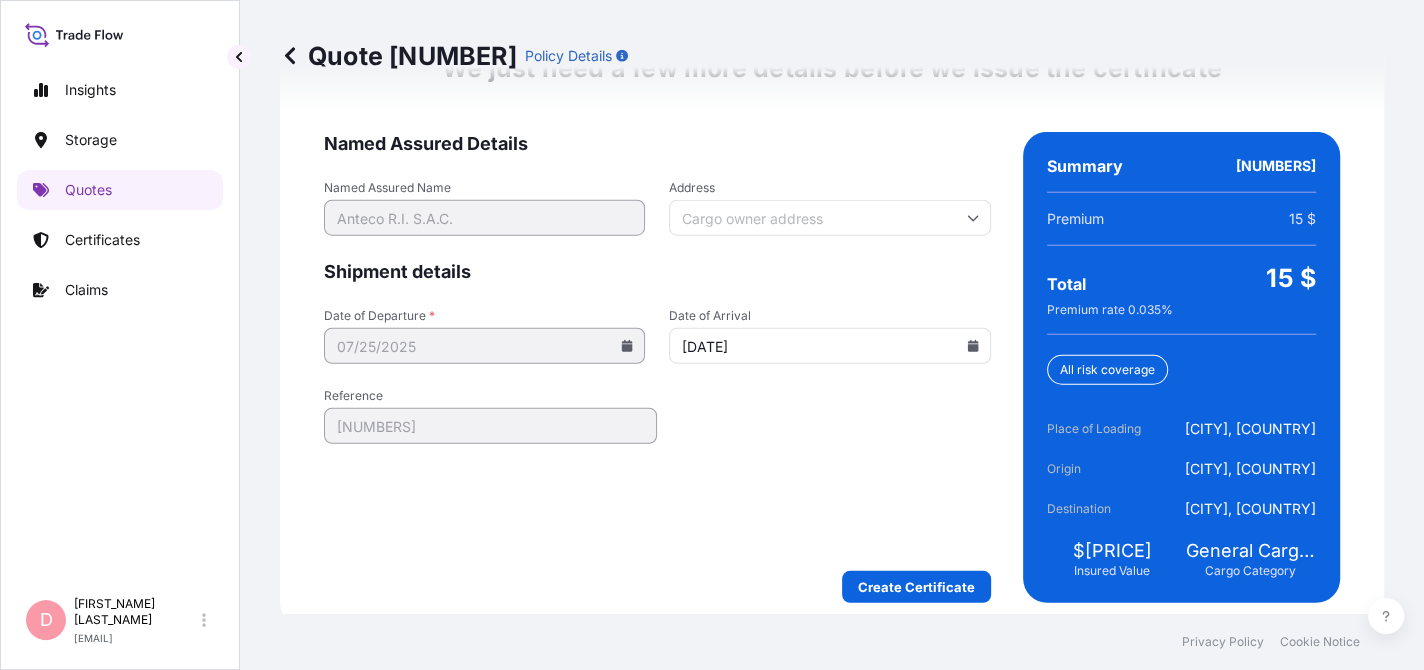 scroll, scrollTop: 3241, scrollLeft: 0, axis: vertical 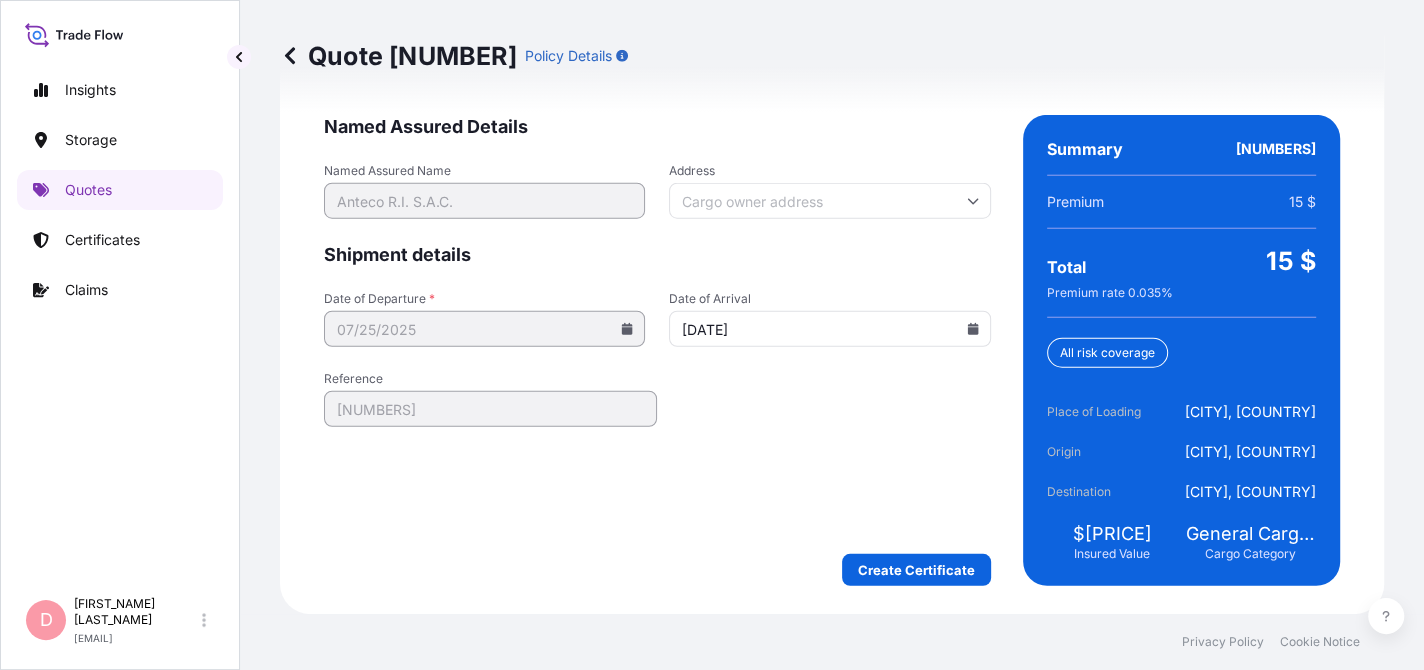 click on "Quote 60926 Policy Details" at bounding box center [832, 56] 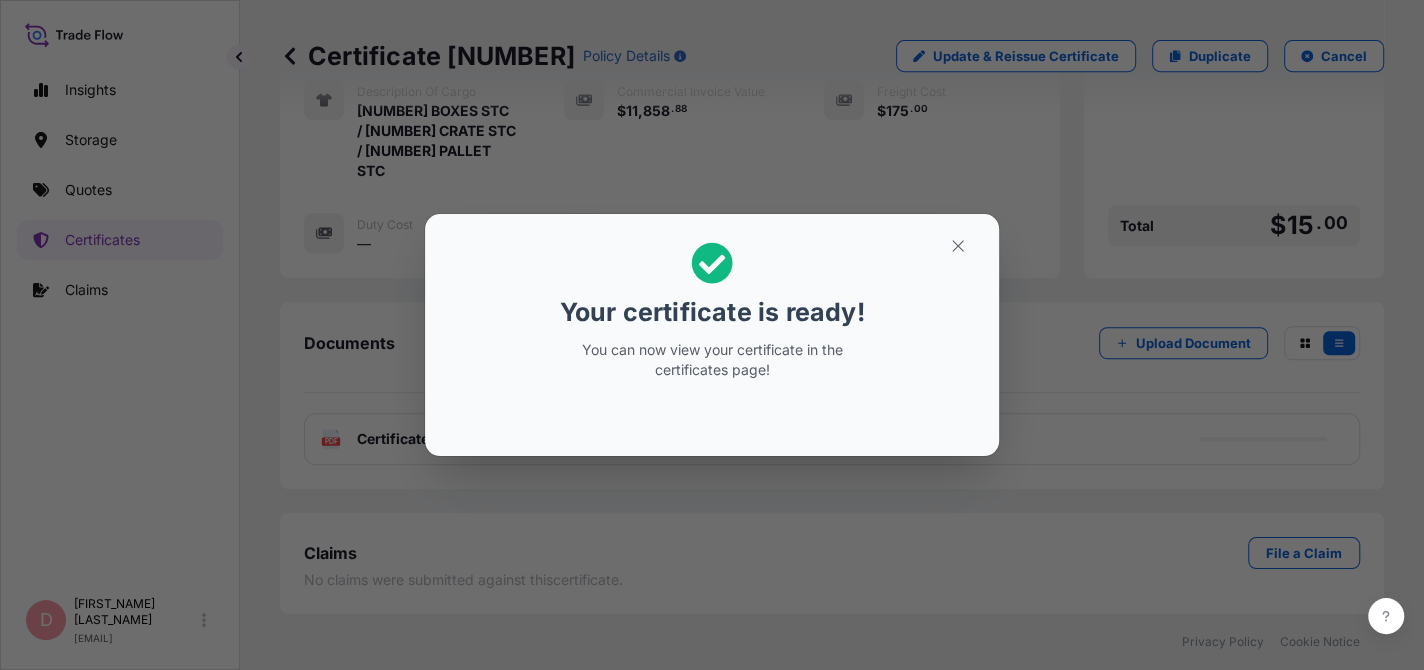 scroll, scrollTop: 0, scrollLeft: 0, axis: both 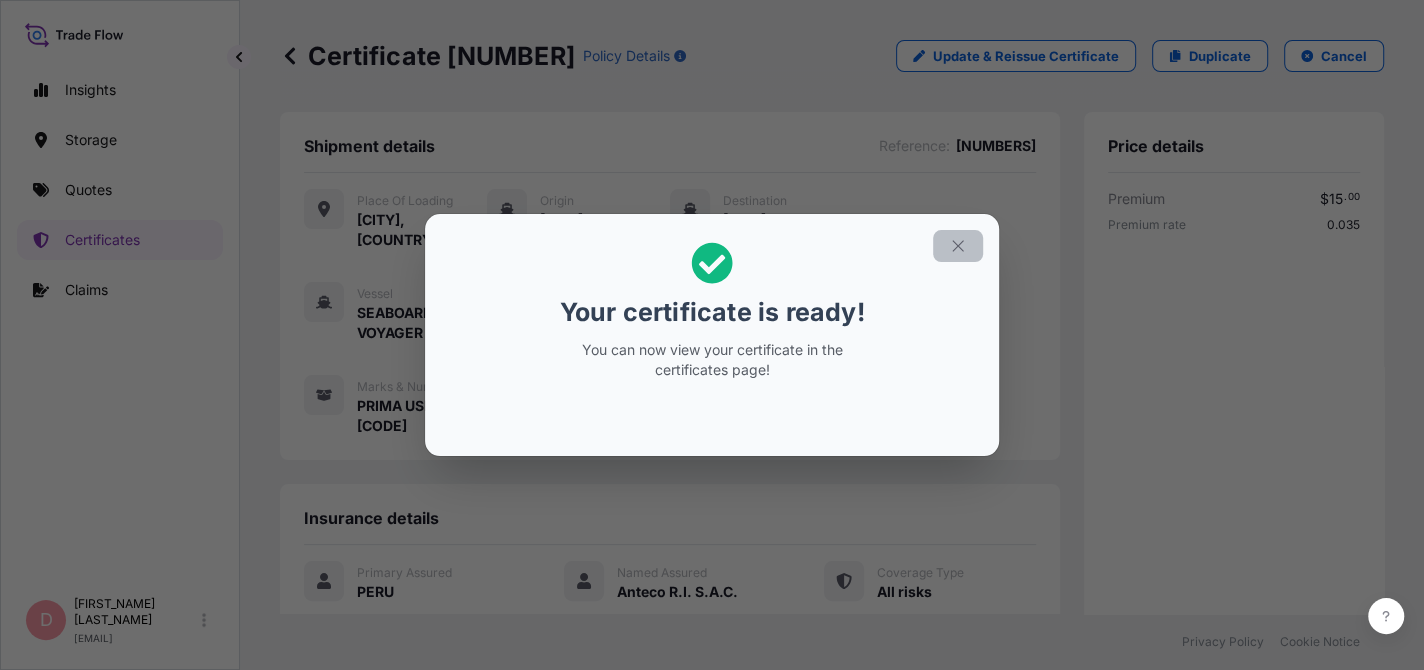 click at bounding box center (958, 246) 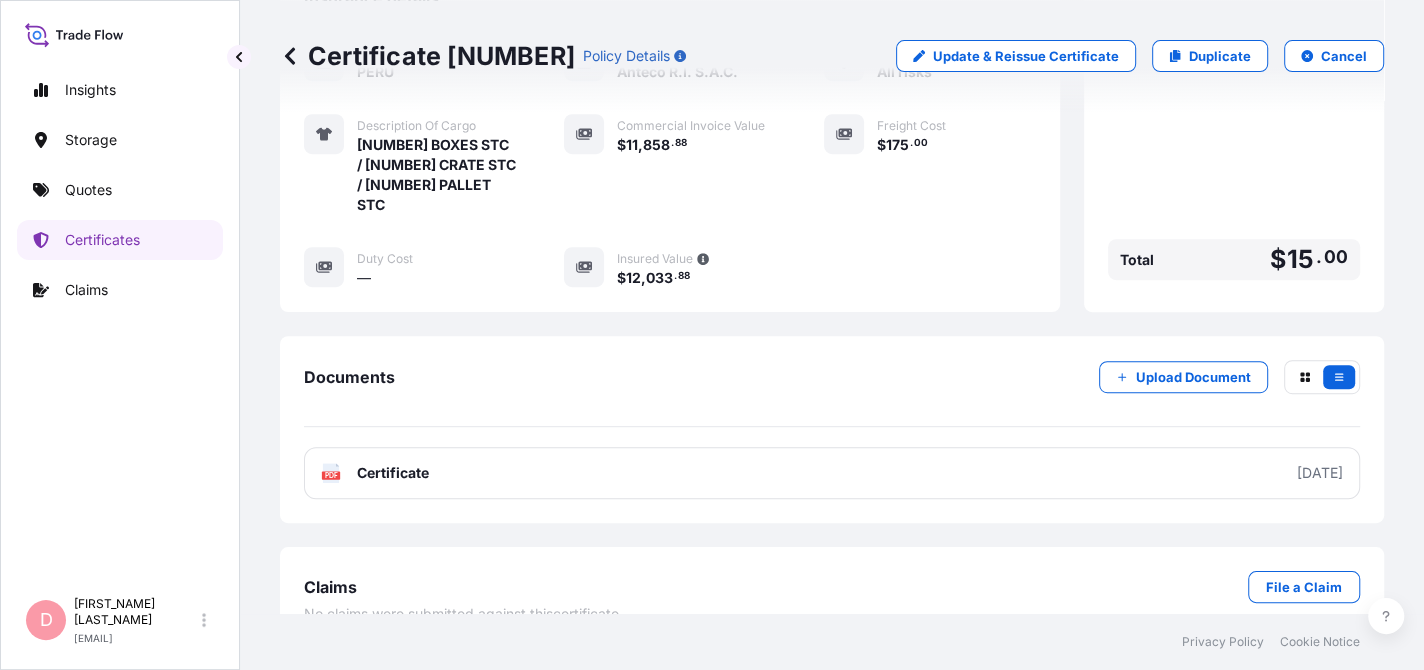 scroll, scrollTop: 531, scrollLeft: 0, axis: vertical 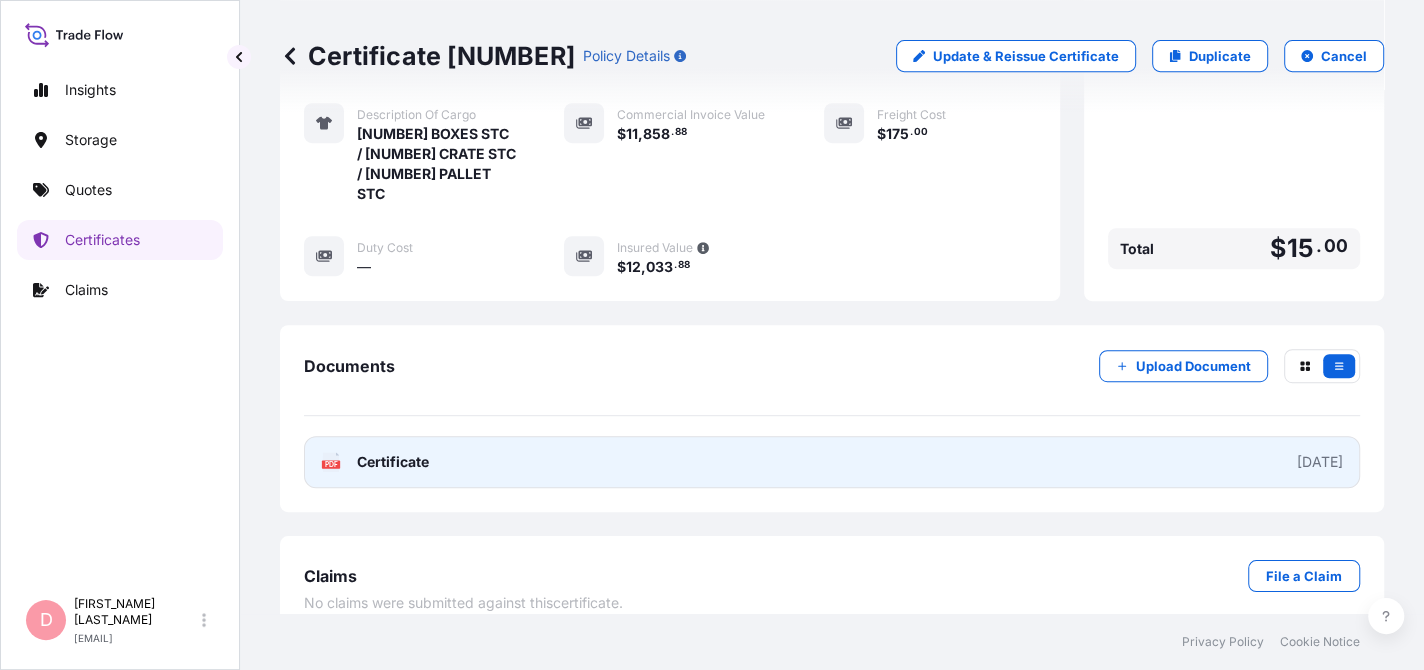 click on "PDF Certificate 2025-08-01" at bounding box center (832, 462) 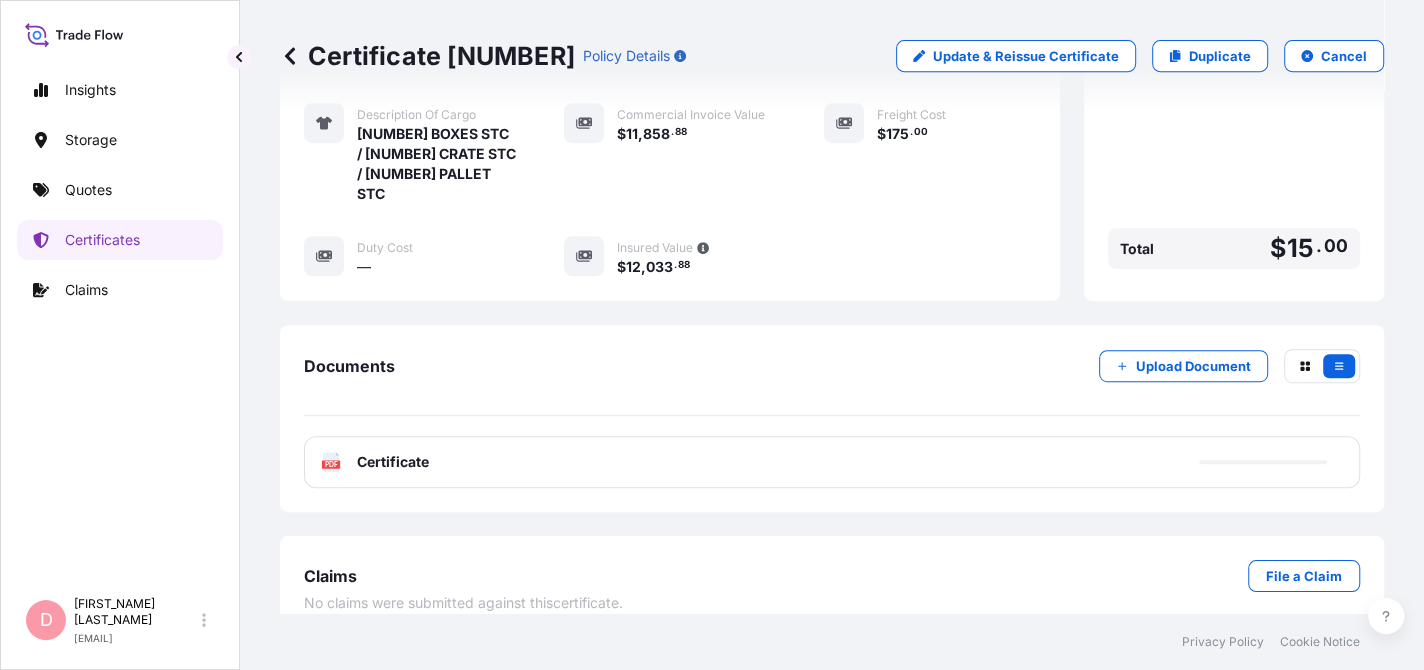 click on "PDF Certificate" at bounding box center [832, 462] 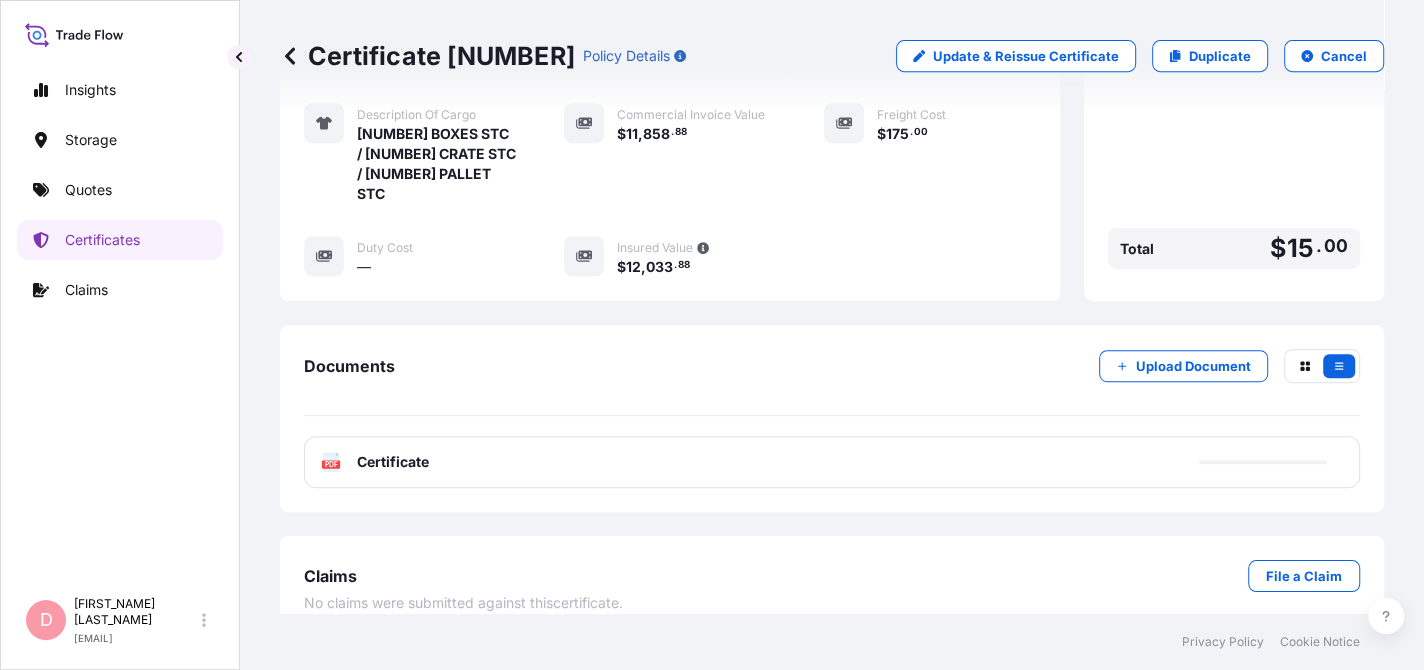 click on "Certificate" at bounding box center [393, 462] 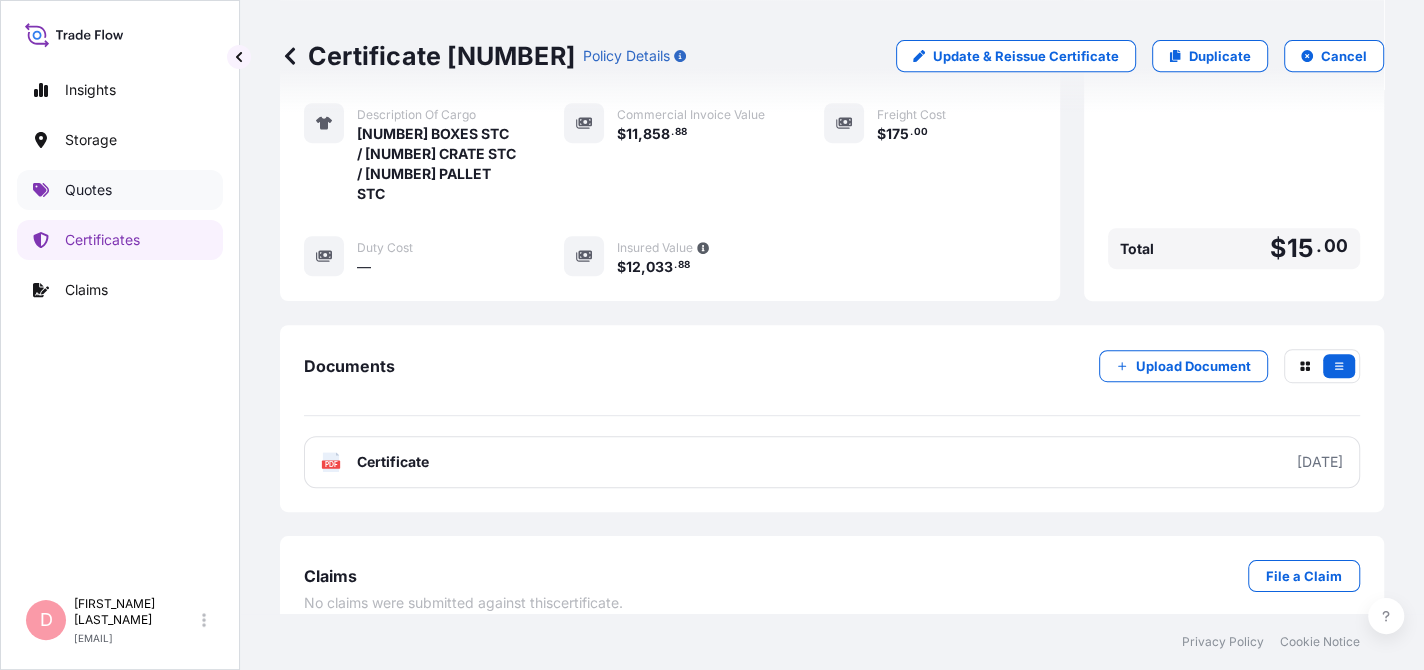 click on "Quotes" at bounding box center (120, 190) 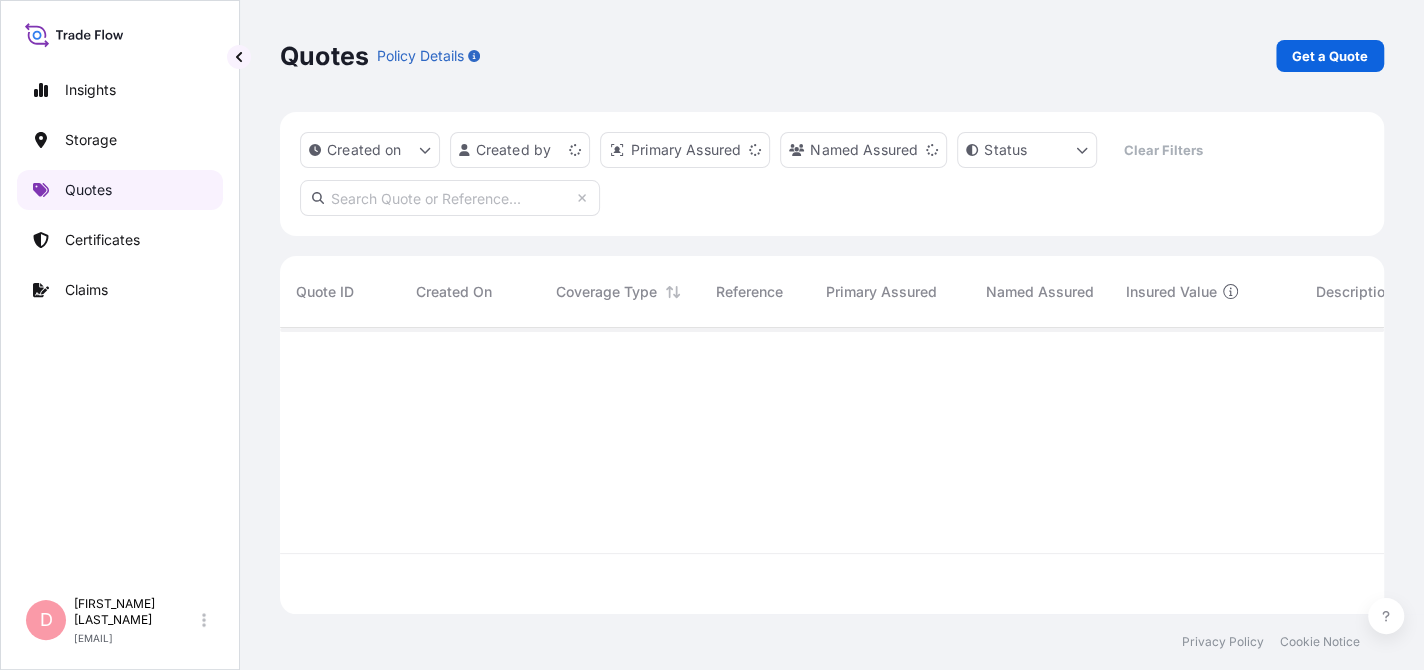 scroll, scrollTop: 15, scrollLeft: 16, axis: both 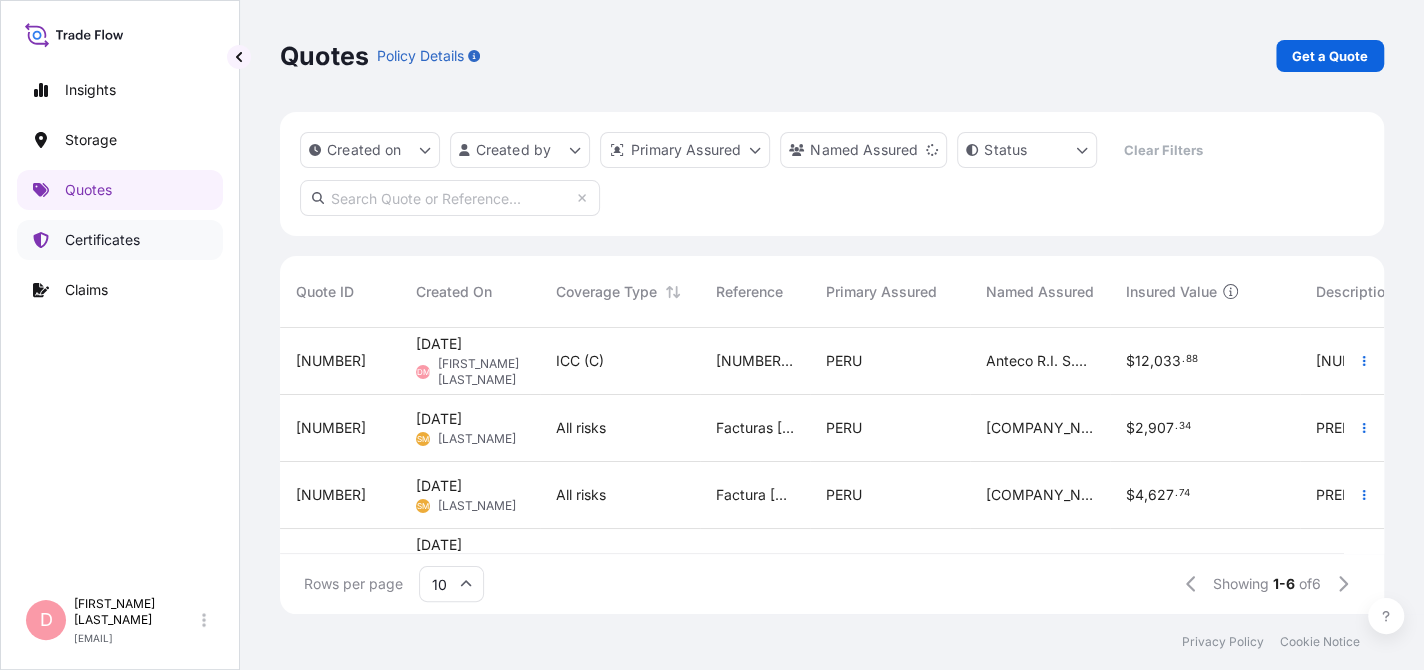 click on "Certificates" at bounding box center (102, 240) 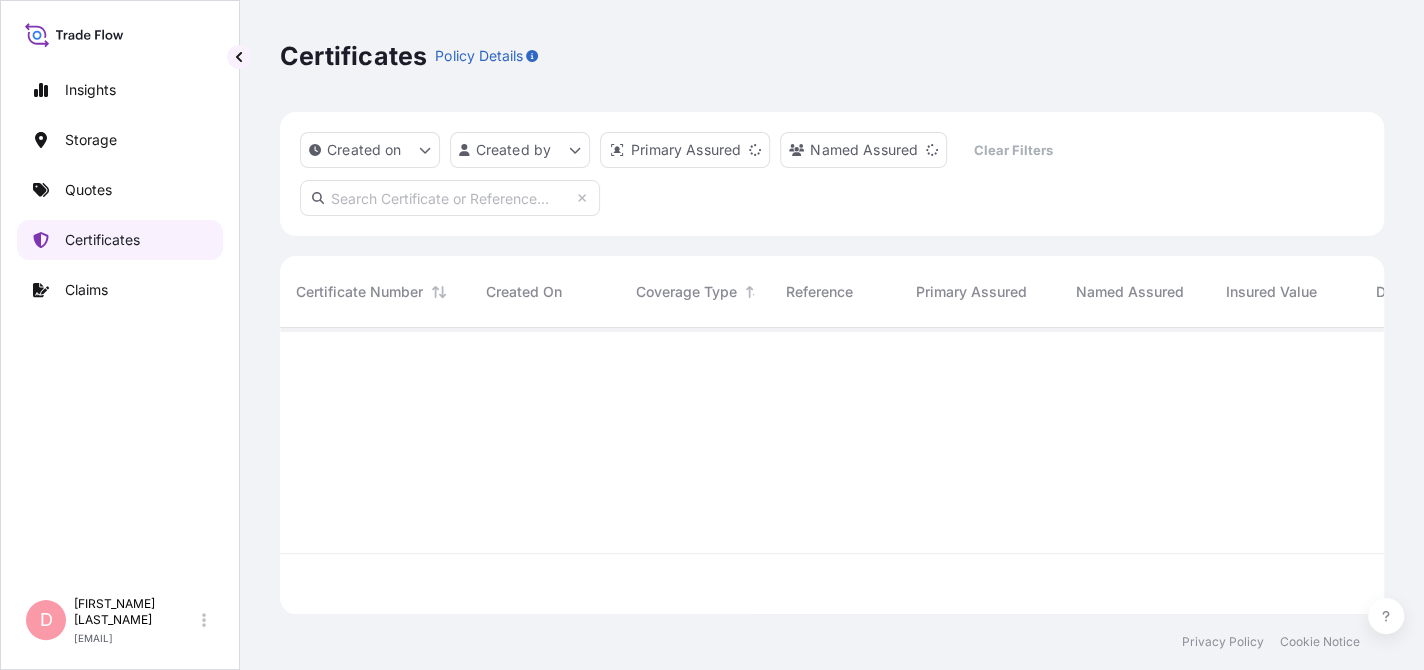 scroll, scrollTop: 15, scrollLeft: 16, axis: both 